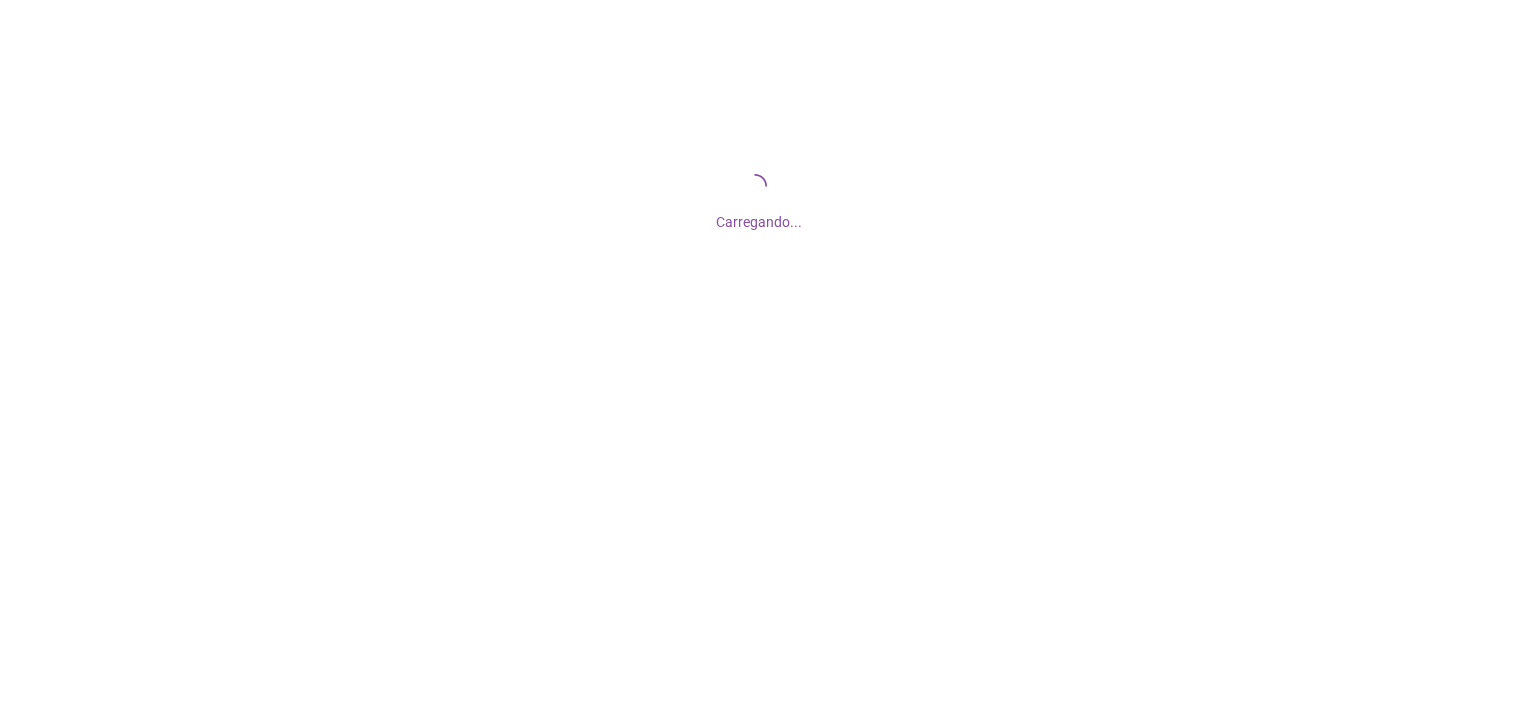 scroll, scrollTop: 0, scrollLeft: 0, axis: both 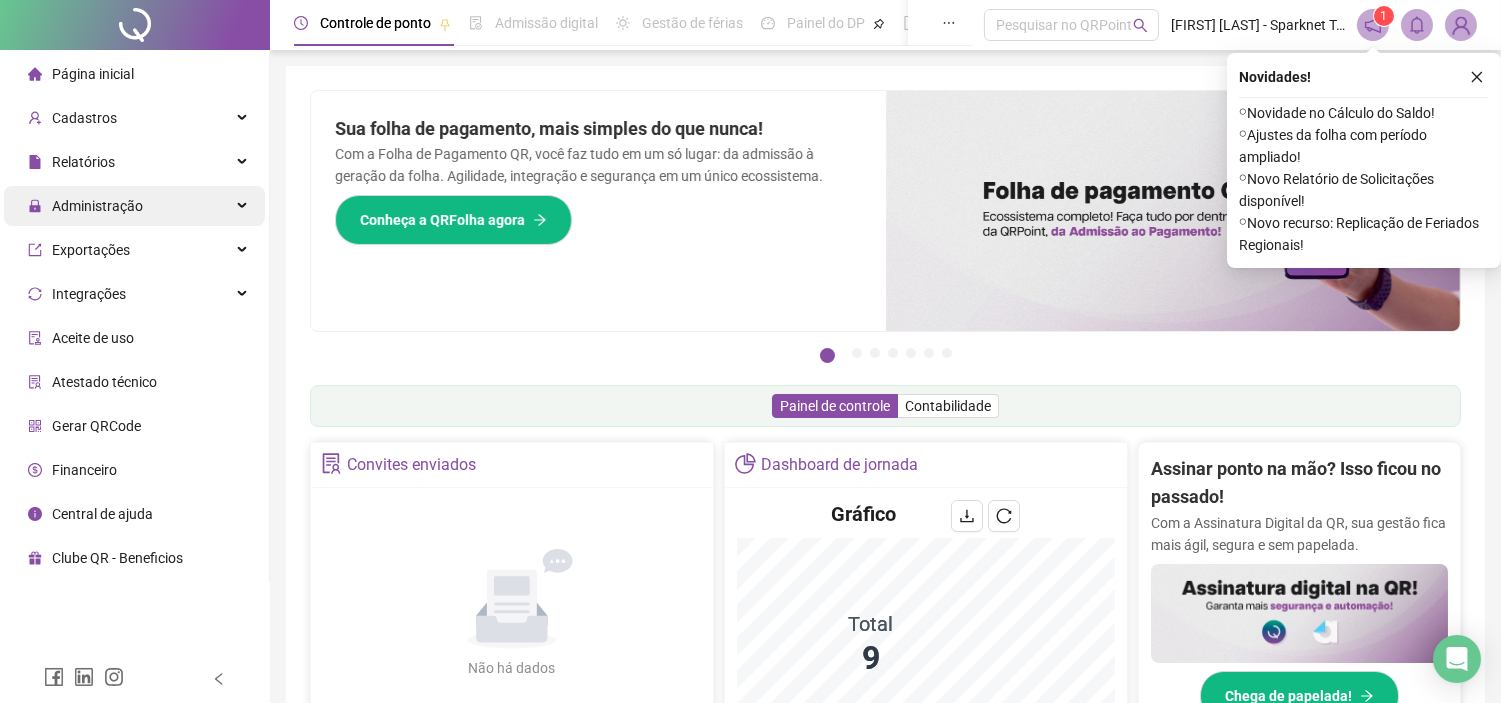 click on "Administração" at bounding box center (85, 206) 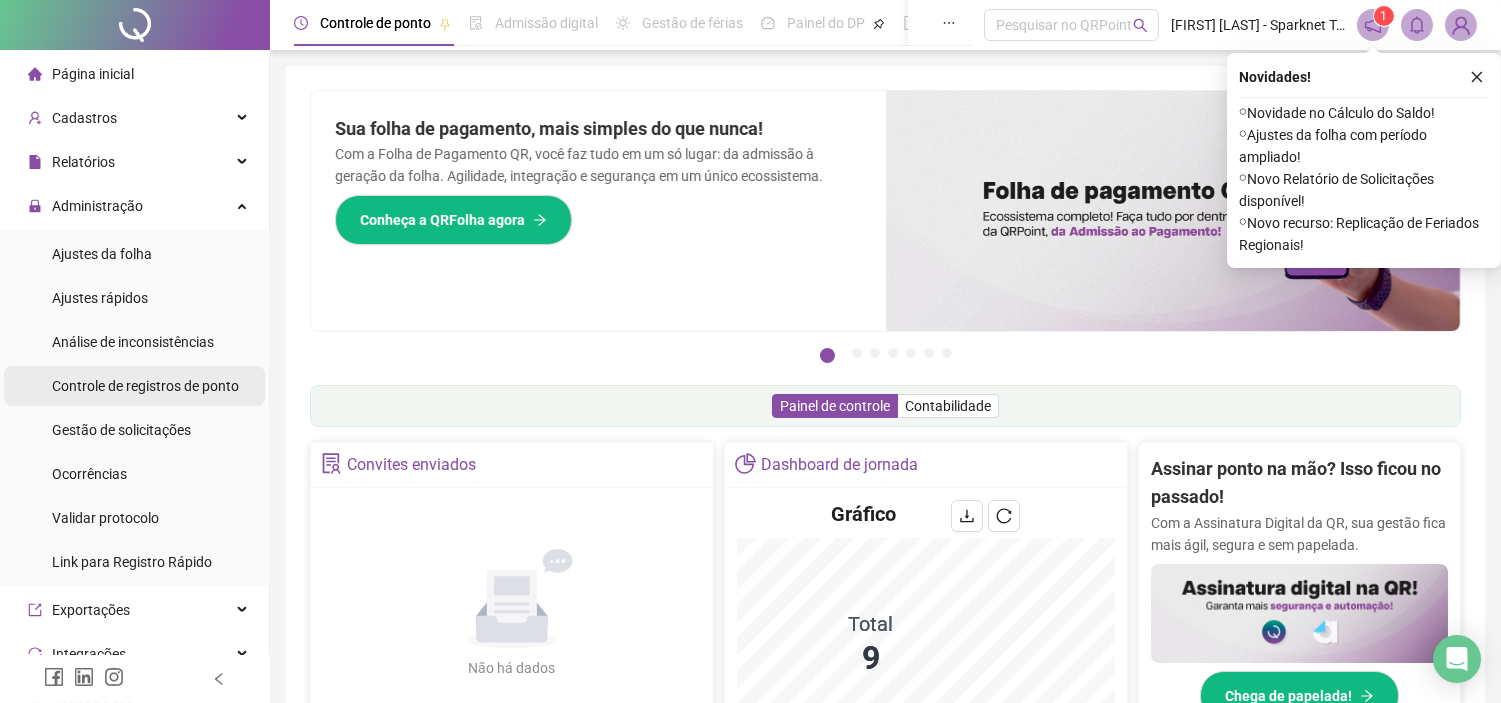 click on "Controle de registros de ponto" at bounding box center [145, 386] 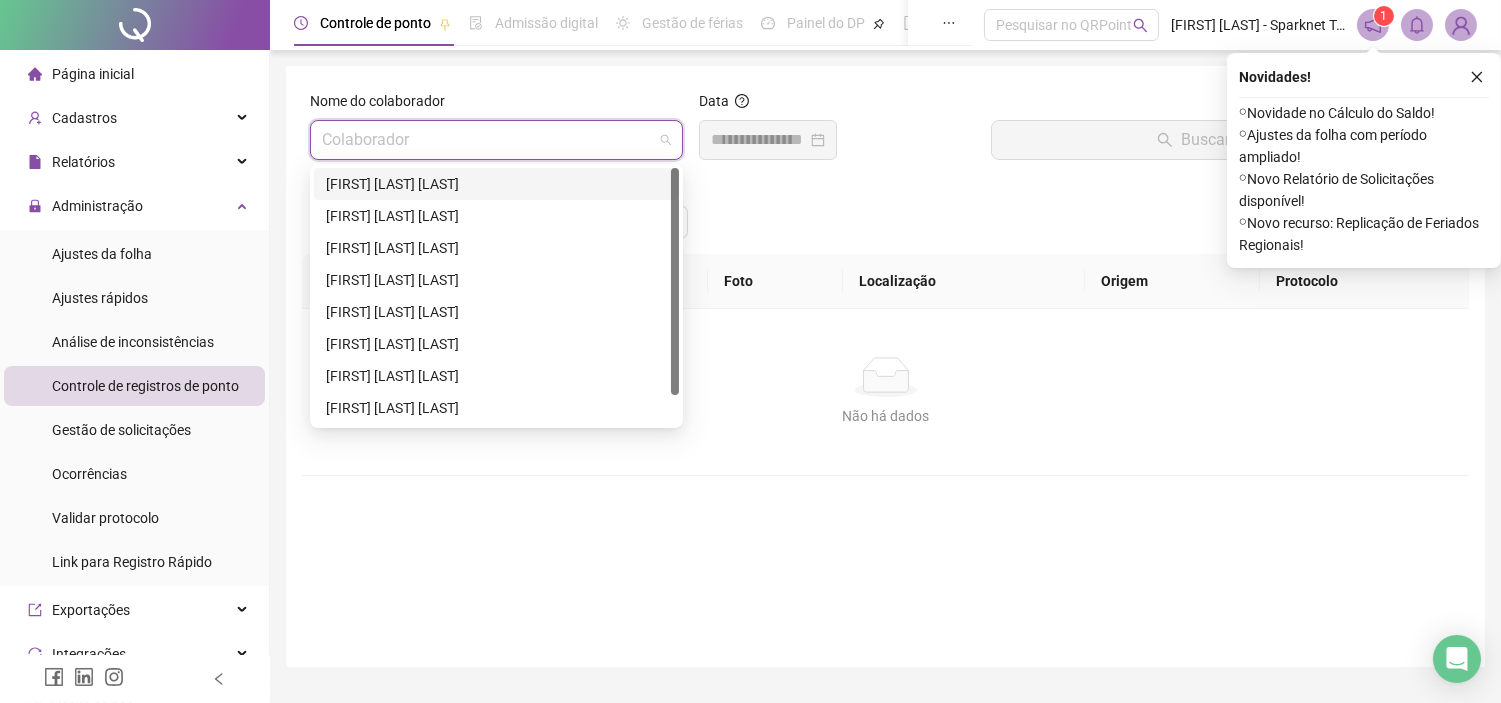 click at bounding box center (490, 140) 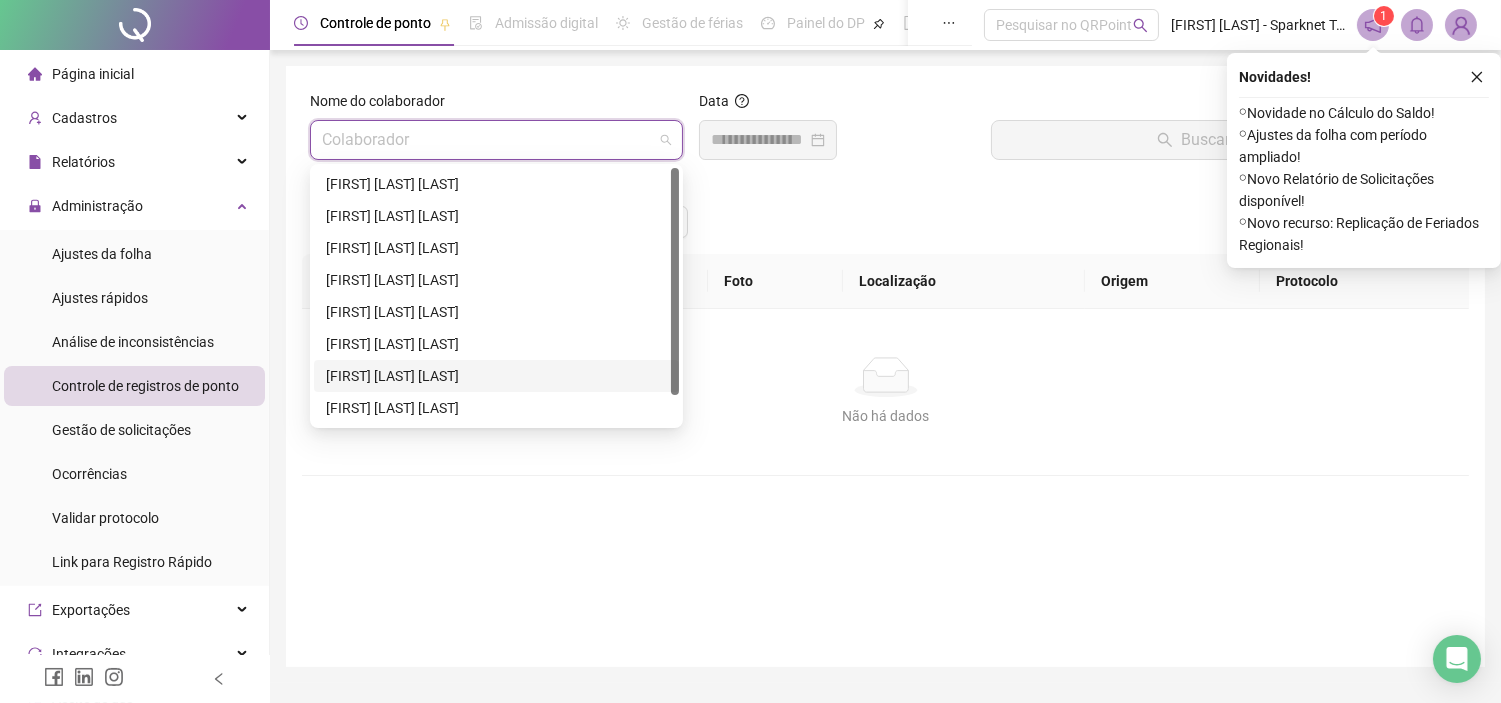 click on "[FIRST] [LAST] [LAST]" at bounding box center (496, 376) 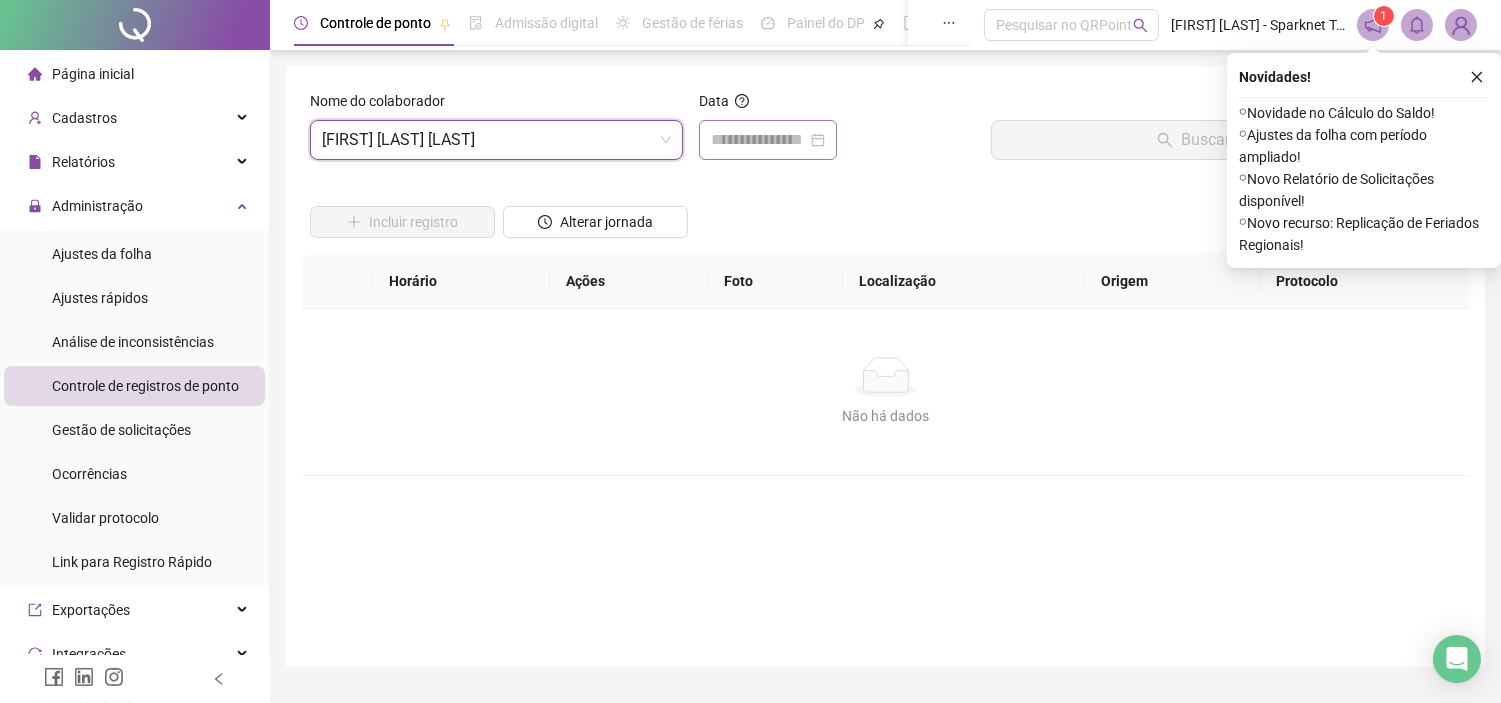 click at bounding box center (768, 140) 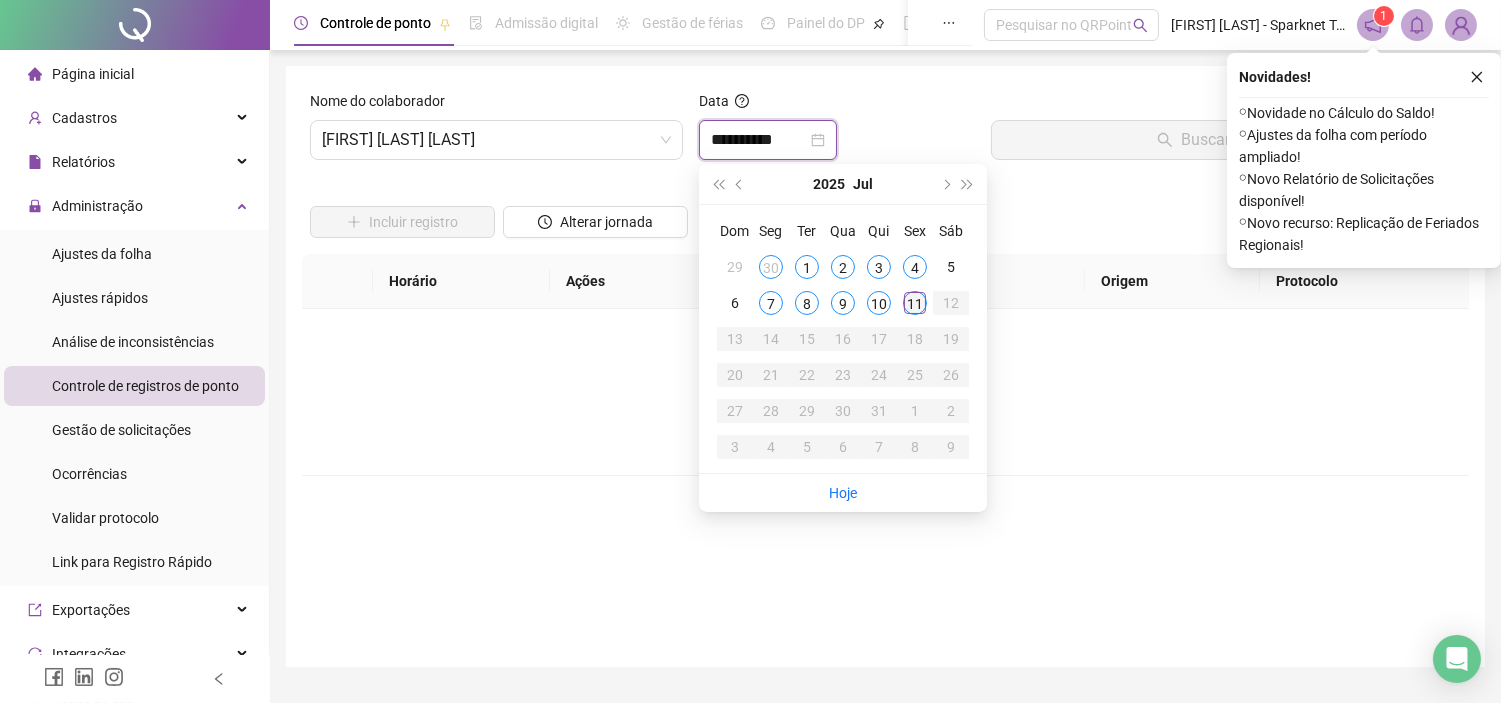 type on "**********" 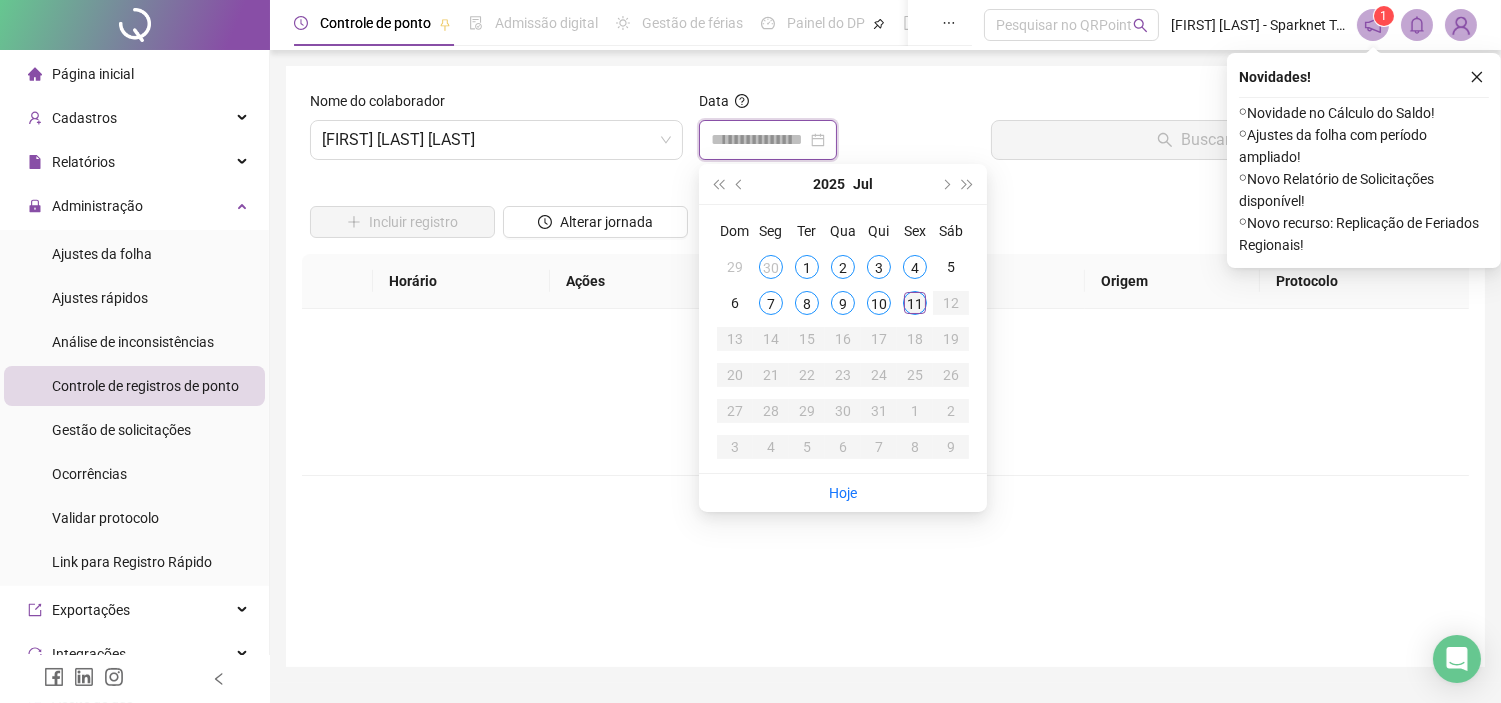type on "**********" 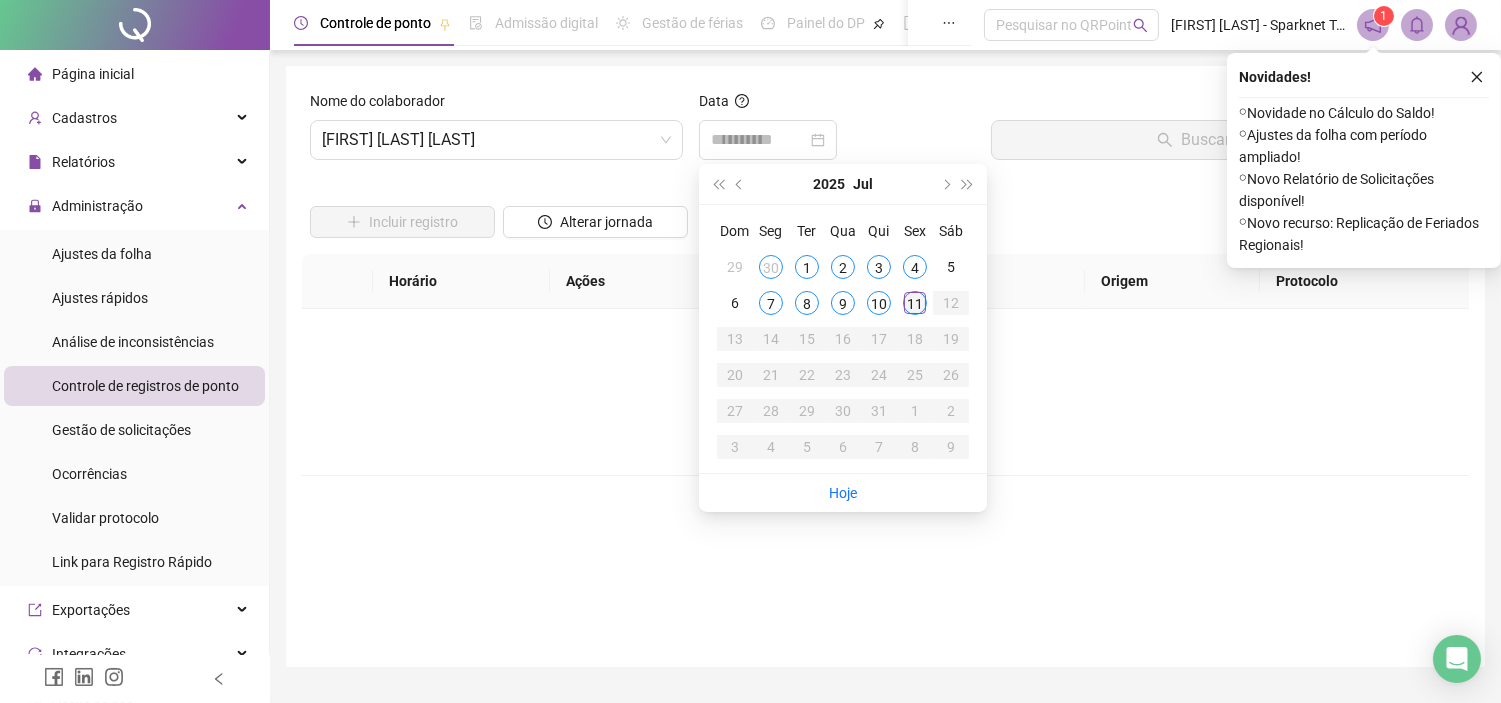 click on "11" at bounding box center (915, 303) 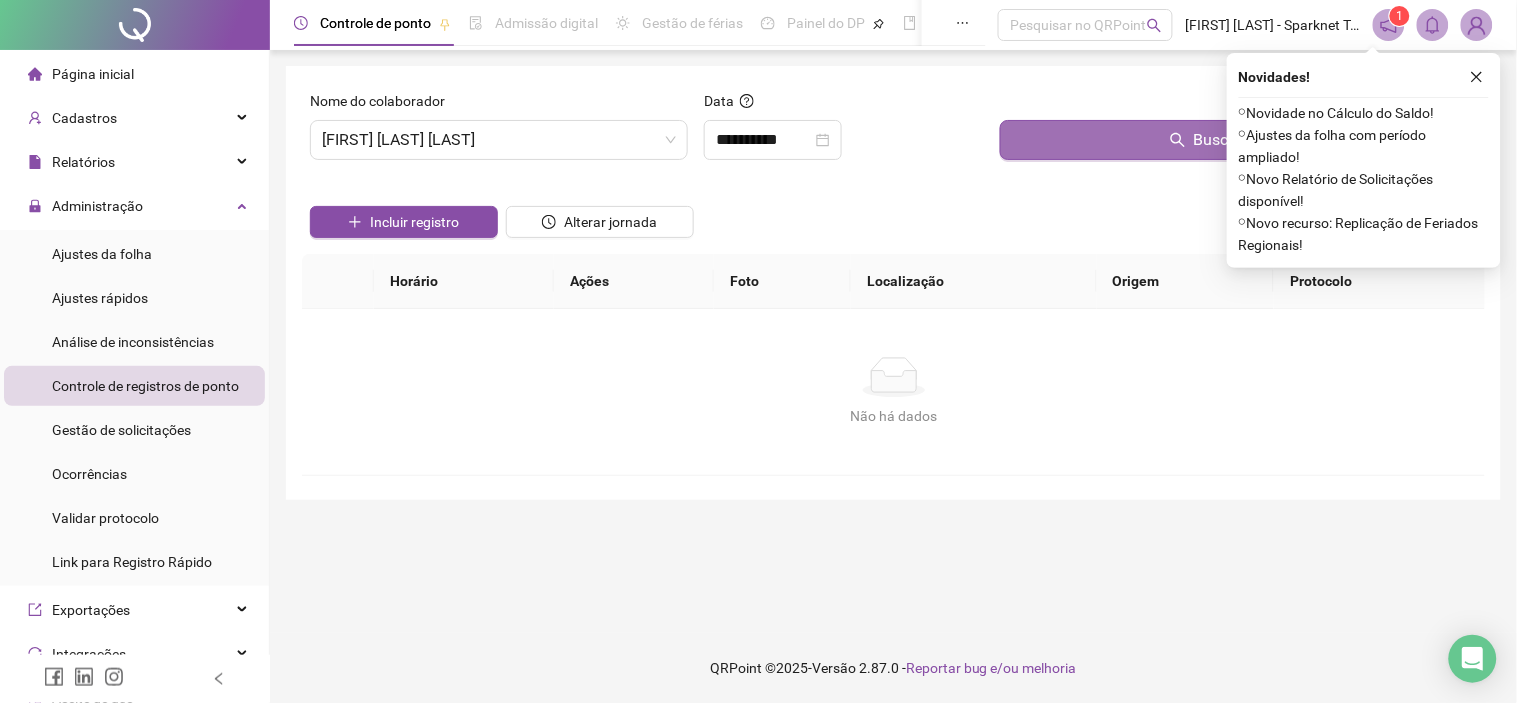 click on "Buscar registros" at bounding box center (1238, 140) 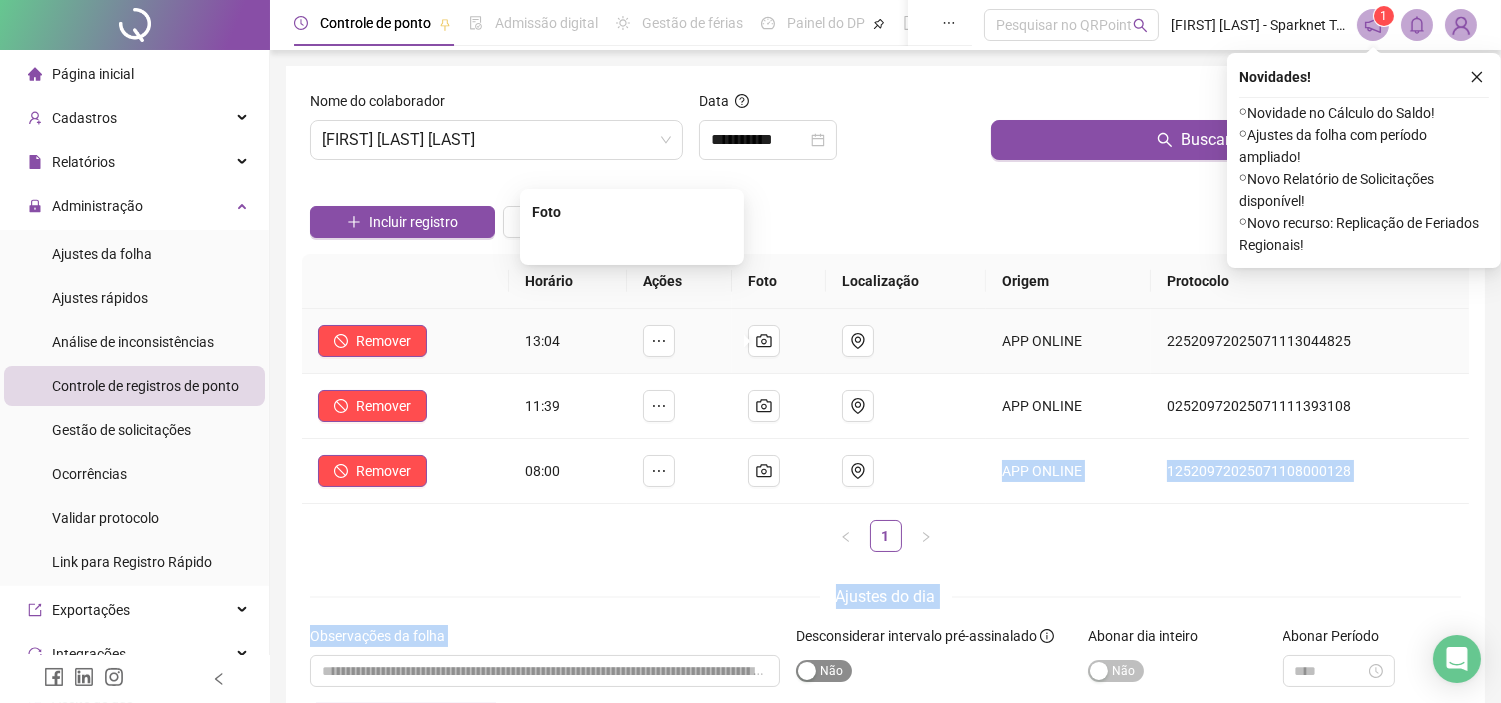 click on "**********" at bounding box center (885, 412) 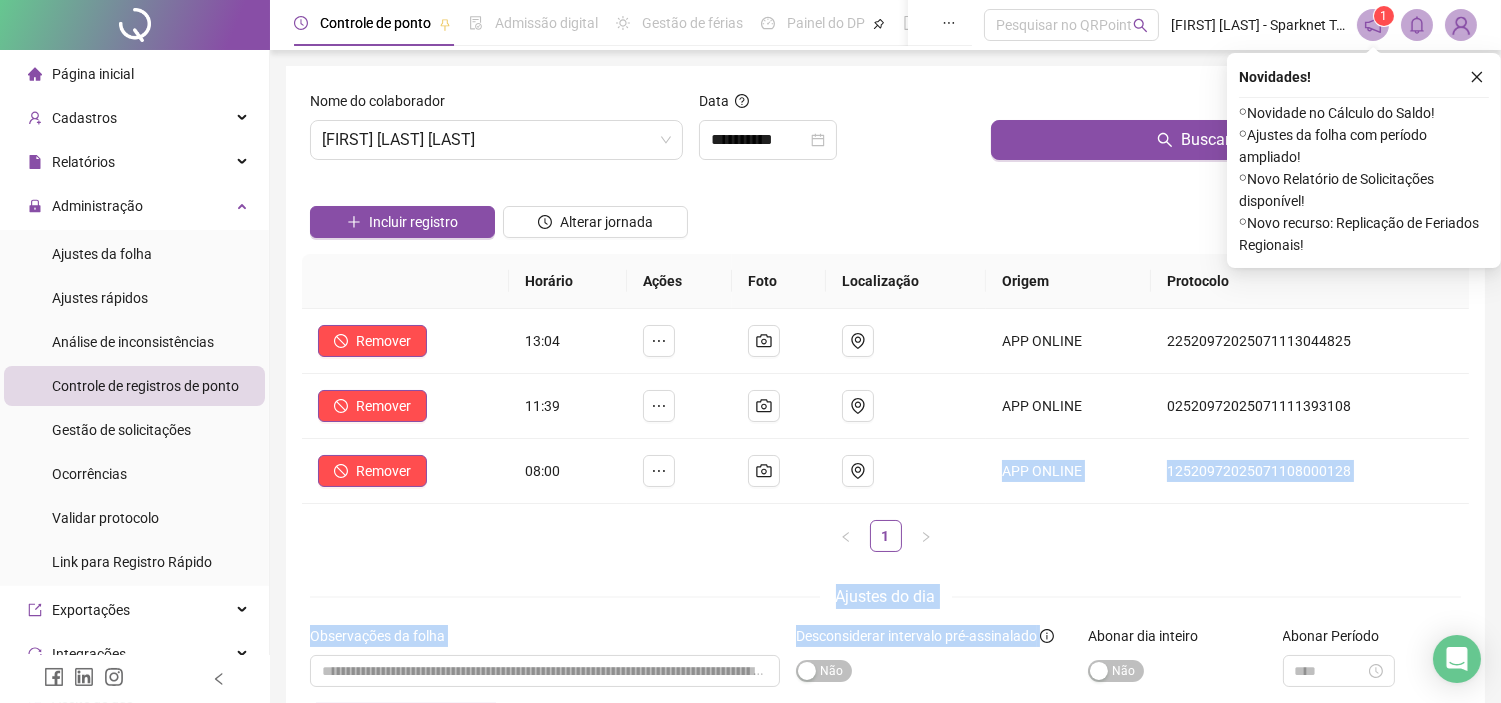 click on "Ajustes do dia" at bounding box center (885, 596) 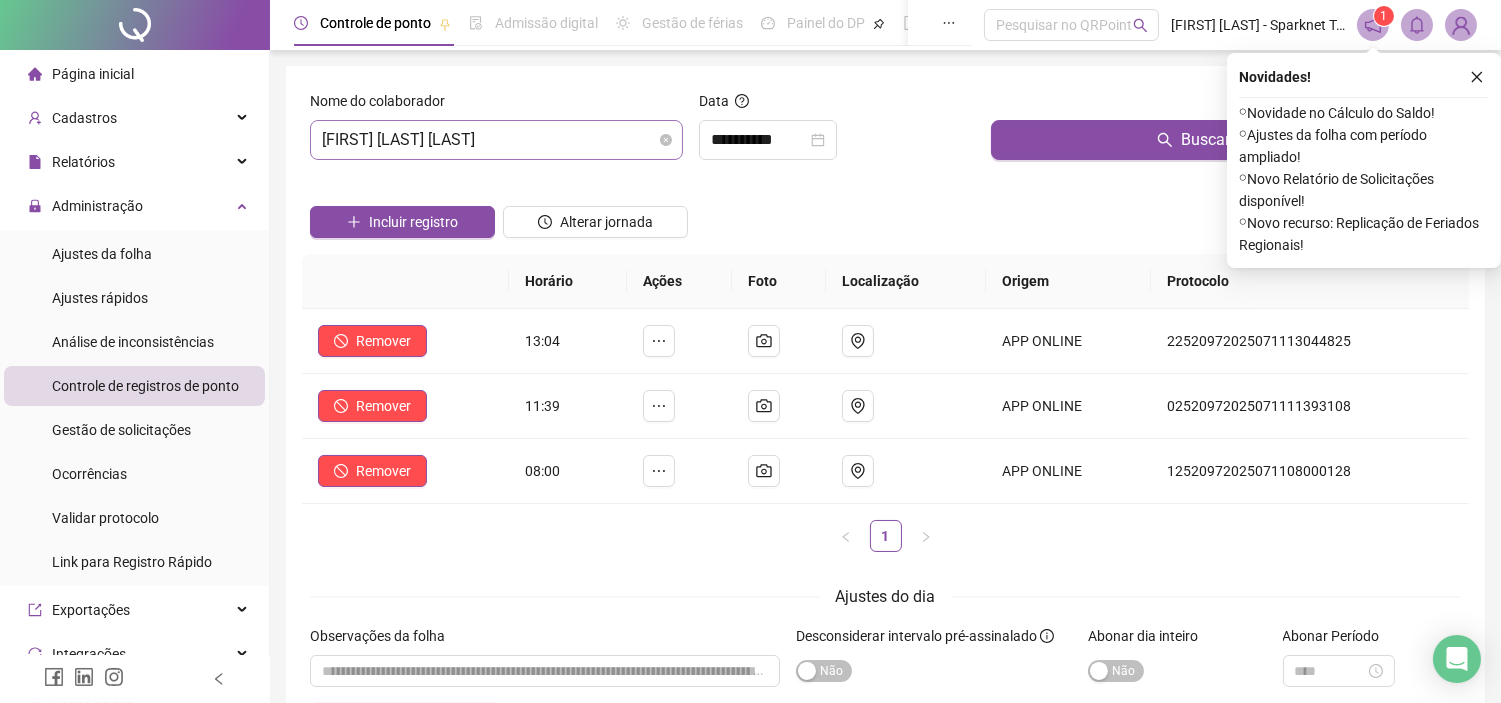 click on "[FIRST] [LAST] [LAST]" at bounding box center (496, 140) 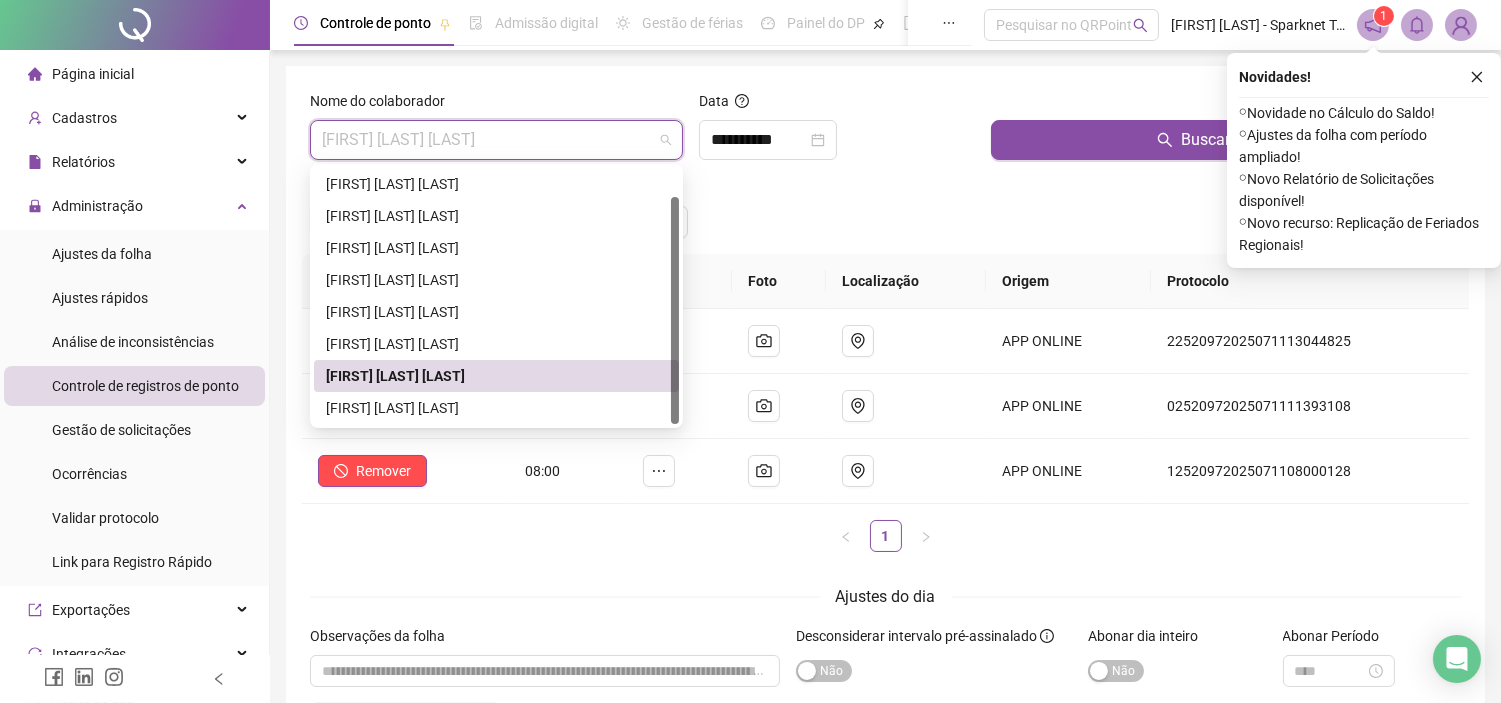 scroll, scrollTop: 32, scrollLeft: 0, axis: vertical 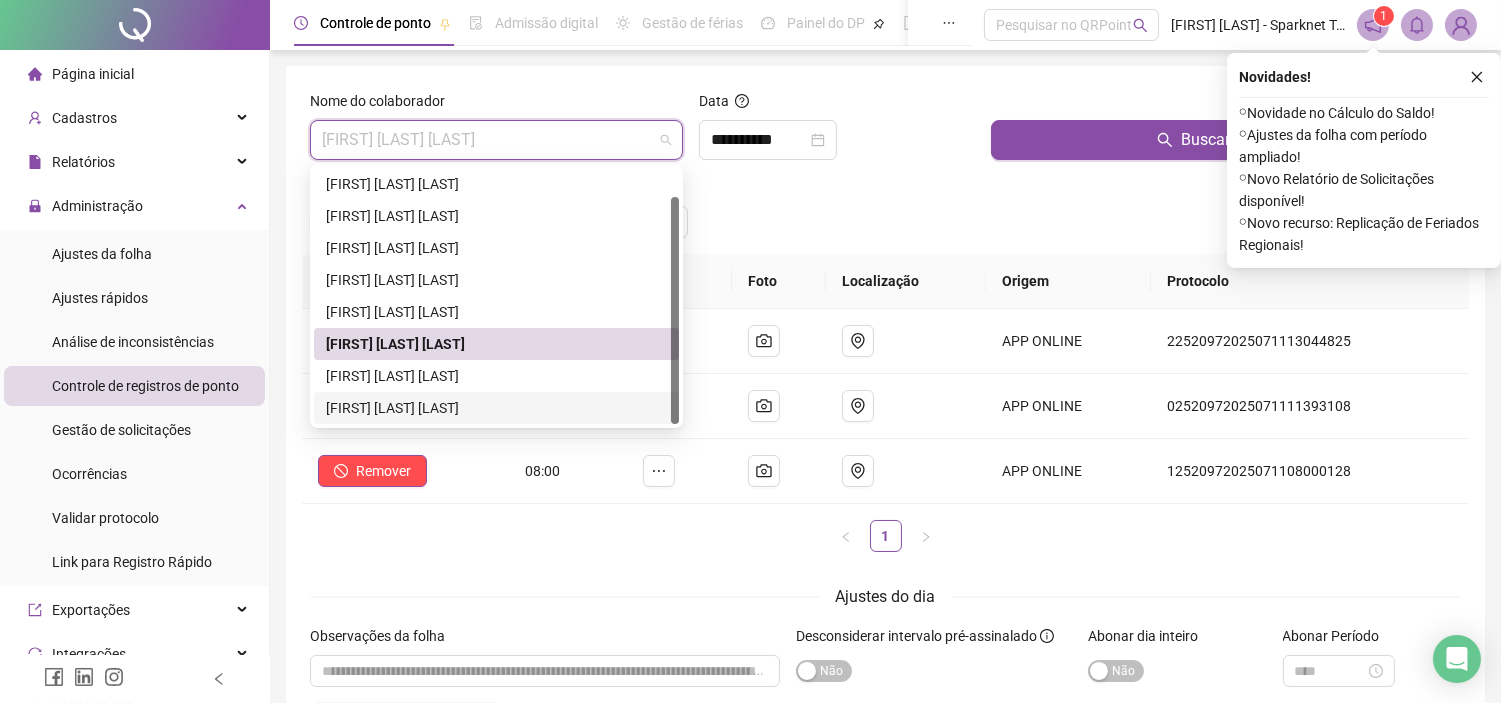 click on "[FIRST] [LAST] [LAST]" at bounding box center [496, 408] 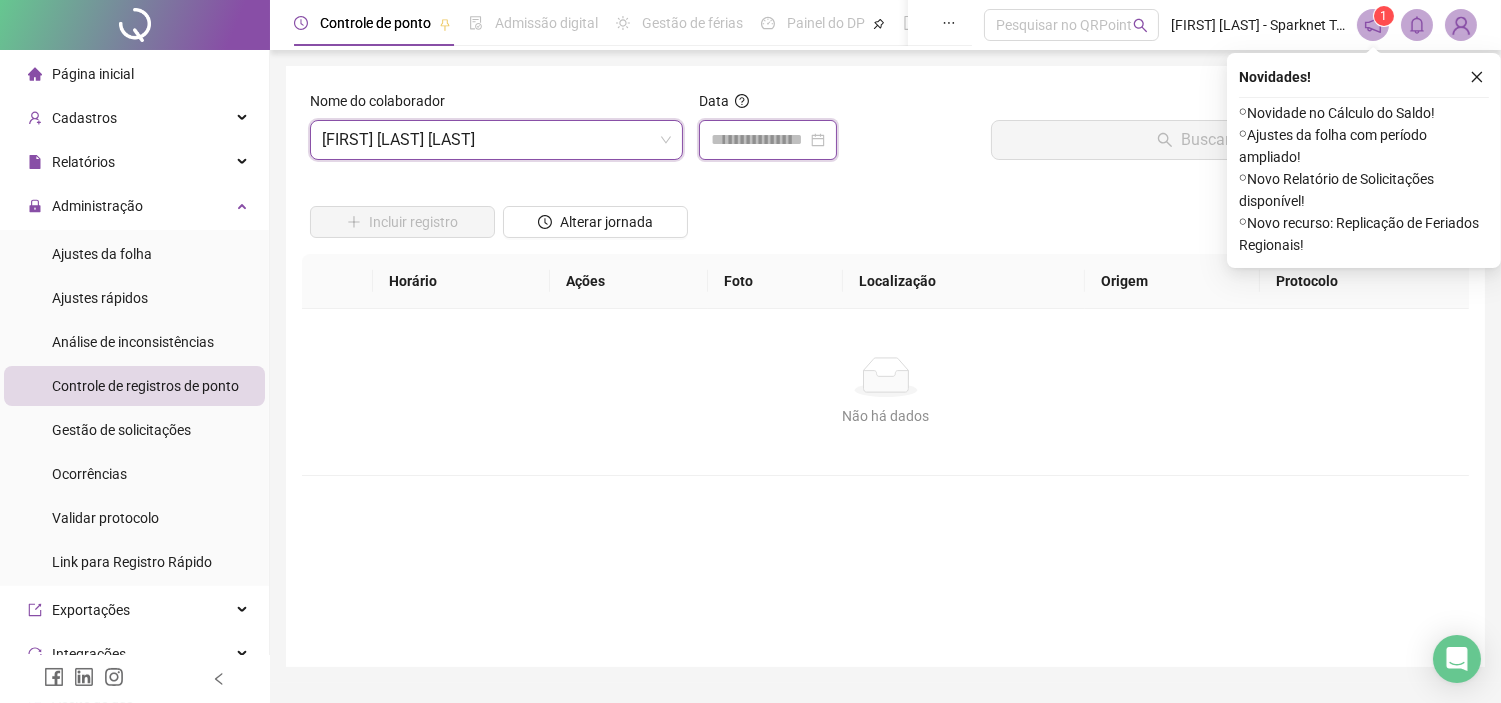 click at bounding box center [759, 140] 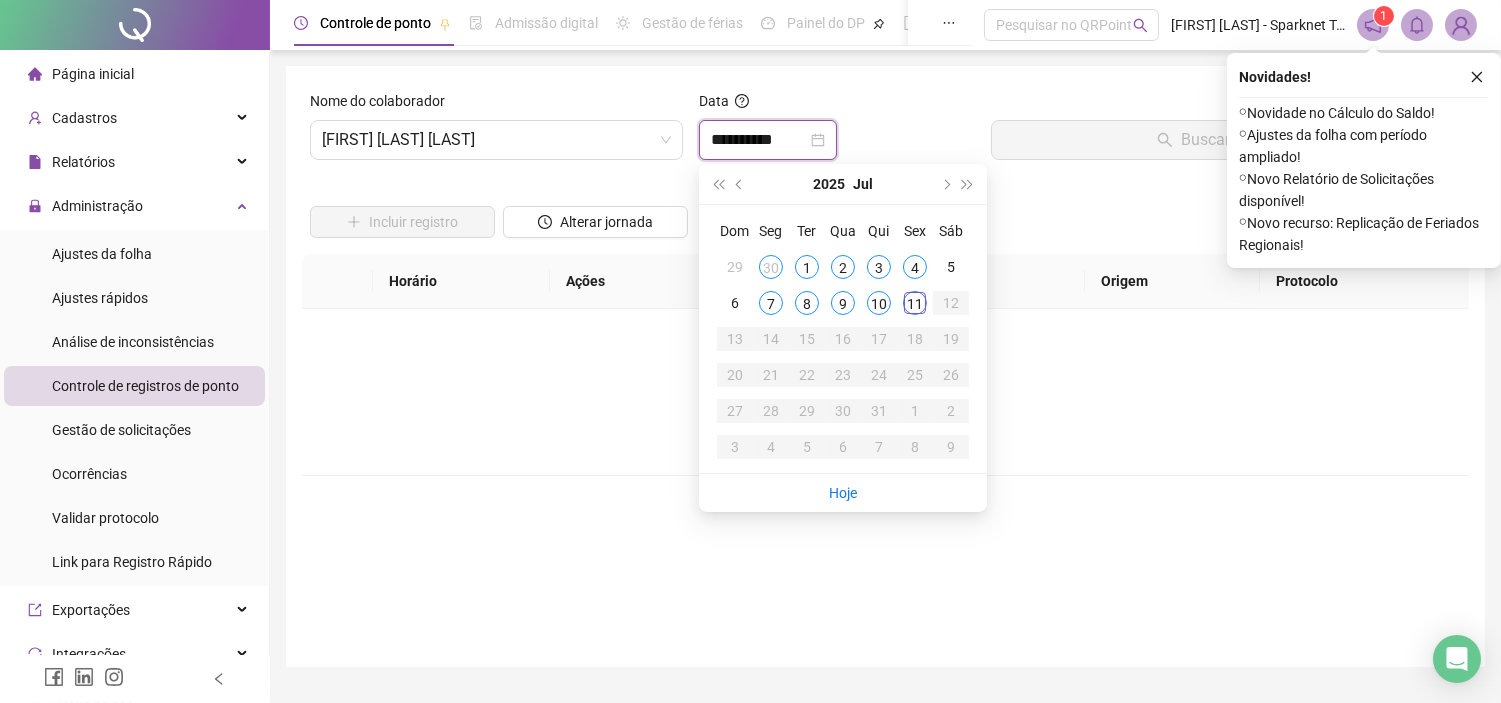 type on "**********" 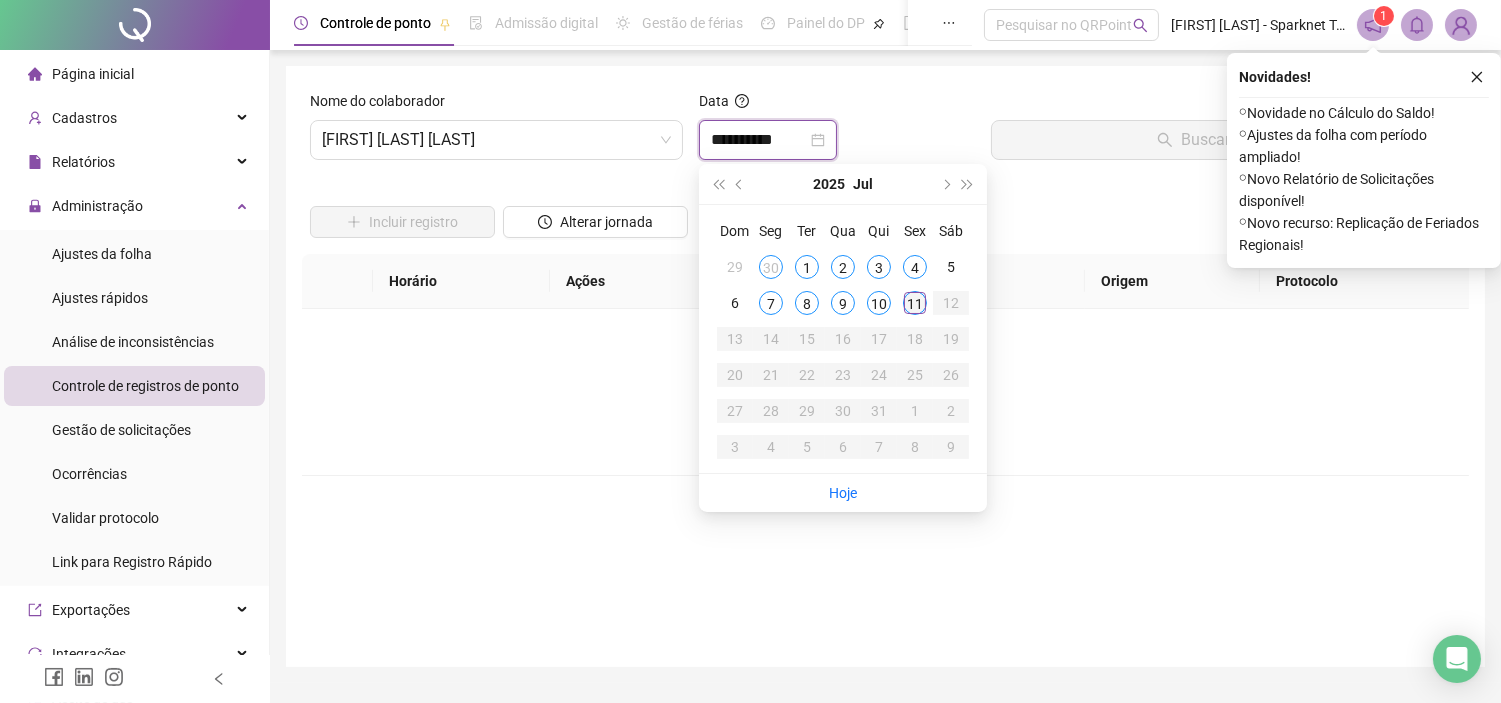 type on "**********" 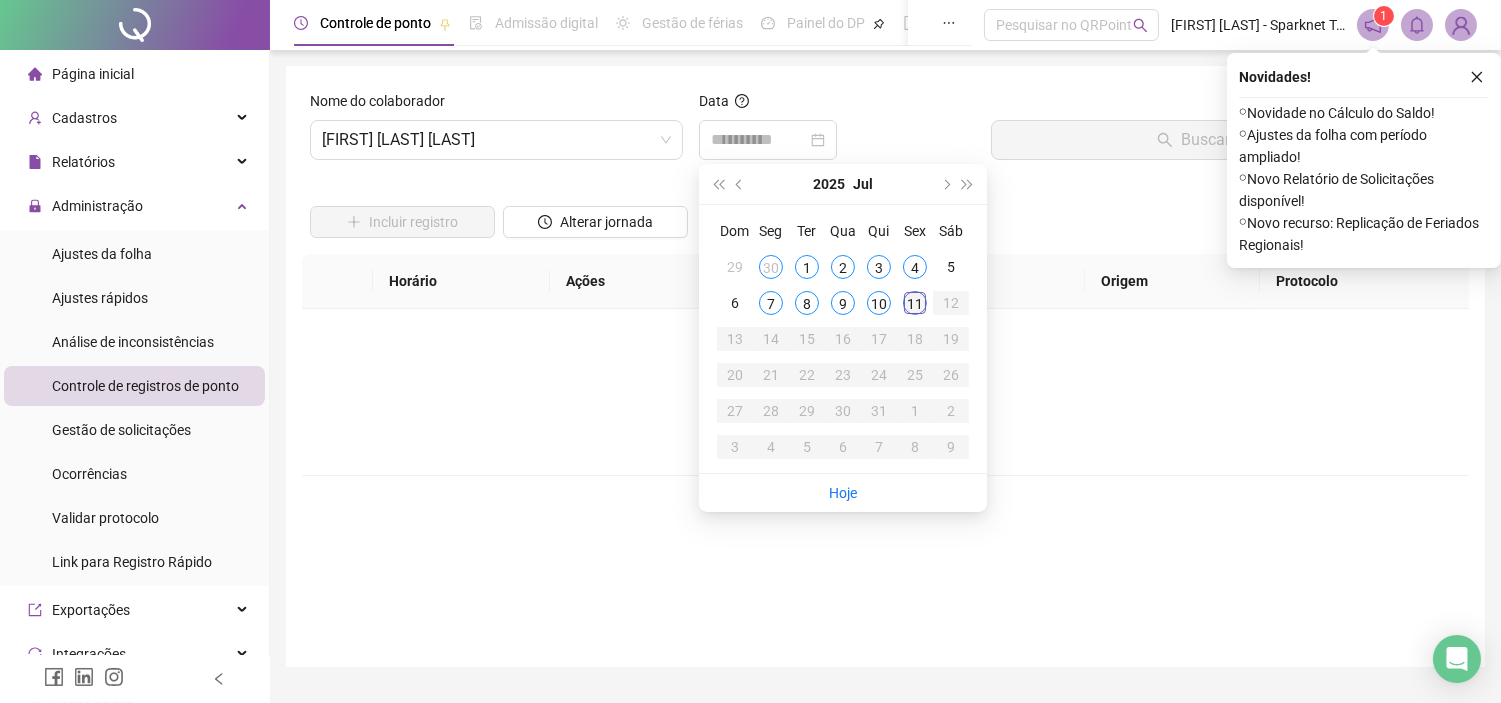 click on "11" at bounding box center (915, 303) 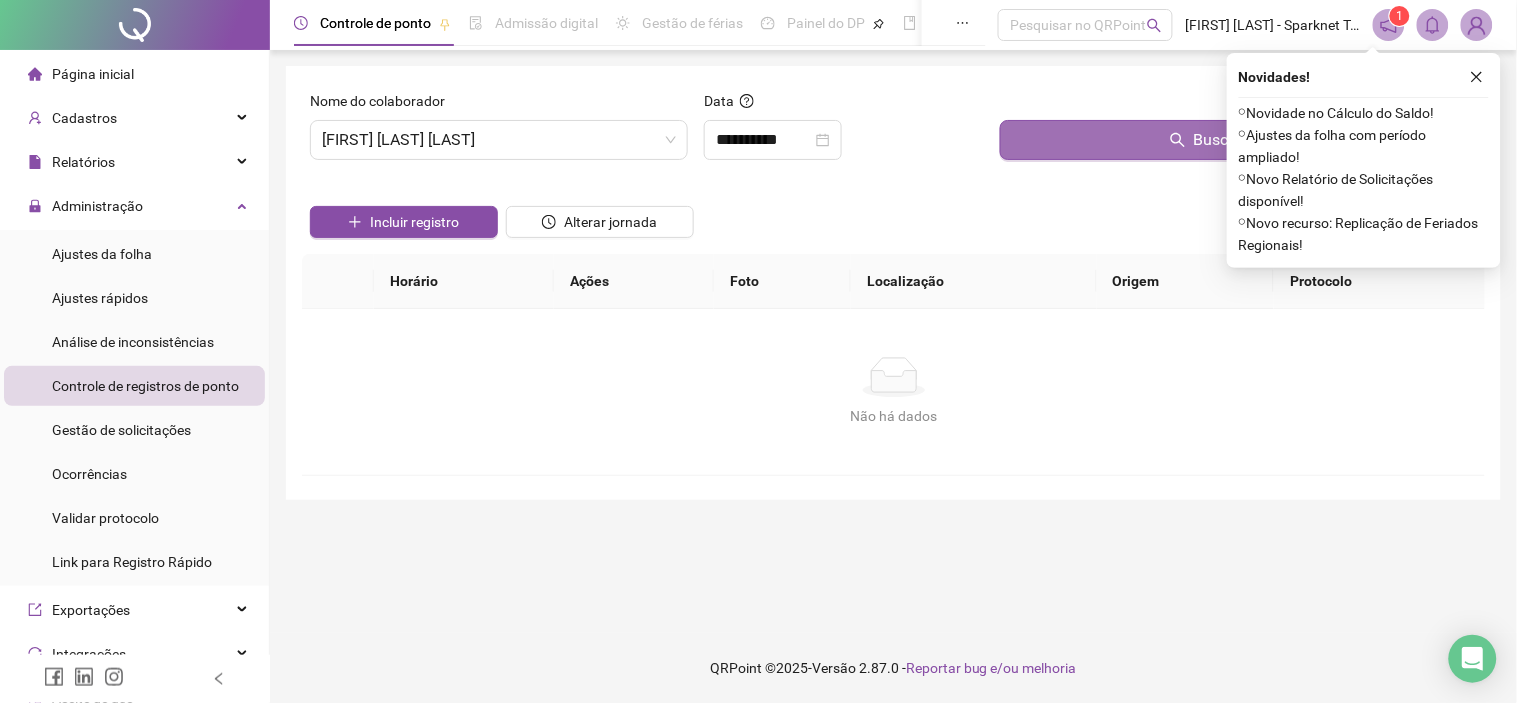 click on "Buscar registros" at bounding box center (1238, 140) 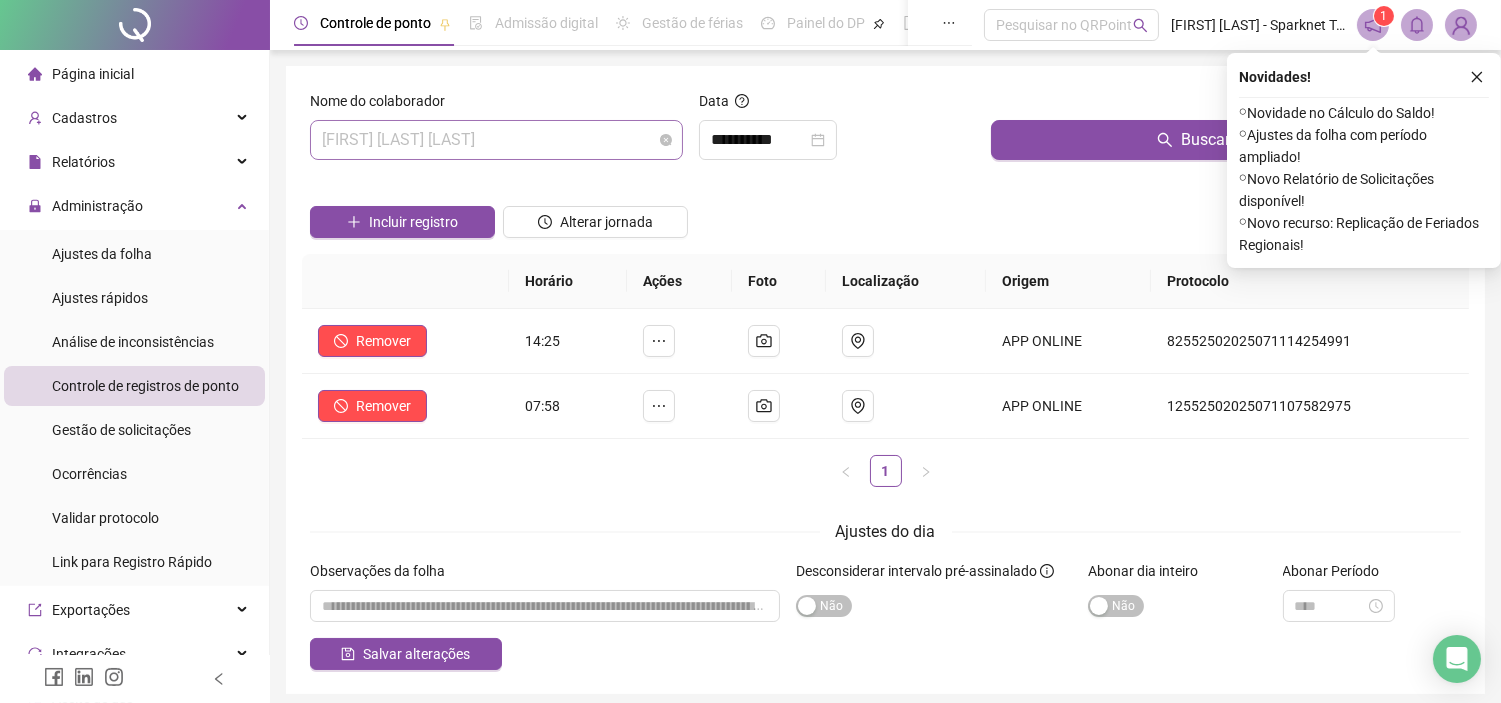 click on "[FIRST] [LAST] [LAST]" at bounding box center [496, 140] 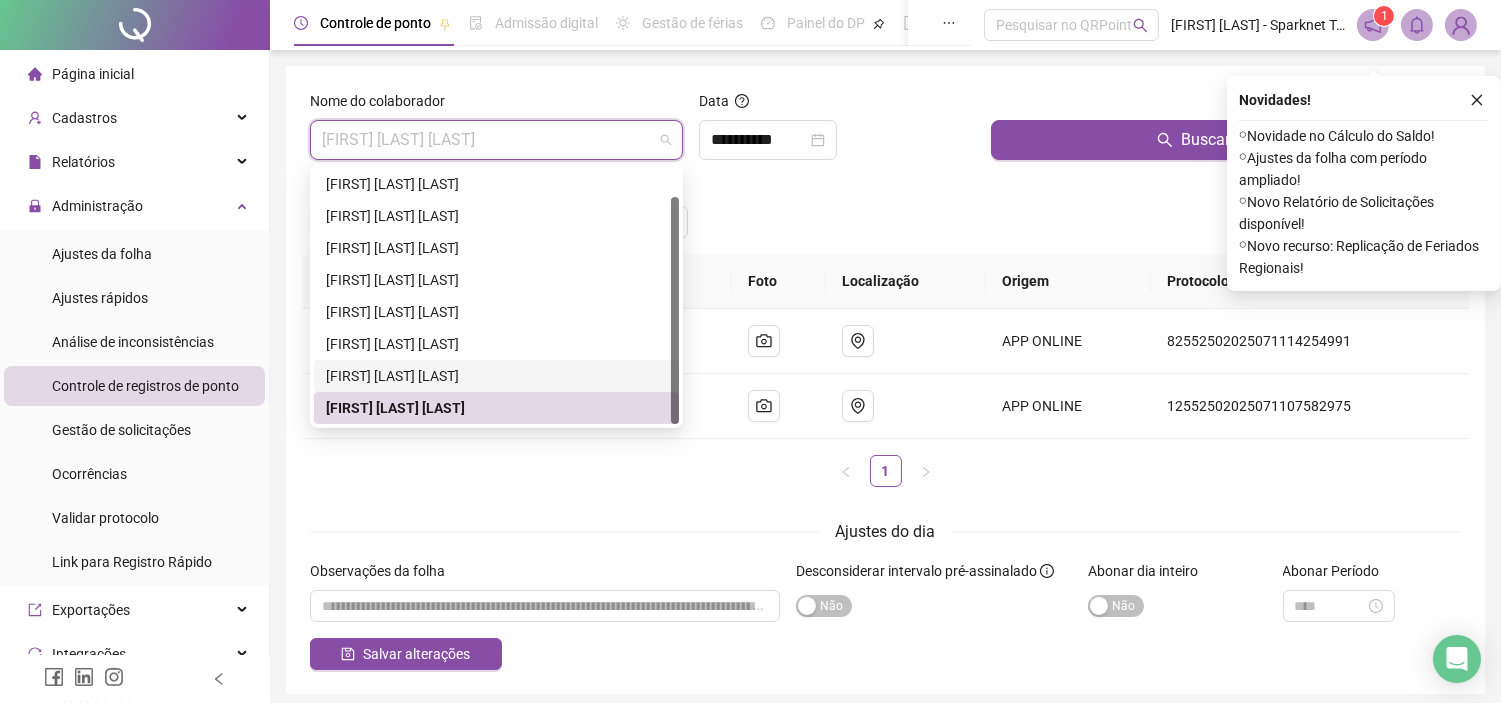 scroll, scrollTop: 76, scrollLeft: 0, axis: vertical 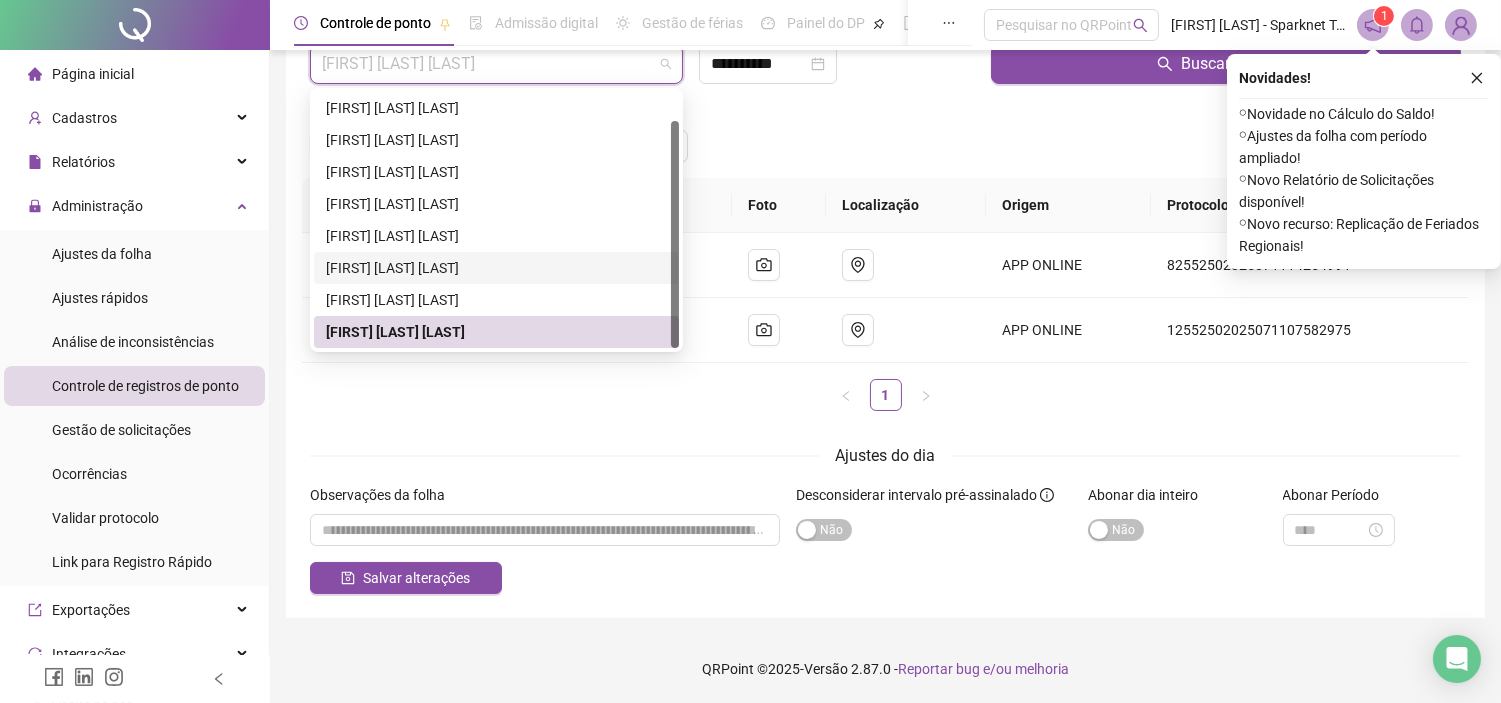 click on "[FIRST] [LAST] [LAST]" at bounding box center [496, 268] 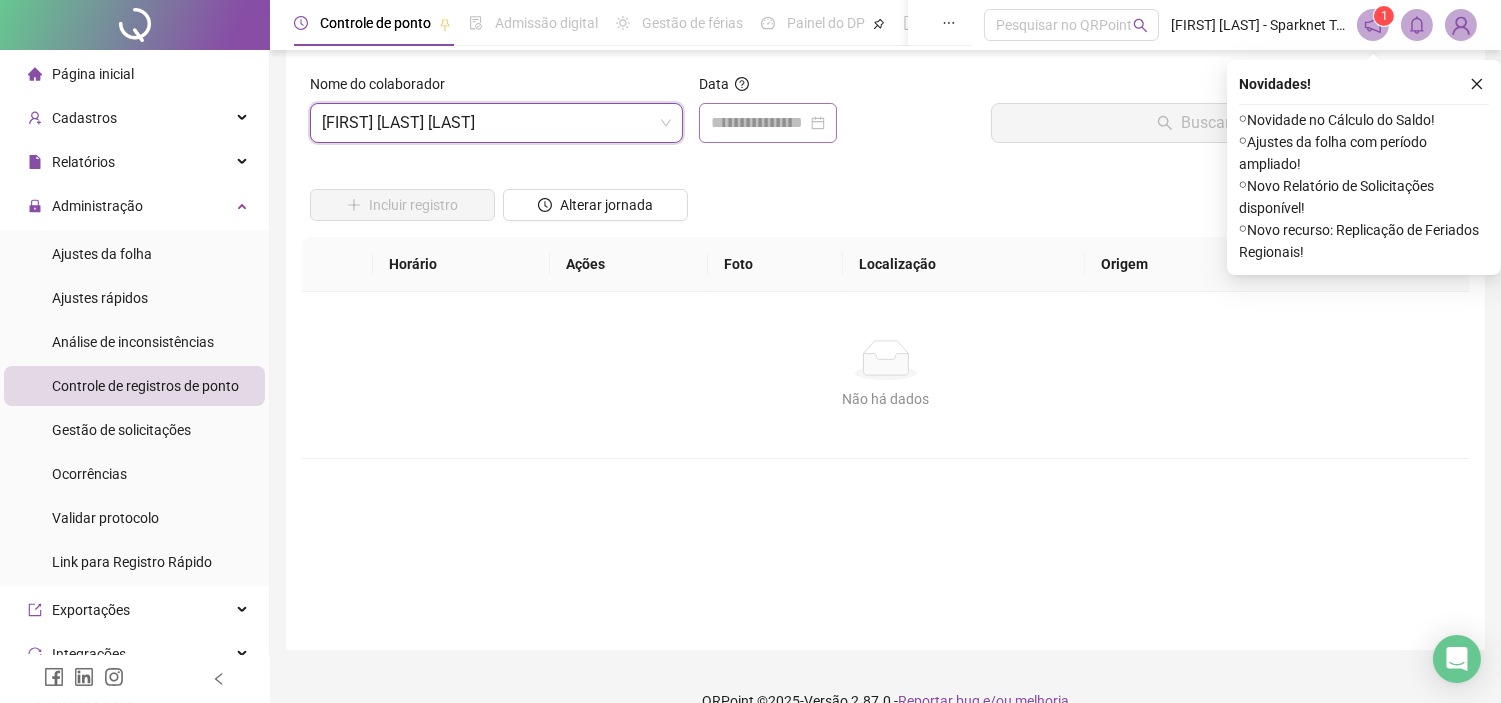 scroll, scrollTop: 0, scrollLeft: 0, axis: both 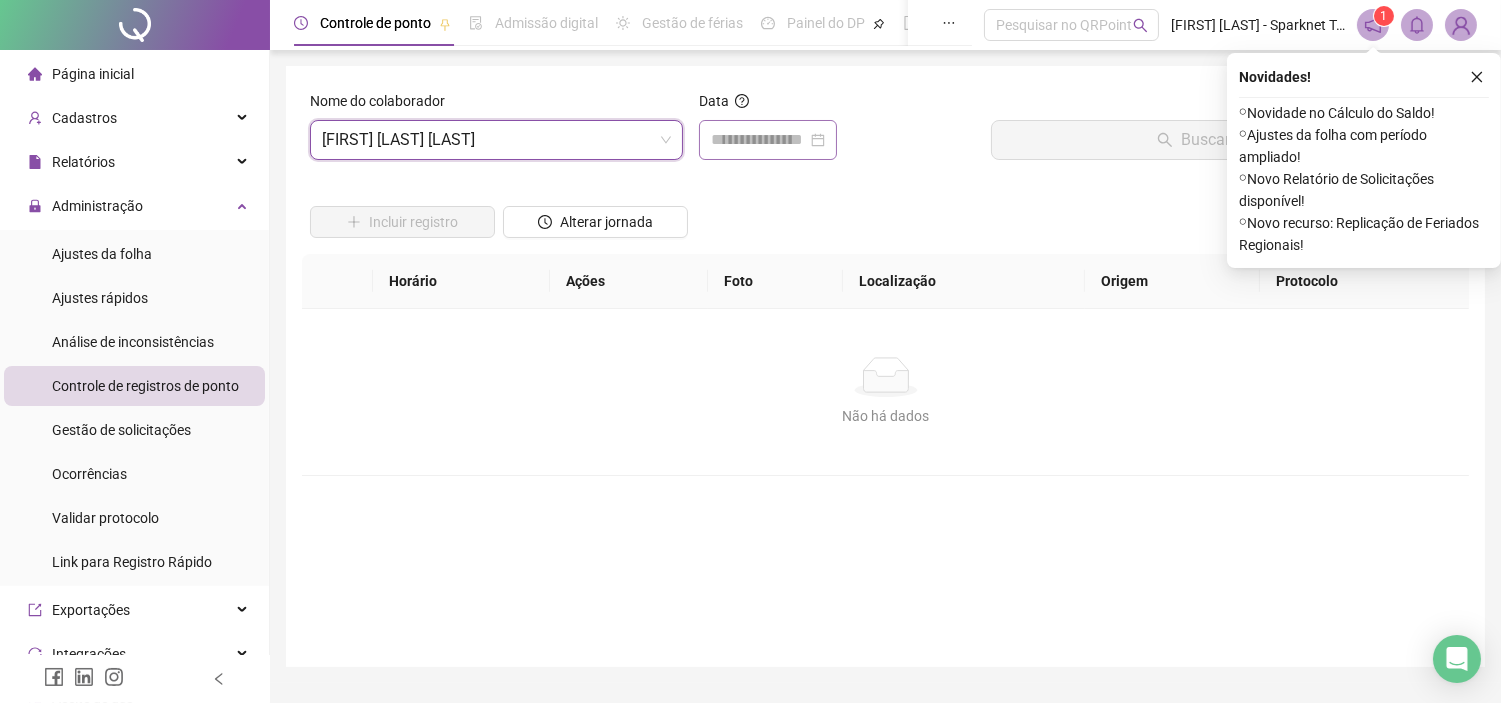 click at bounding box center (768, 140) 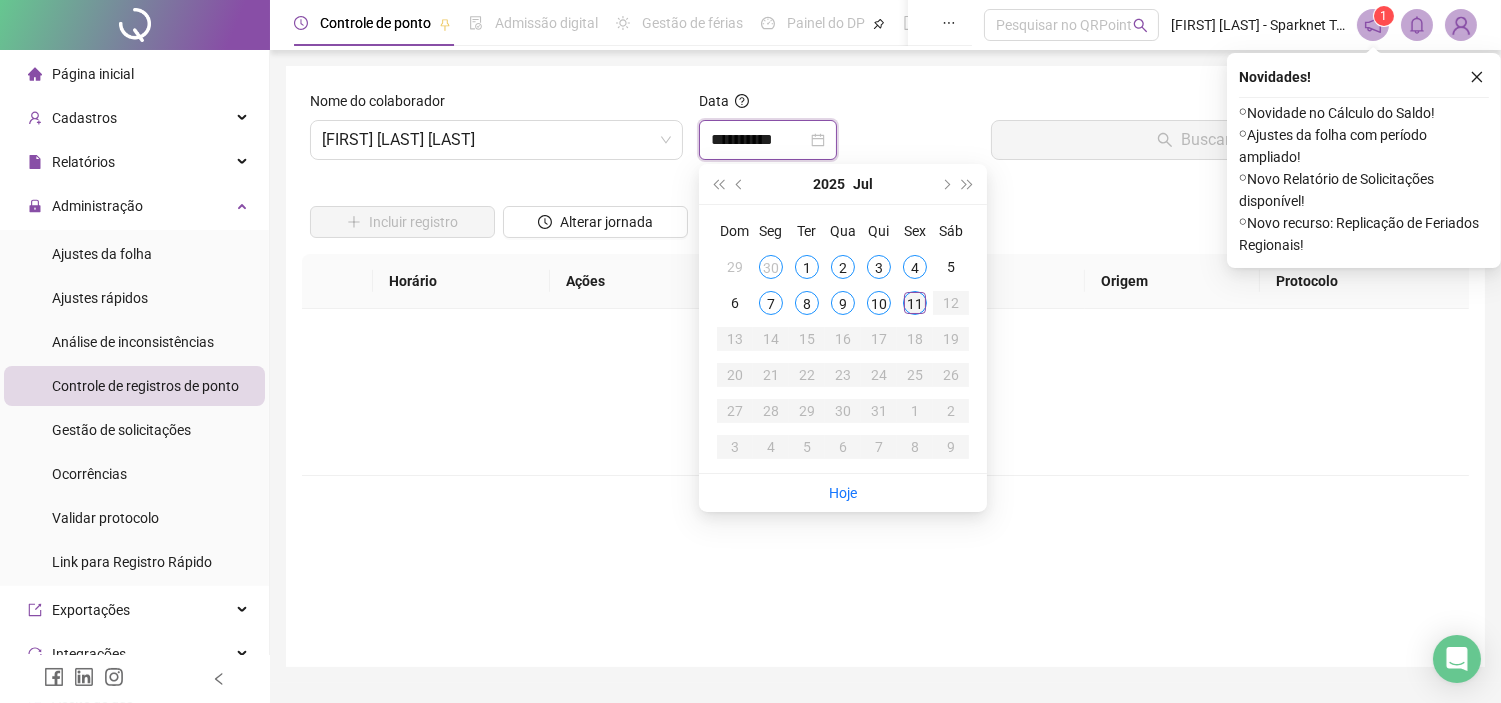 type on "**********" 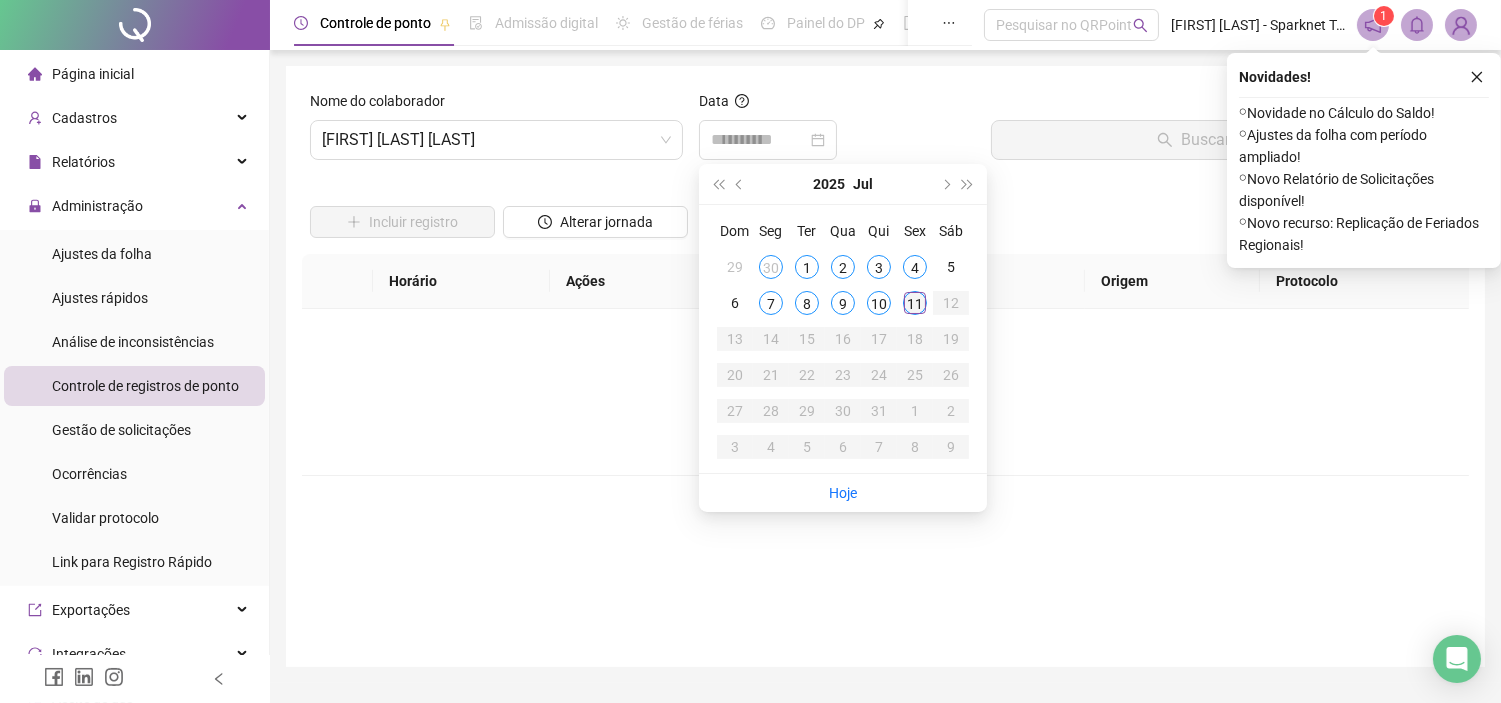 click on "11" at bounding box center [915, 303] 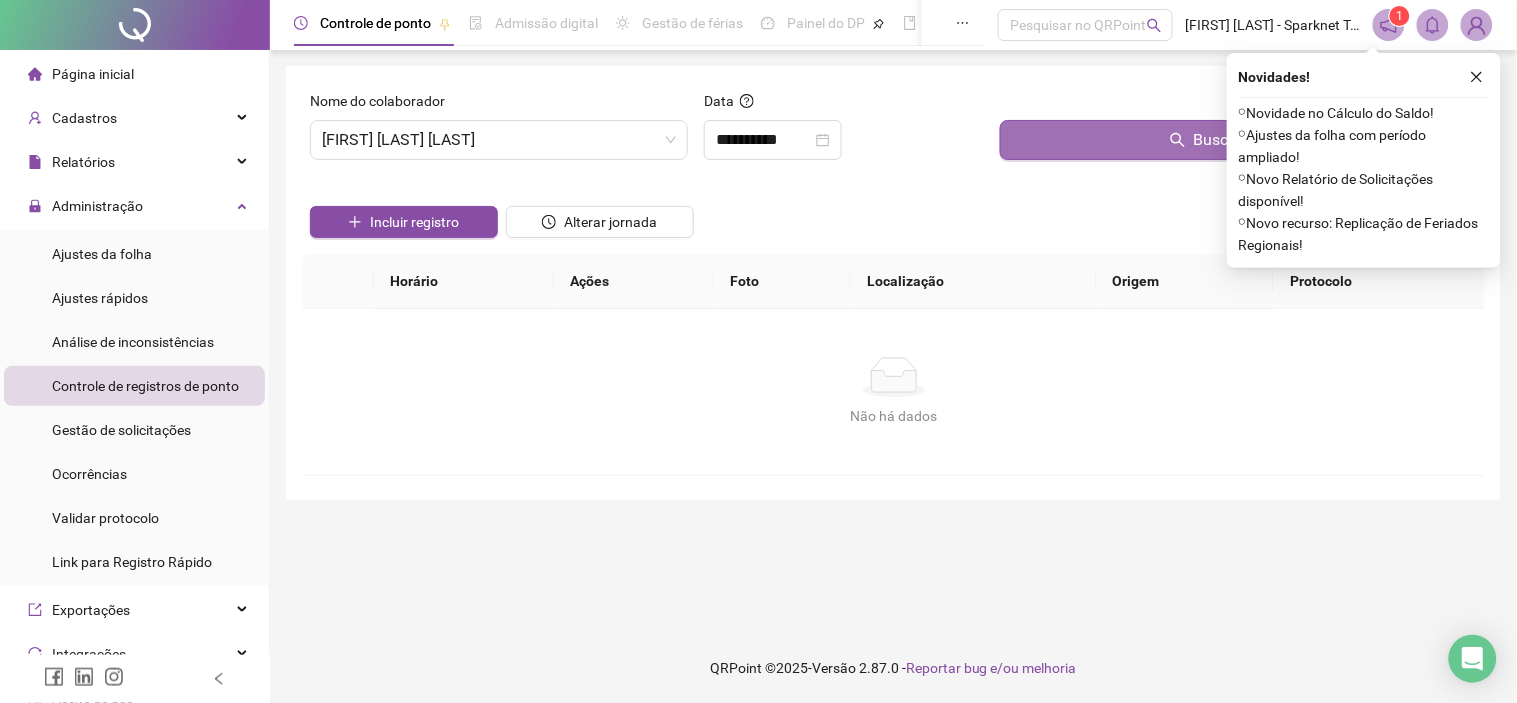 click on "Buscar registros" at bounding box center (1238, 140) 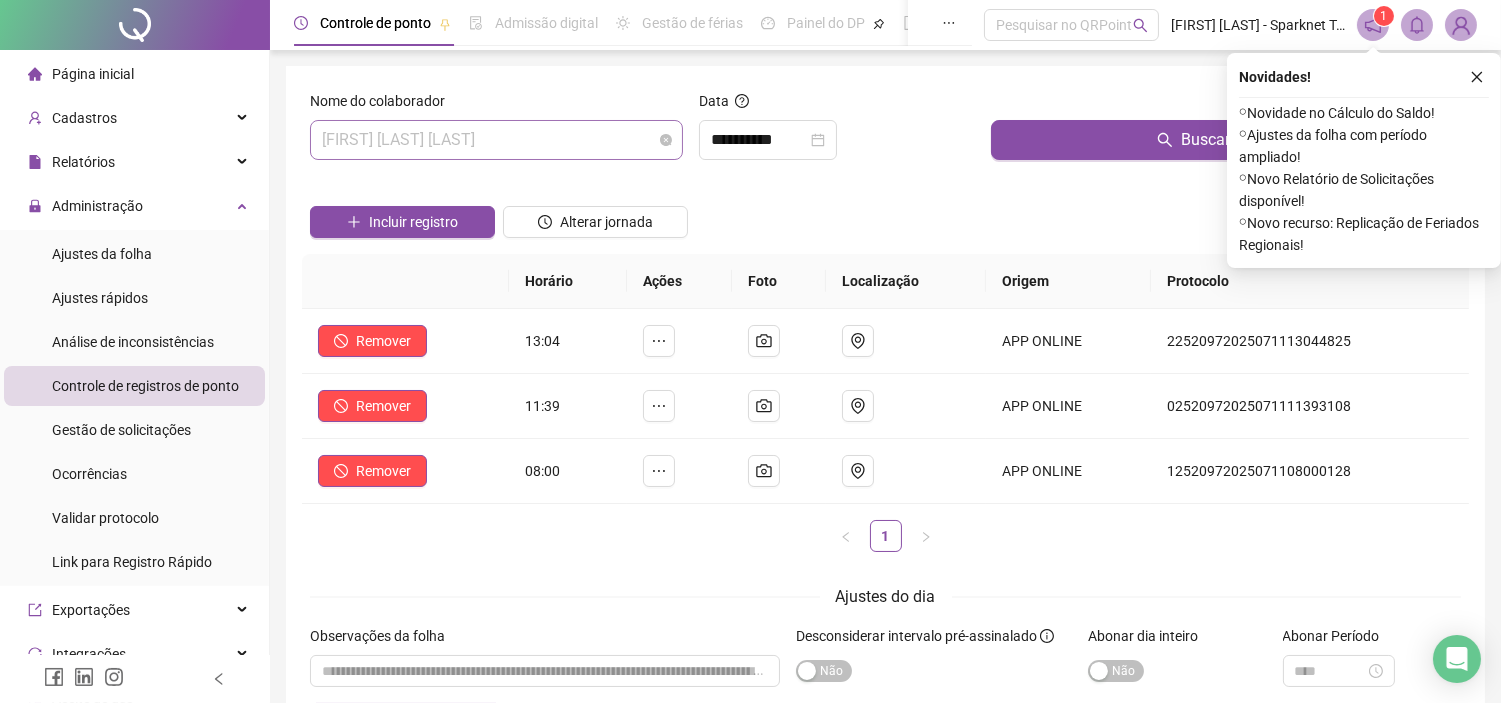 click on "[FIRST] [LAST] [LAST]" at bounding box center (496, 140) 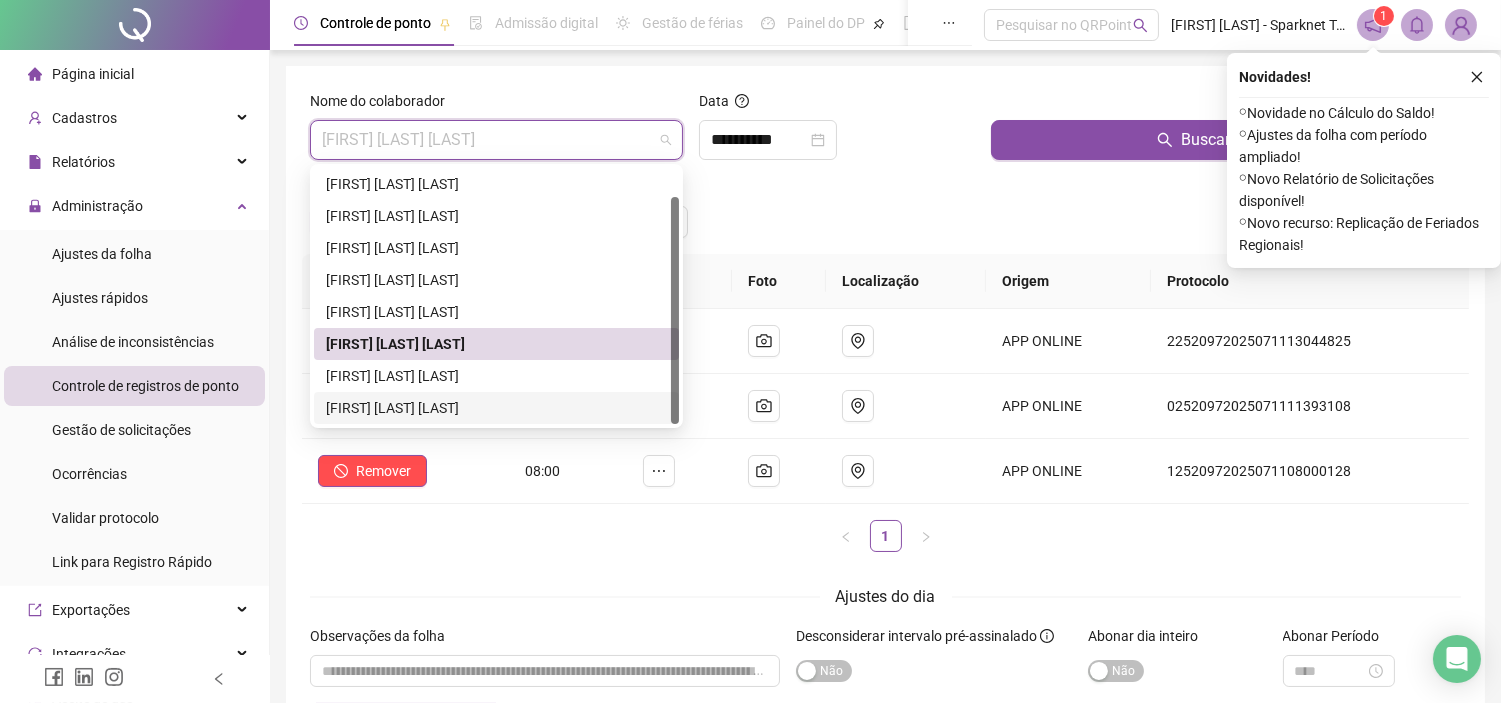 click on "[FIRST] [LAST] [LAST]" at bounding box center [496, 408] 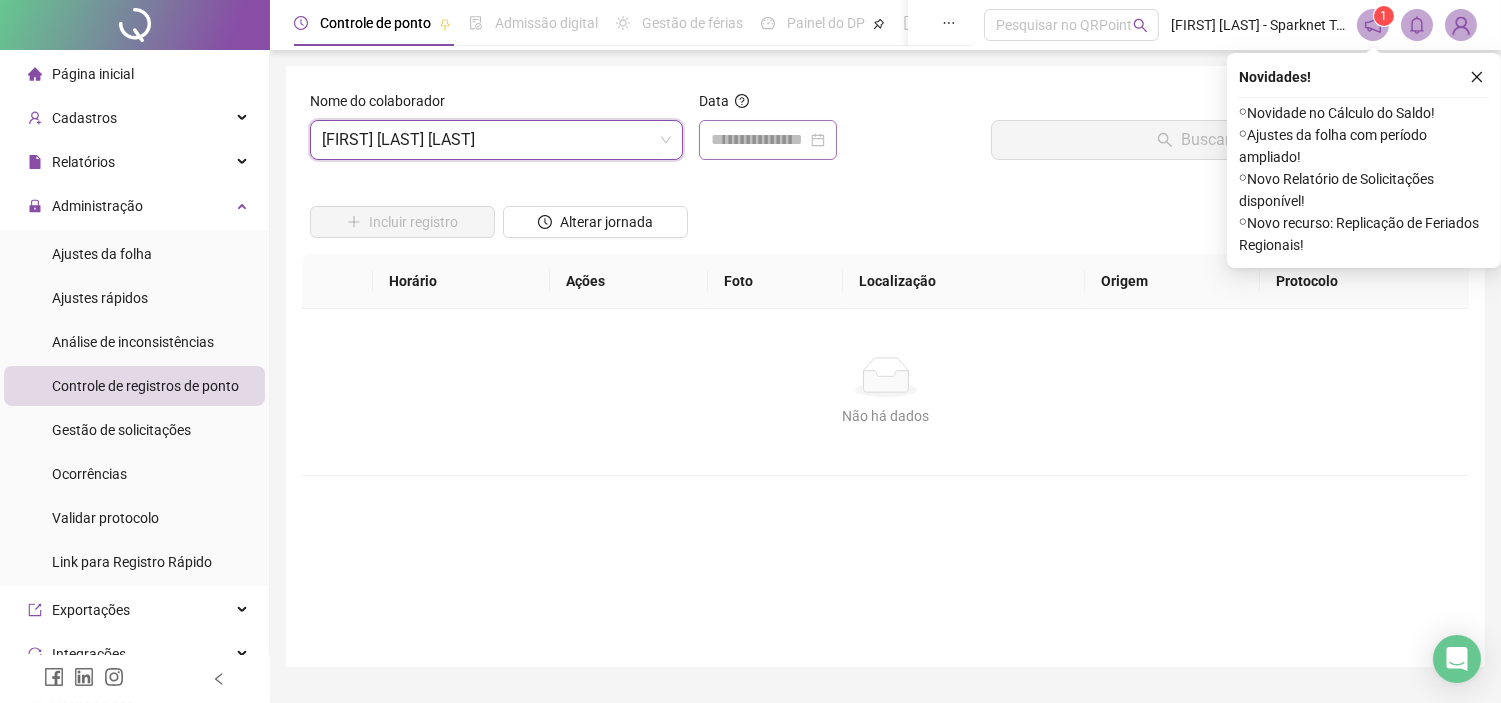 click at bounding box center [768, 140] 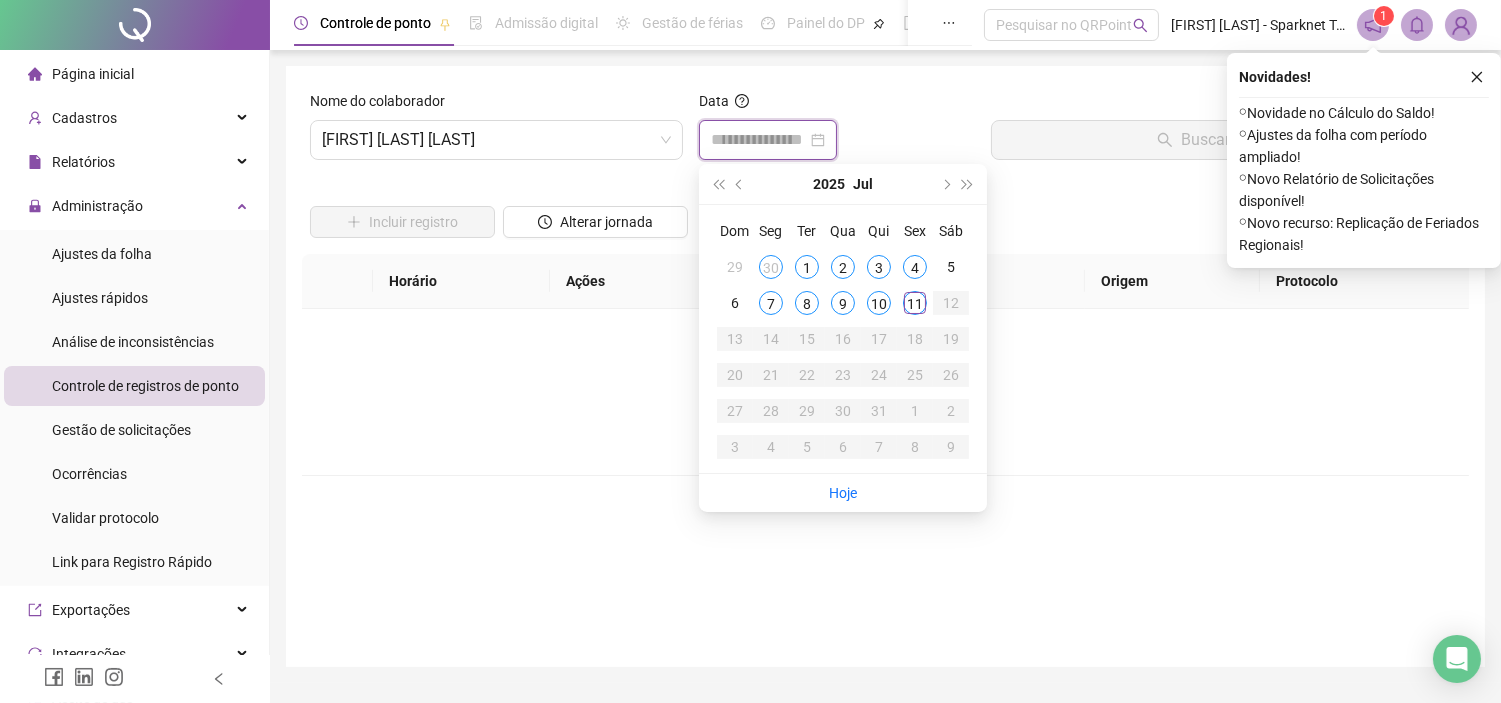 drag, startPoint x: 794, startPoint y: 138, endPoint x: 806, endPoint y: 144, distance: 13.416408 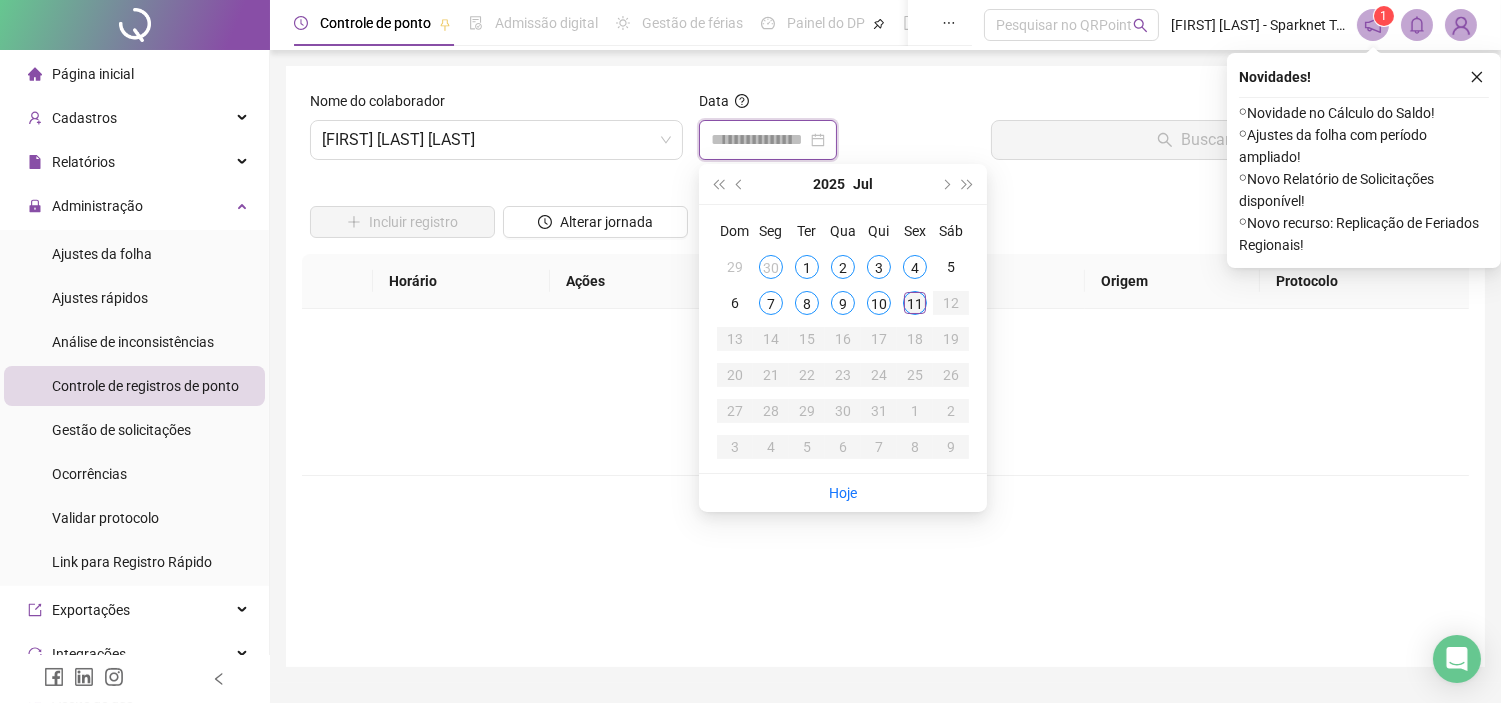 type on "**********" 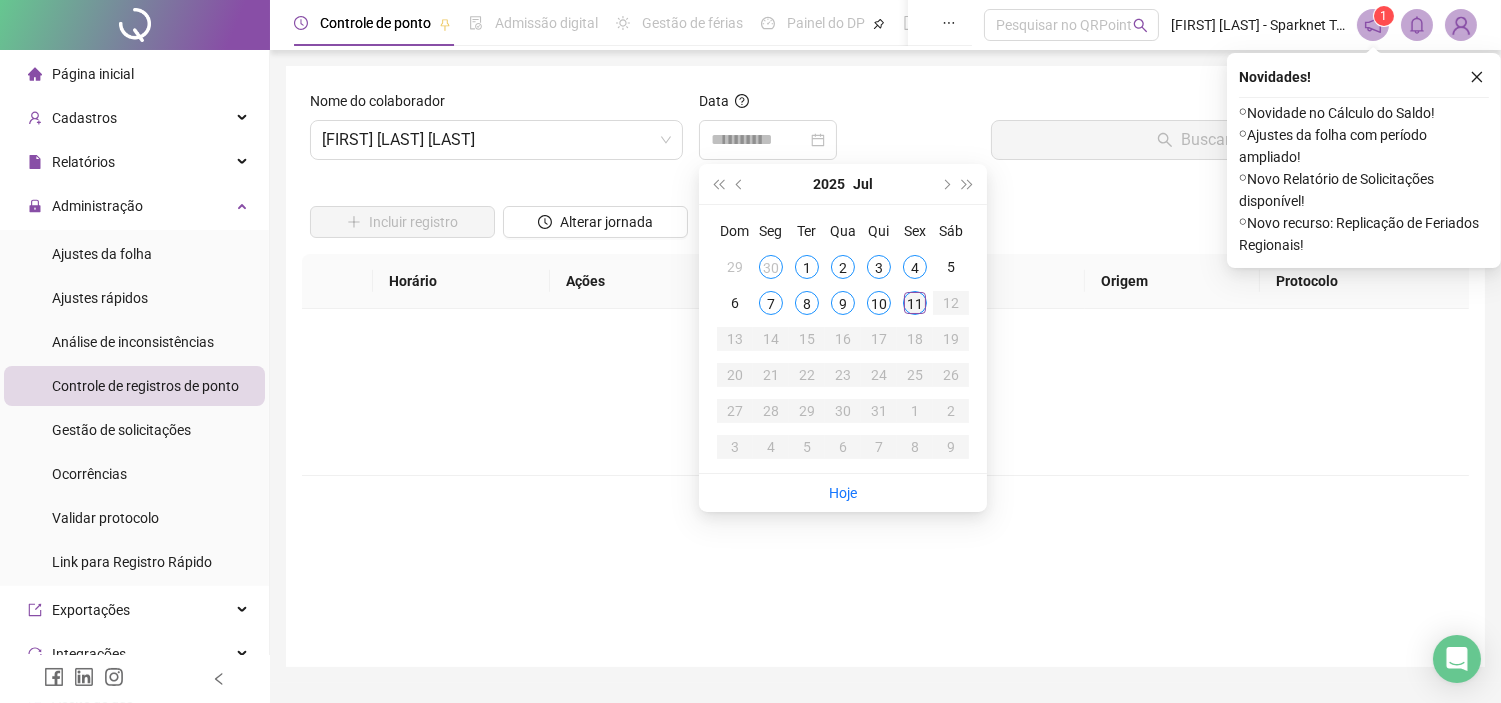 click on "11" at bounding box center (915, 303) 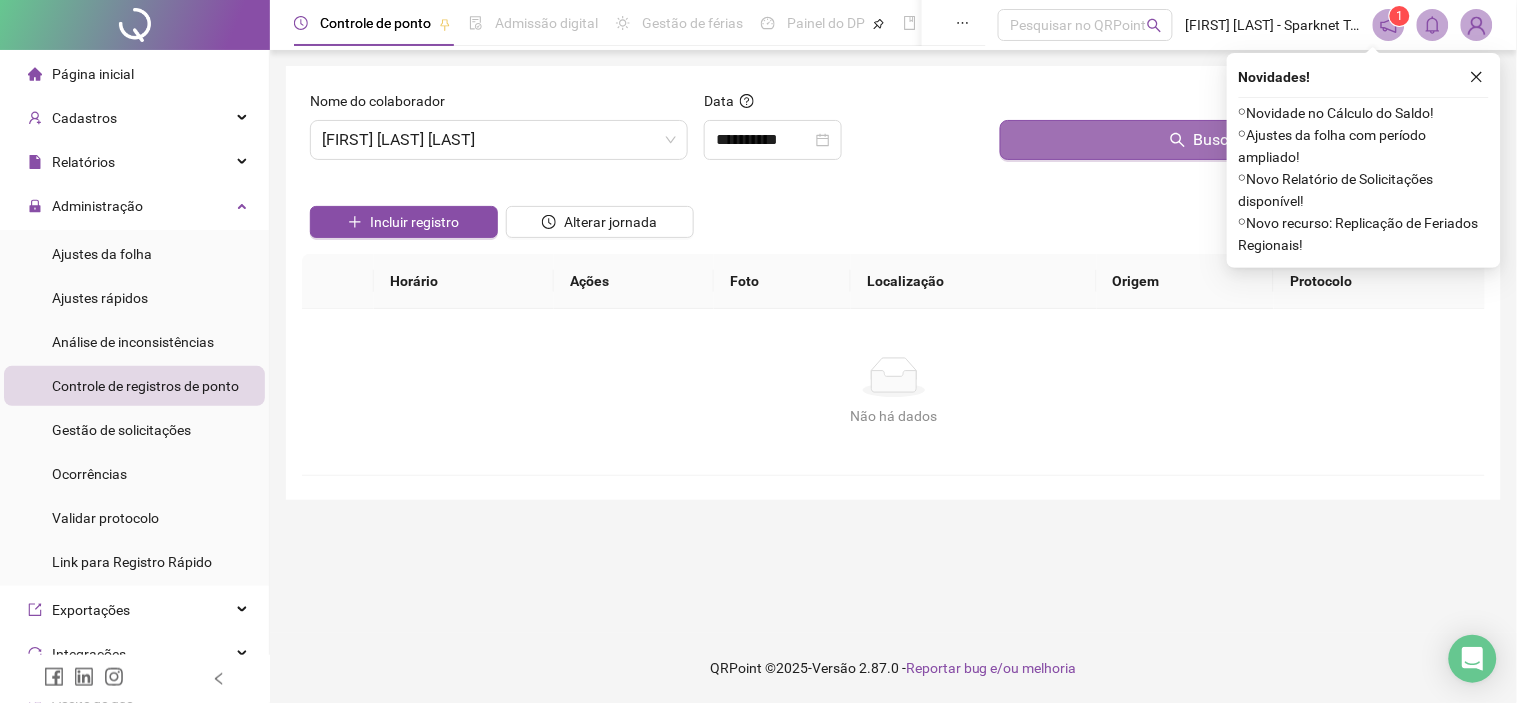 click on "Buscar registros" at bounding box center [1238, 140] 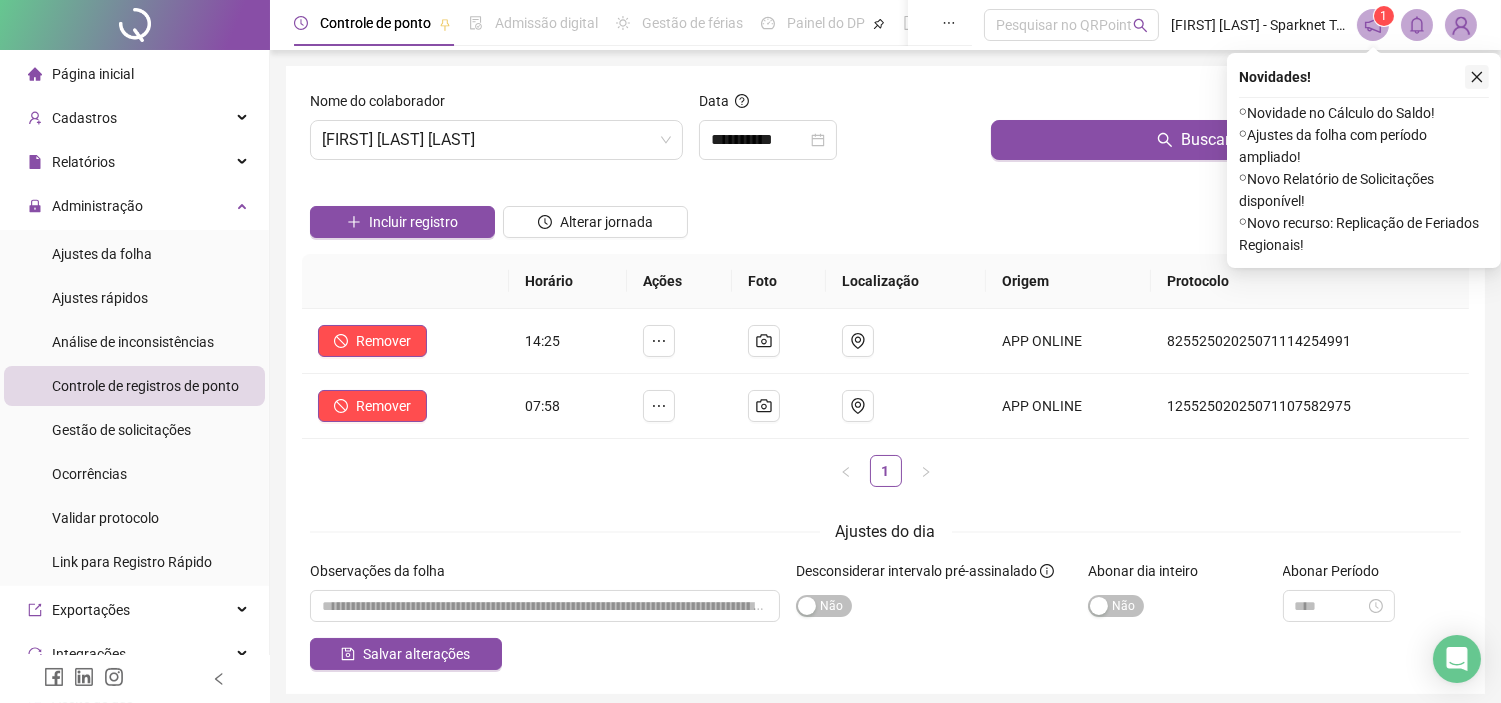 click 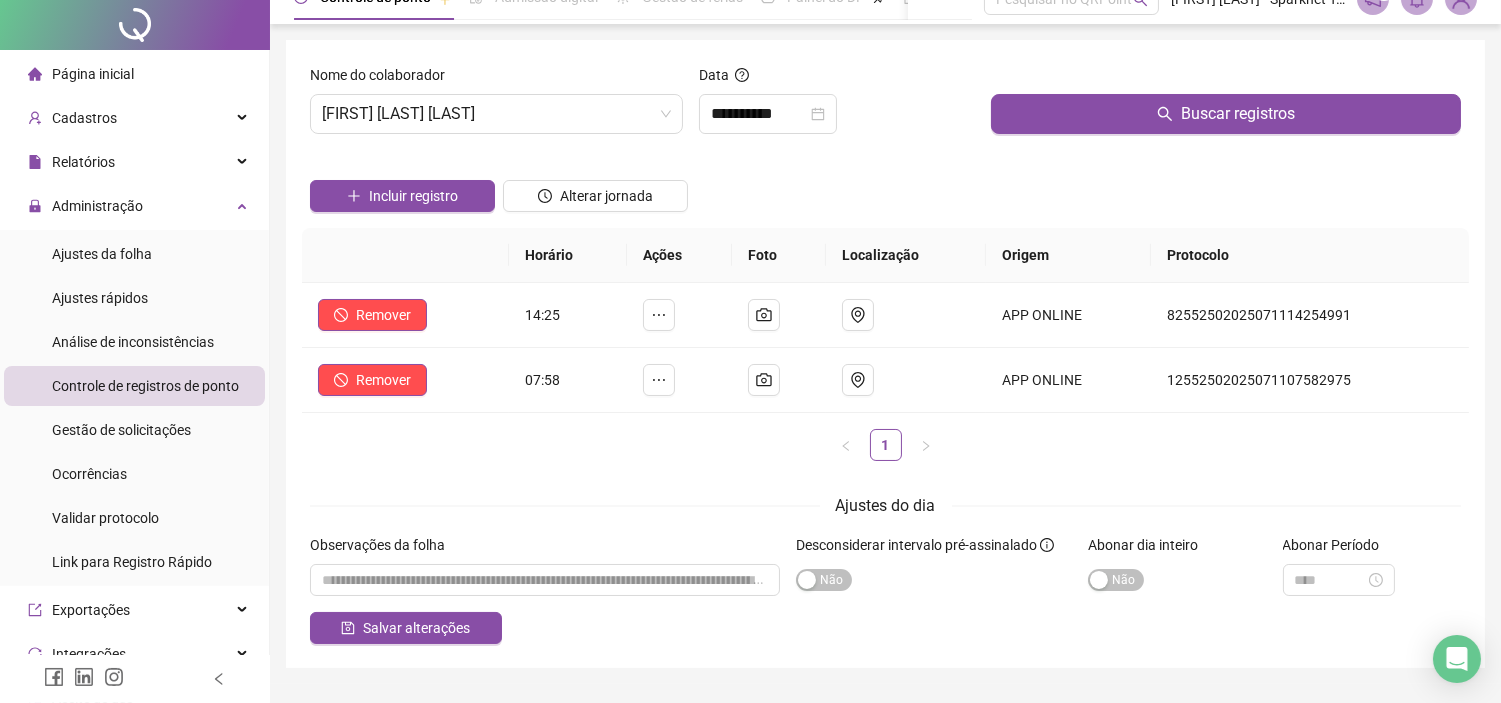 scroll, scrollTop: 0, scrollLeft: 0, axis: both 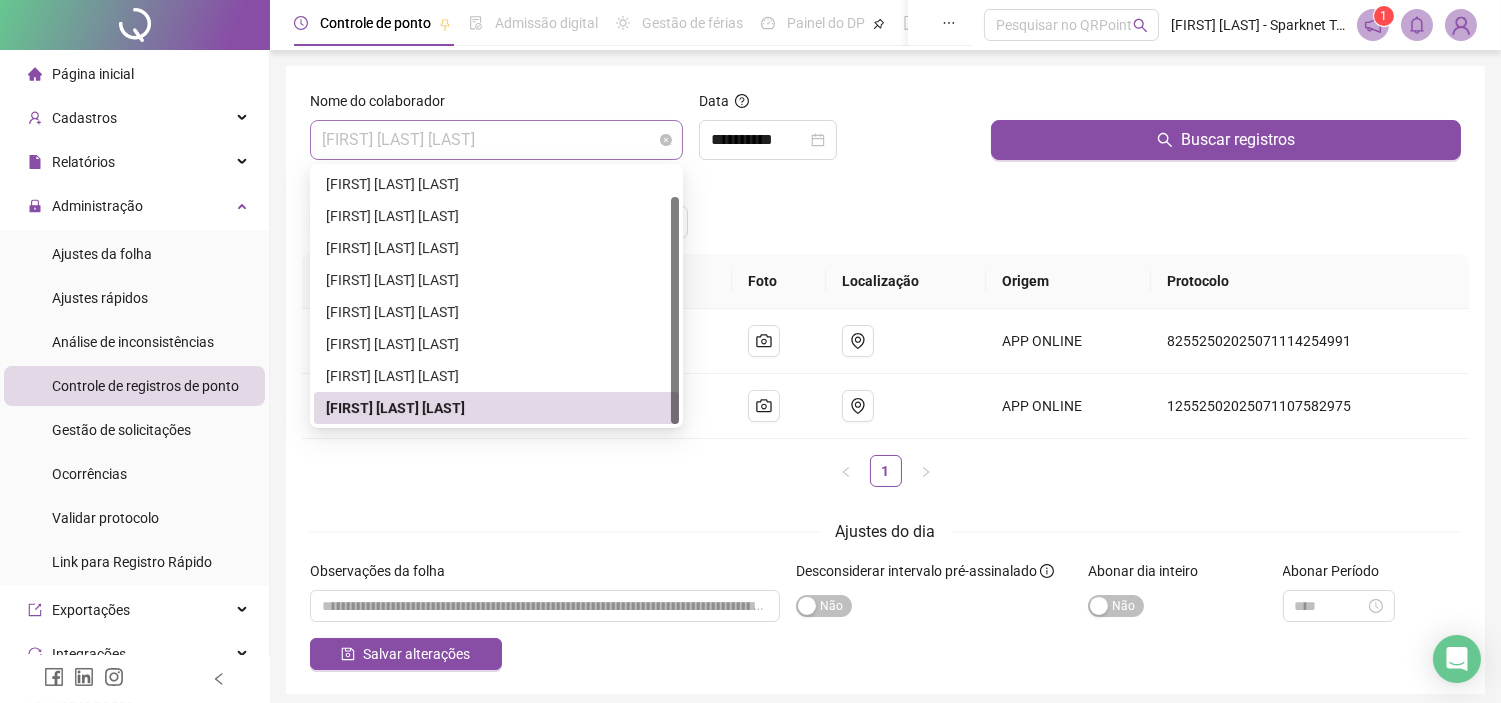 click on "[FIRST] [LAST] [LAST]" at bounding box center (496, 140) 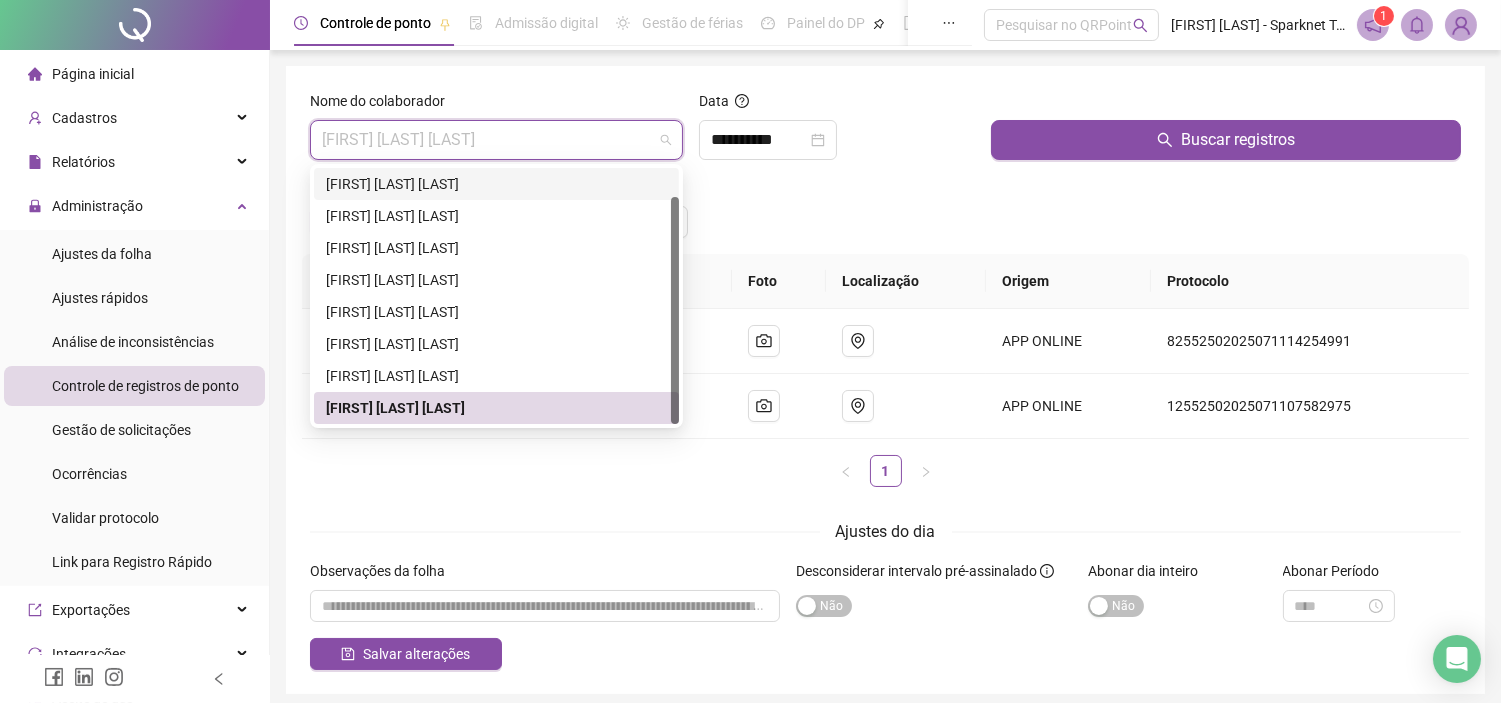 click on "[FIRST] [LAST] [LAST]" at bounding box center (496, 184) 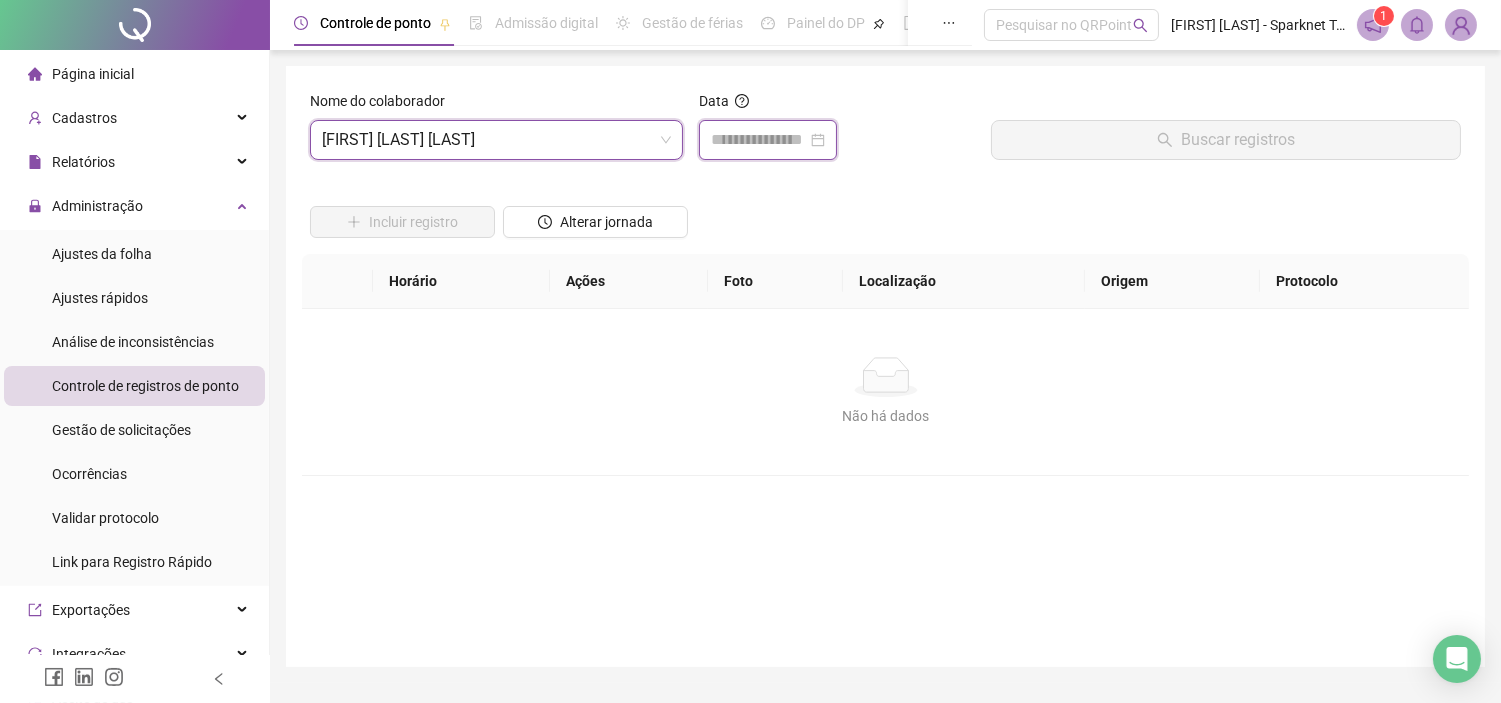 click at bounding box center (759, 140) 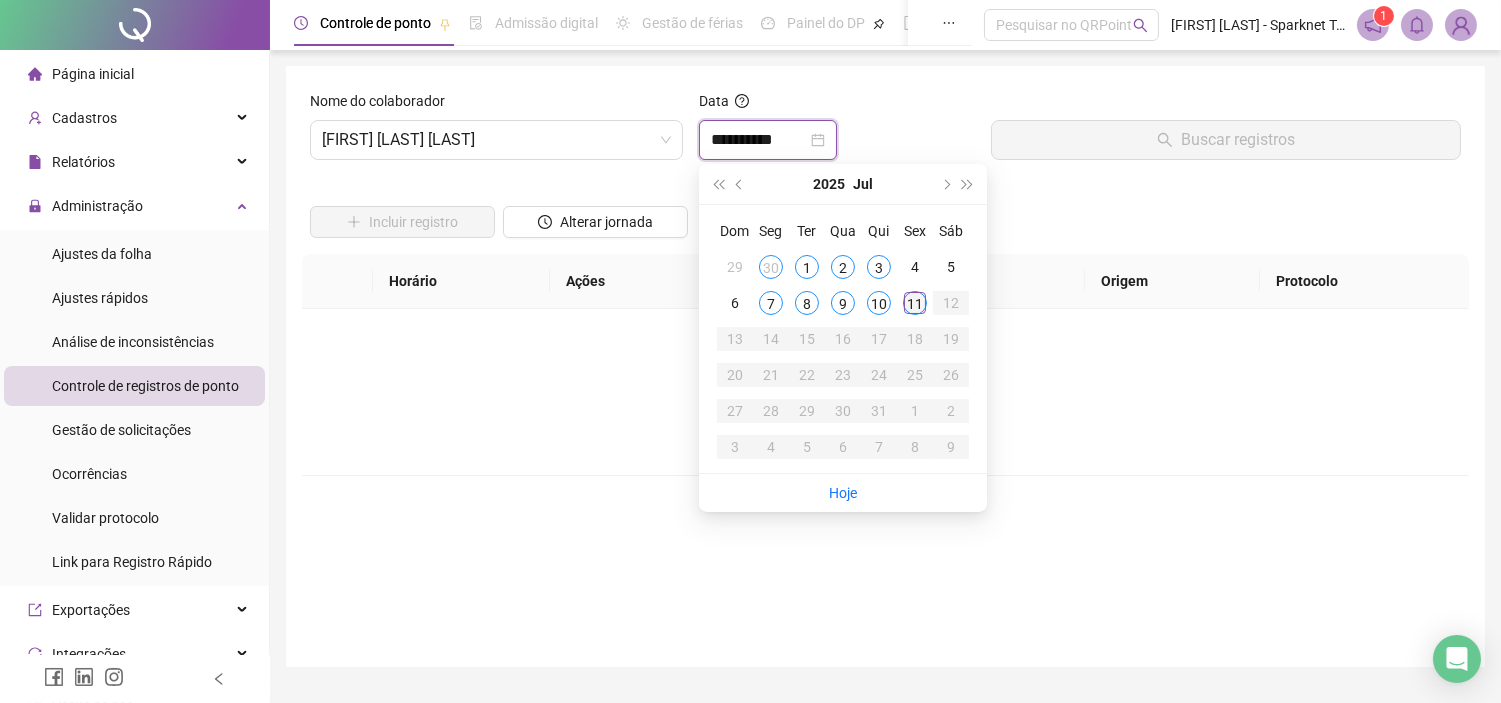 type on "**********" 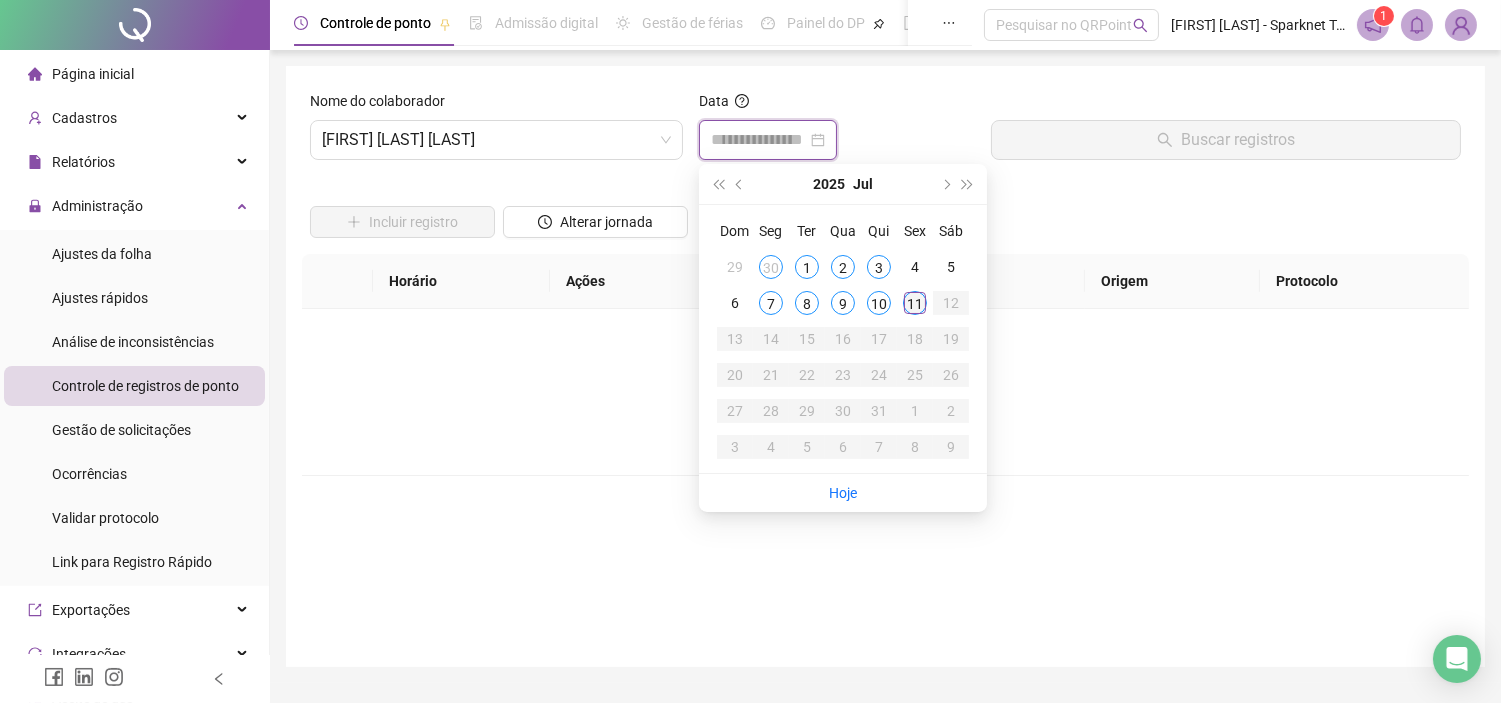 type on "**********" 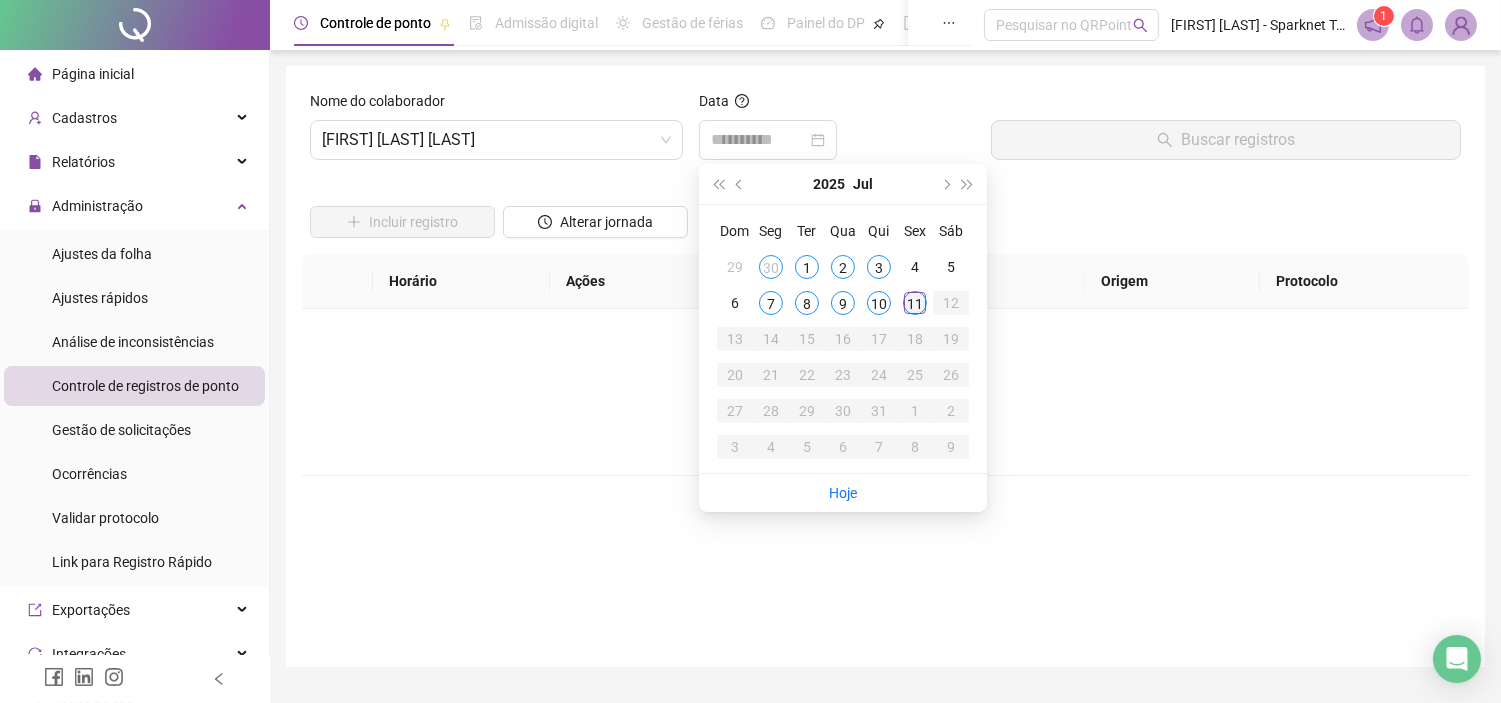 click on "11" at bounding box center [915, 303] 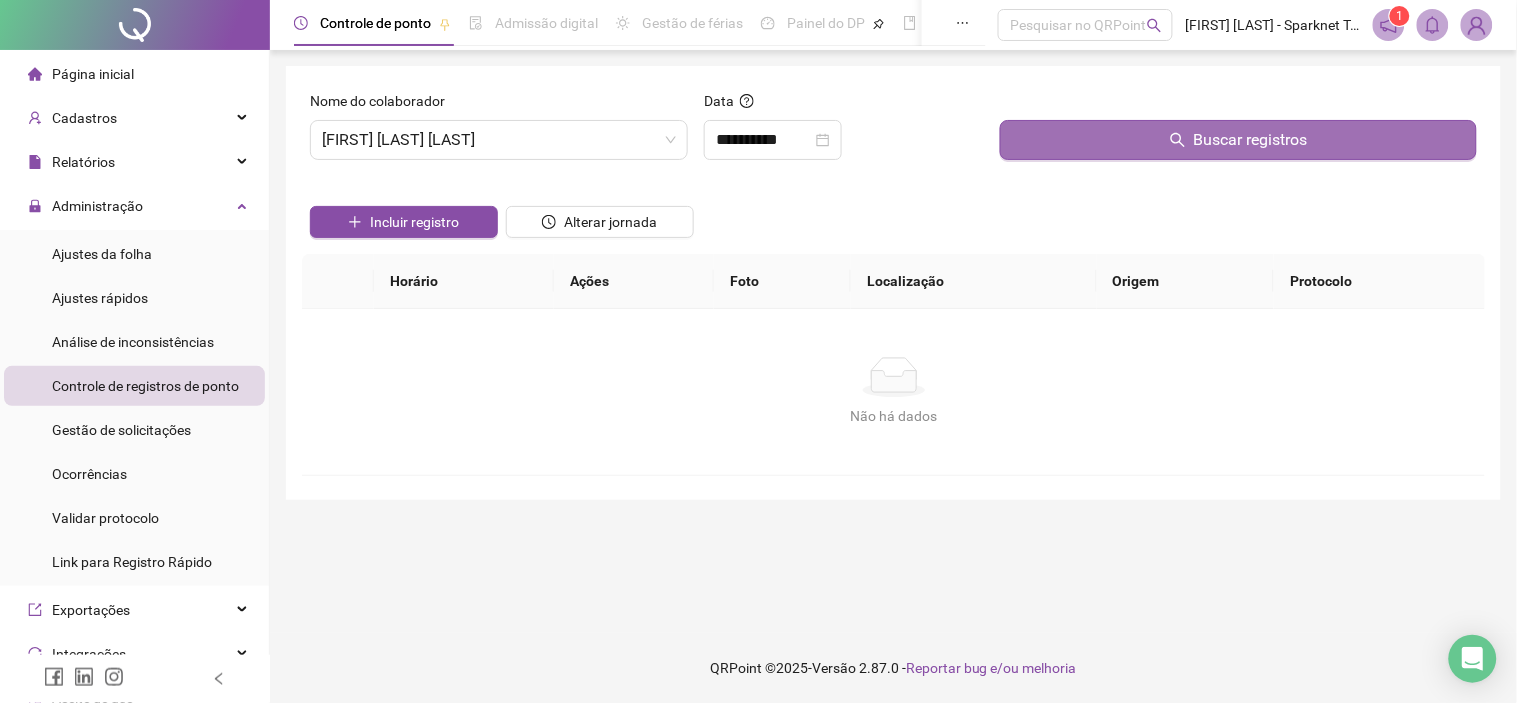 click on "Buscar registros" at bounding box center (1238, 140) 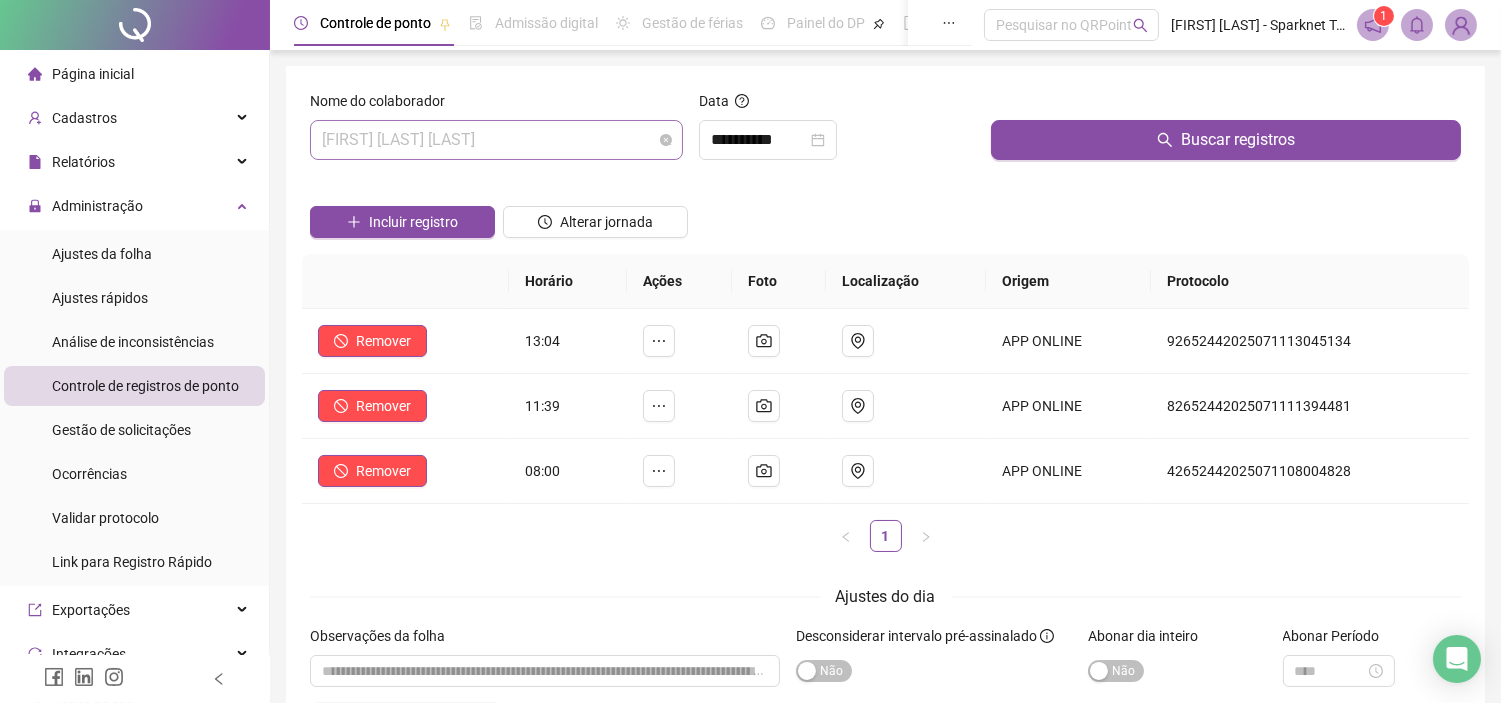 click on "[FIRST] [LAST] [LAST]" at bounding box center (496, 140) 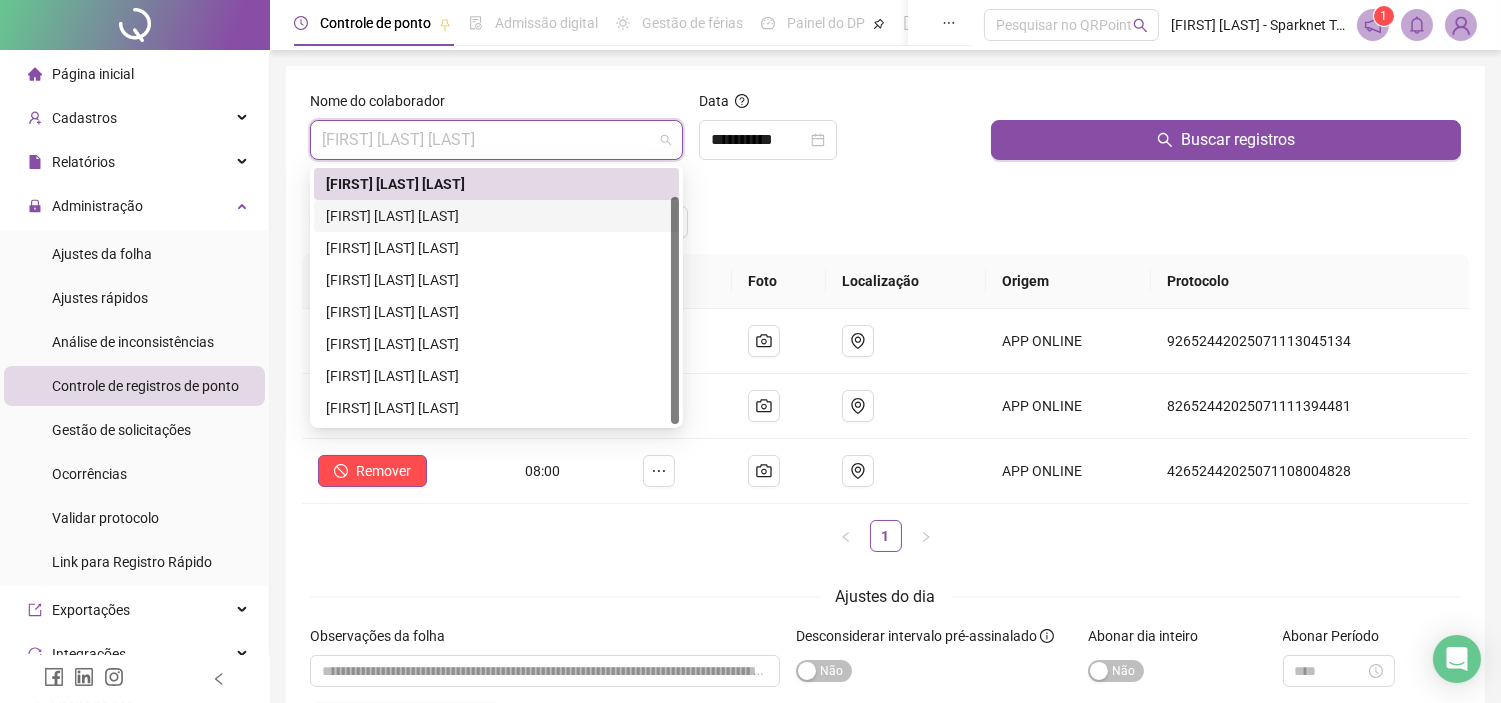 click on "[FIRST] [LAST] [LAST]" at bounding box center (496, 216) 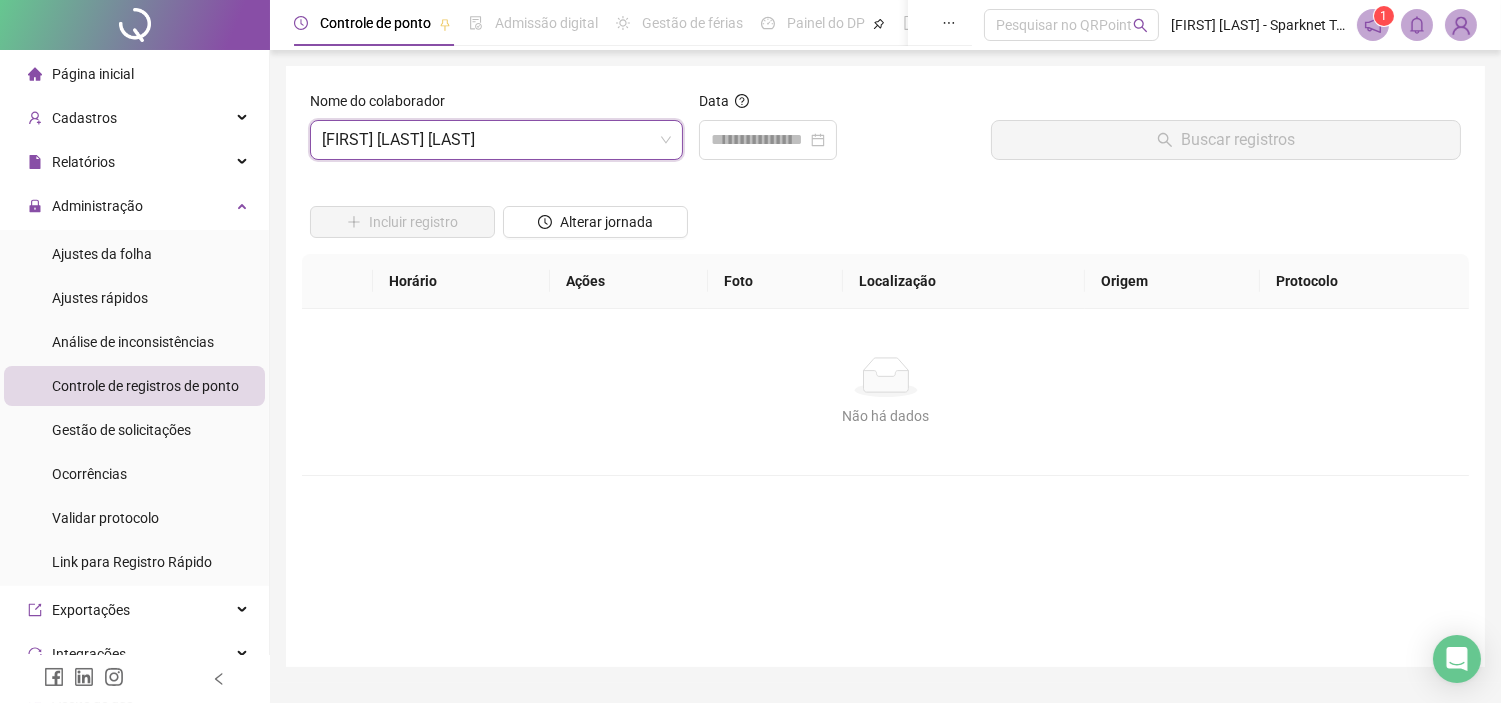 drag, startPoint x: 842, startPoint y: 142, endPoint x: 846, endPoint y: 310, distance: 168.0476 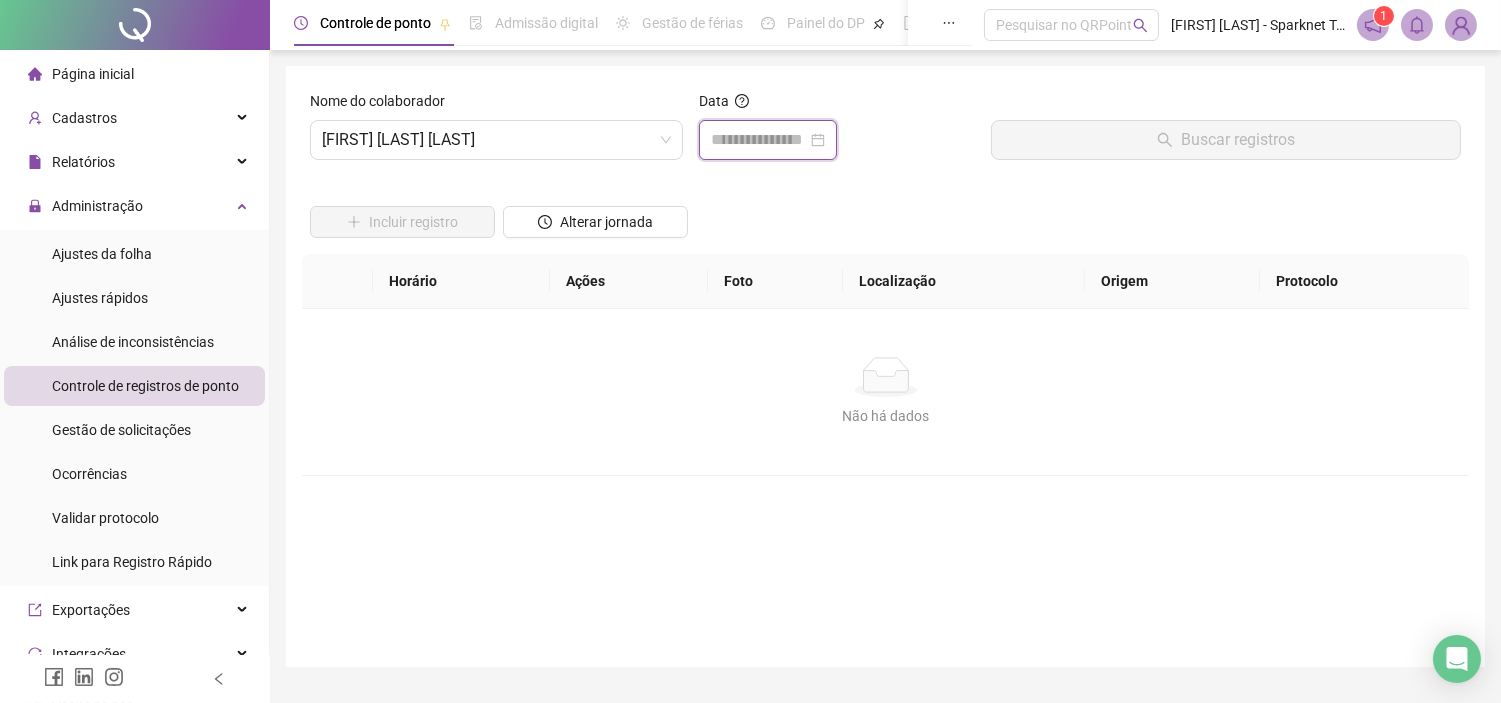 type on "**********" 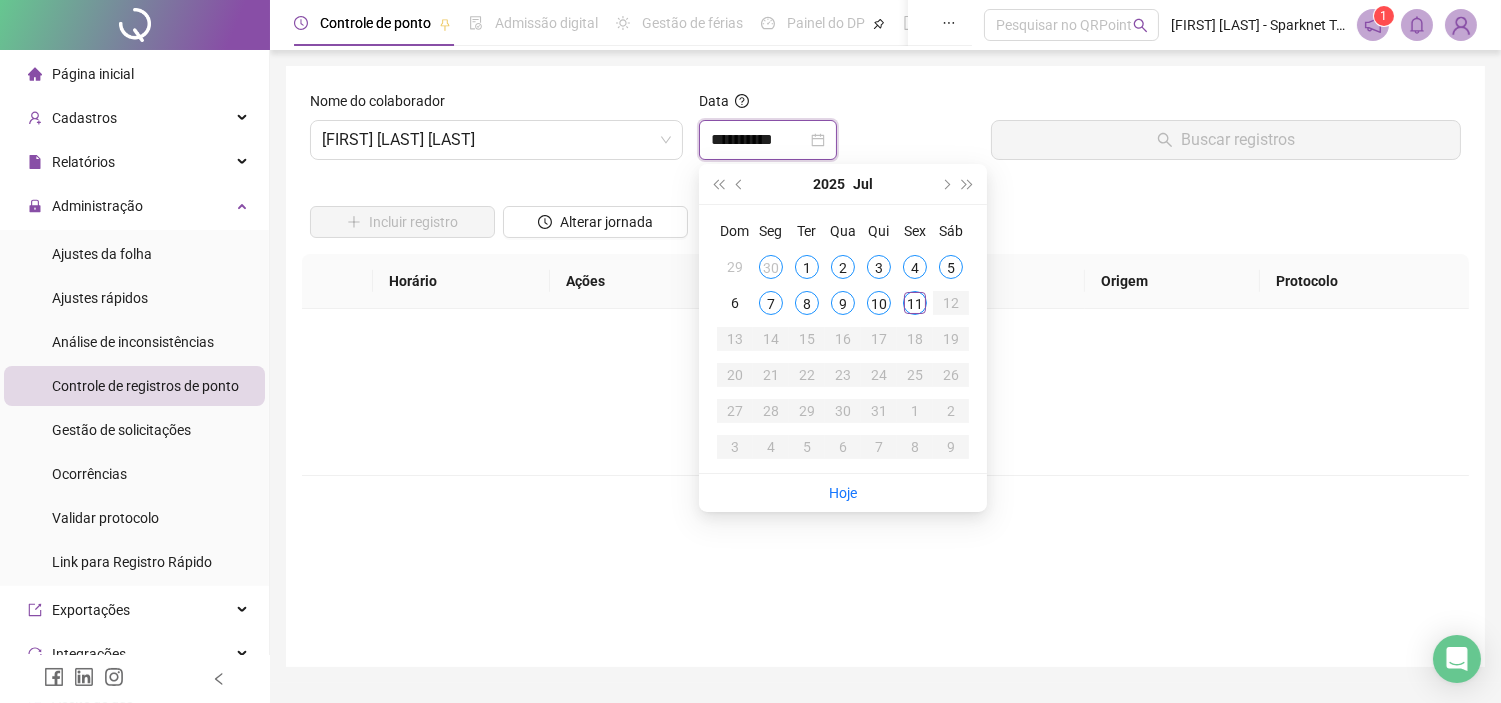 type on "**********" 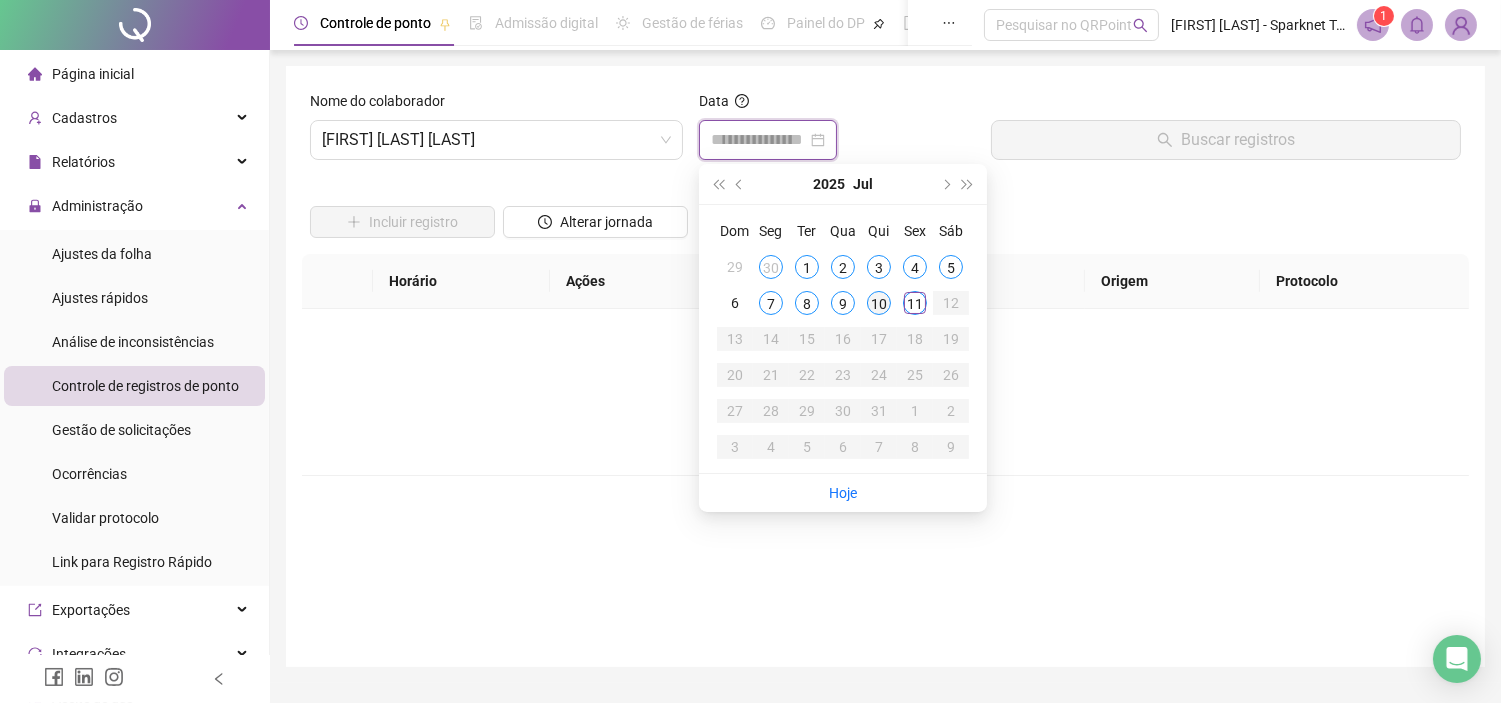 type on "**********" 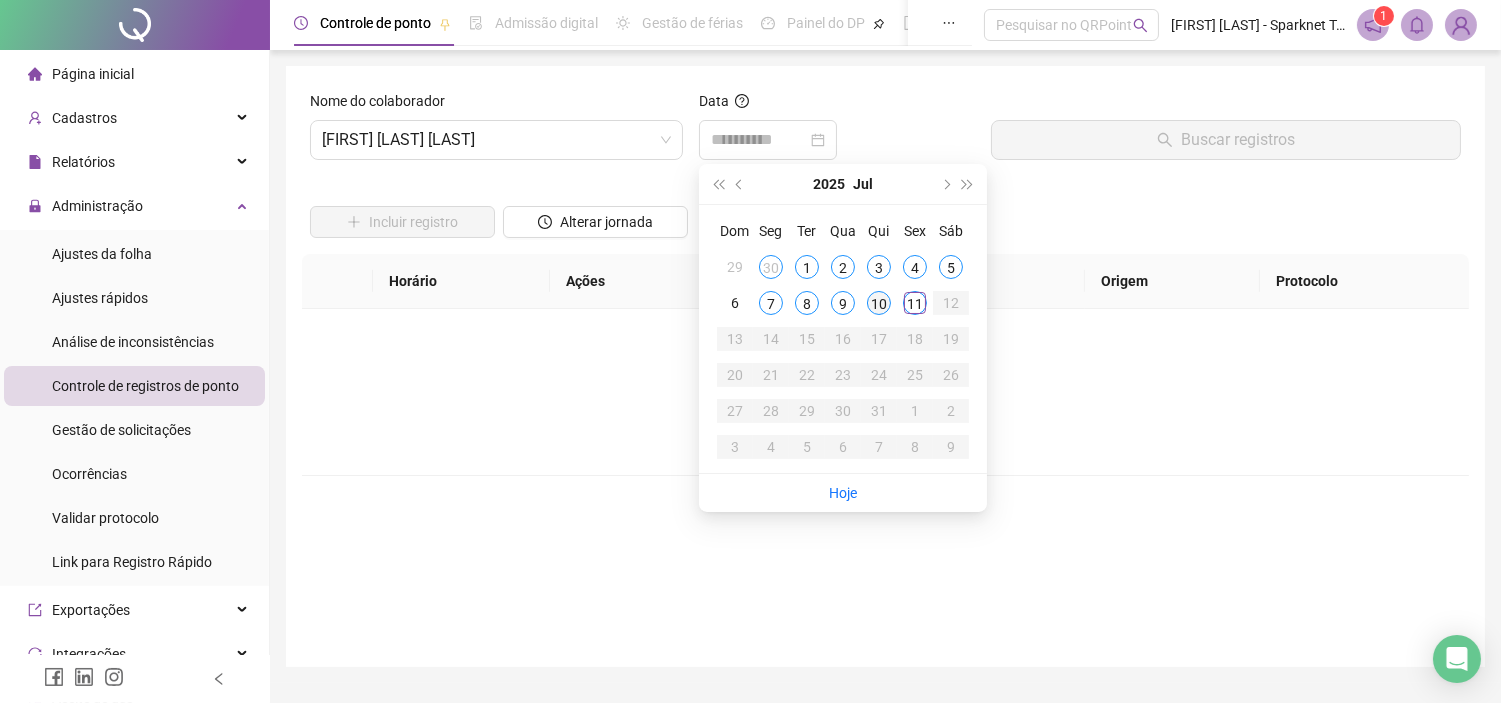 click on "10" at bounding box center [879, 303] 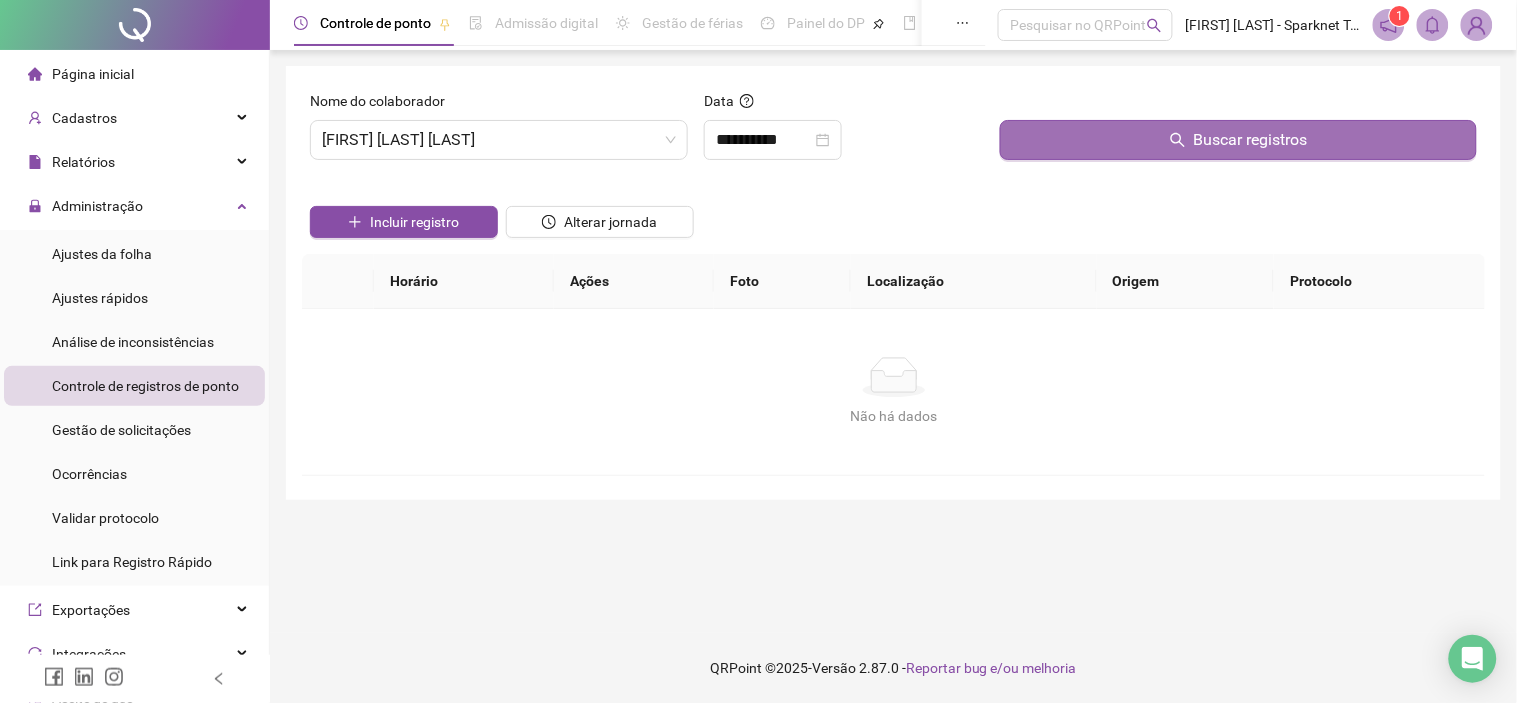 click on "Buscar registros" at bounding box center [1238, 140] 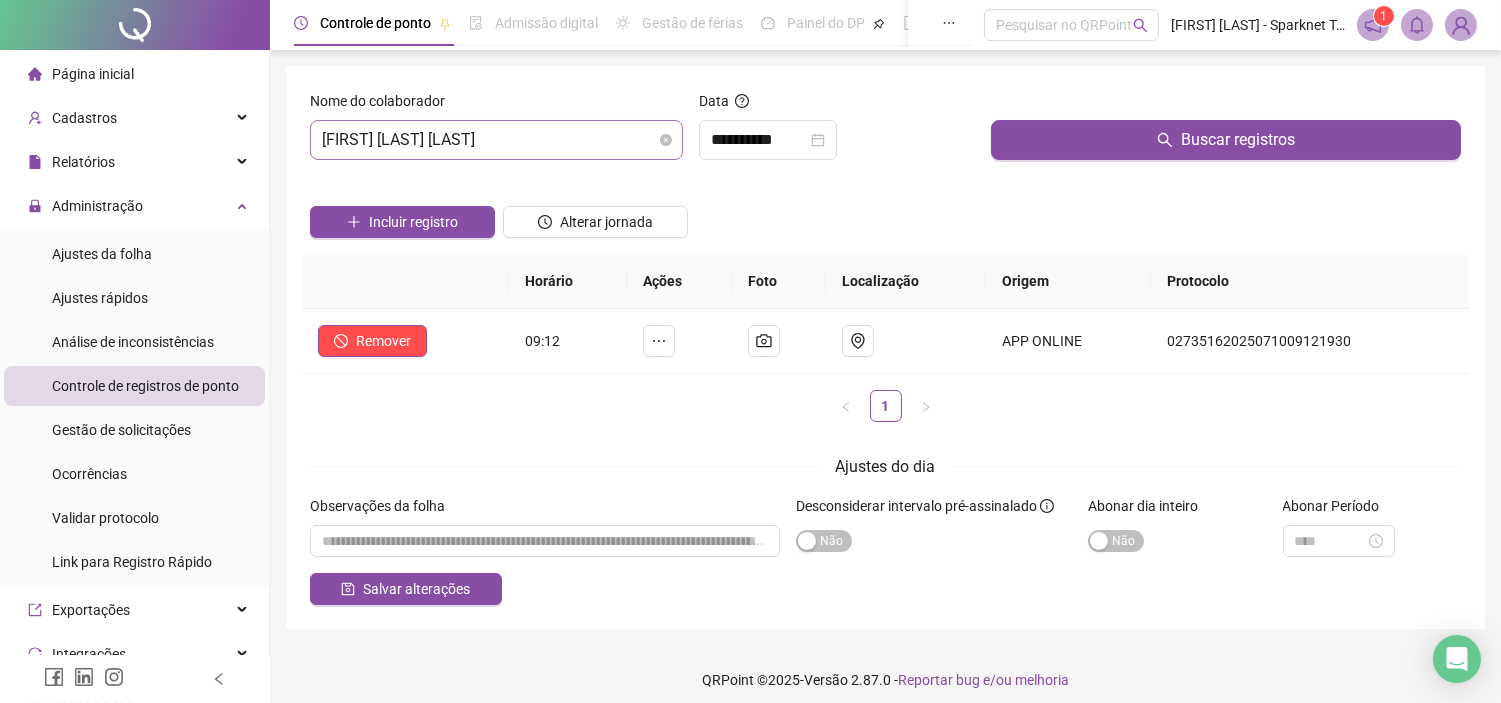 click on "[FIRST] [LAST] [LAST]" at bounding box center [496, 140] 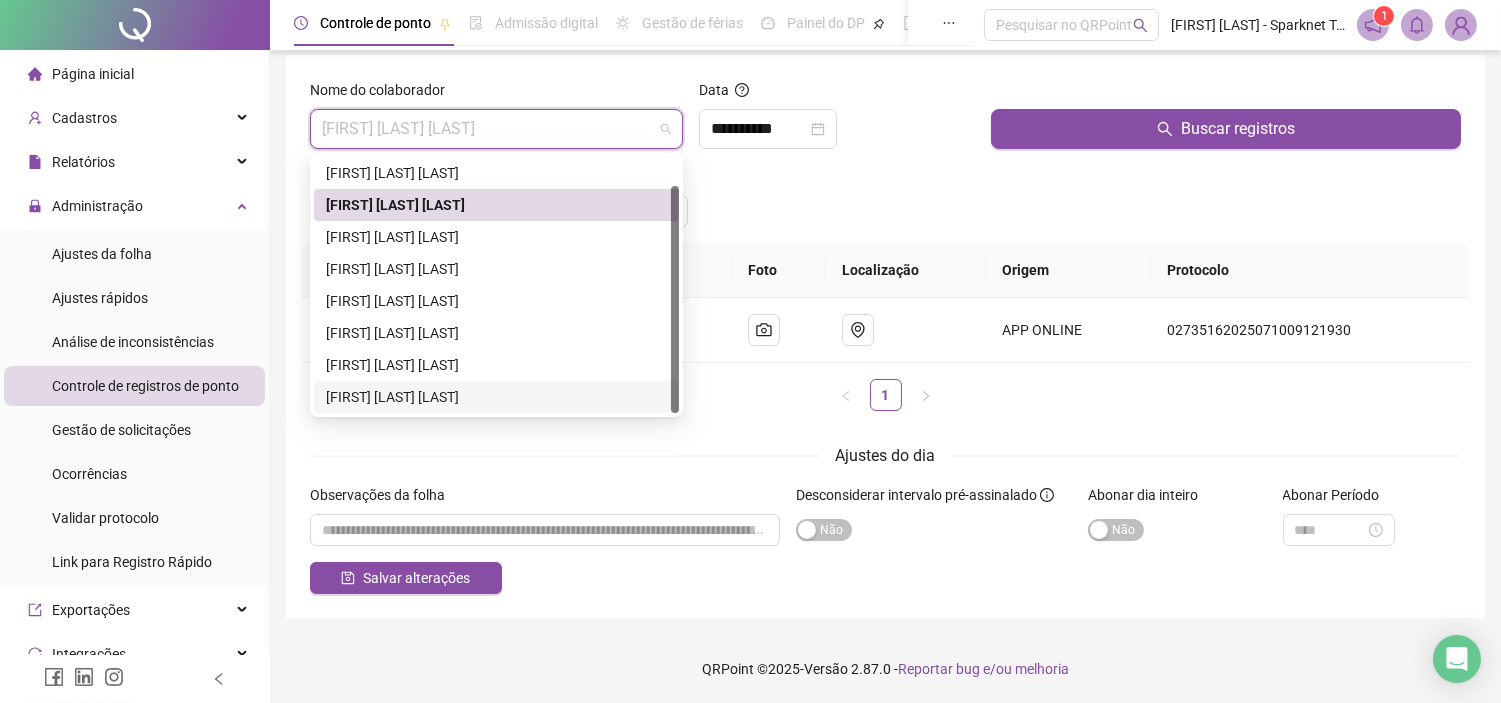 scroll, scrollTop: 12, scrollLeft: 0, axis: vertical 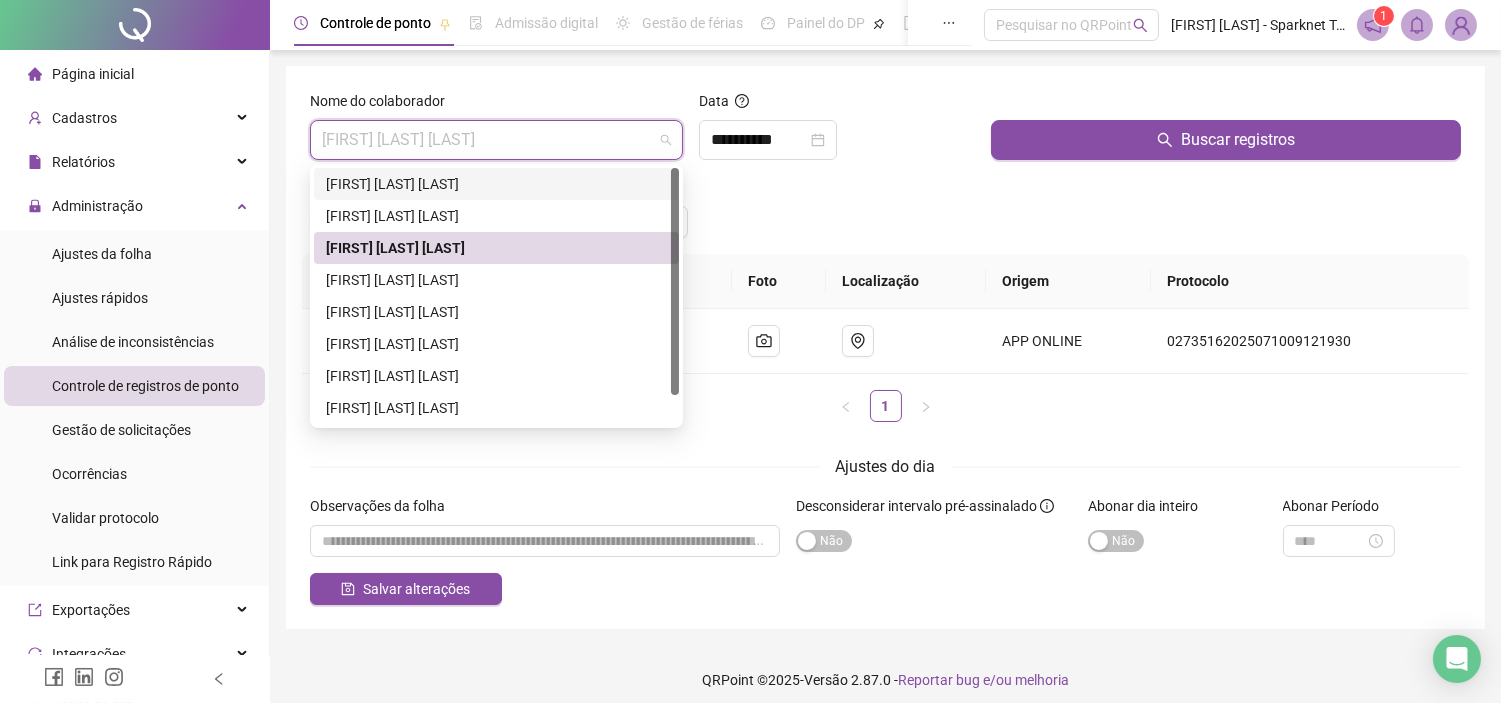 click on "[FIRST] [LAST] [LAST]" at bounding box center [496, 184] 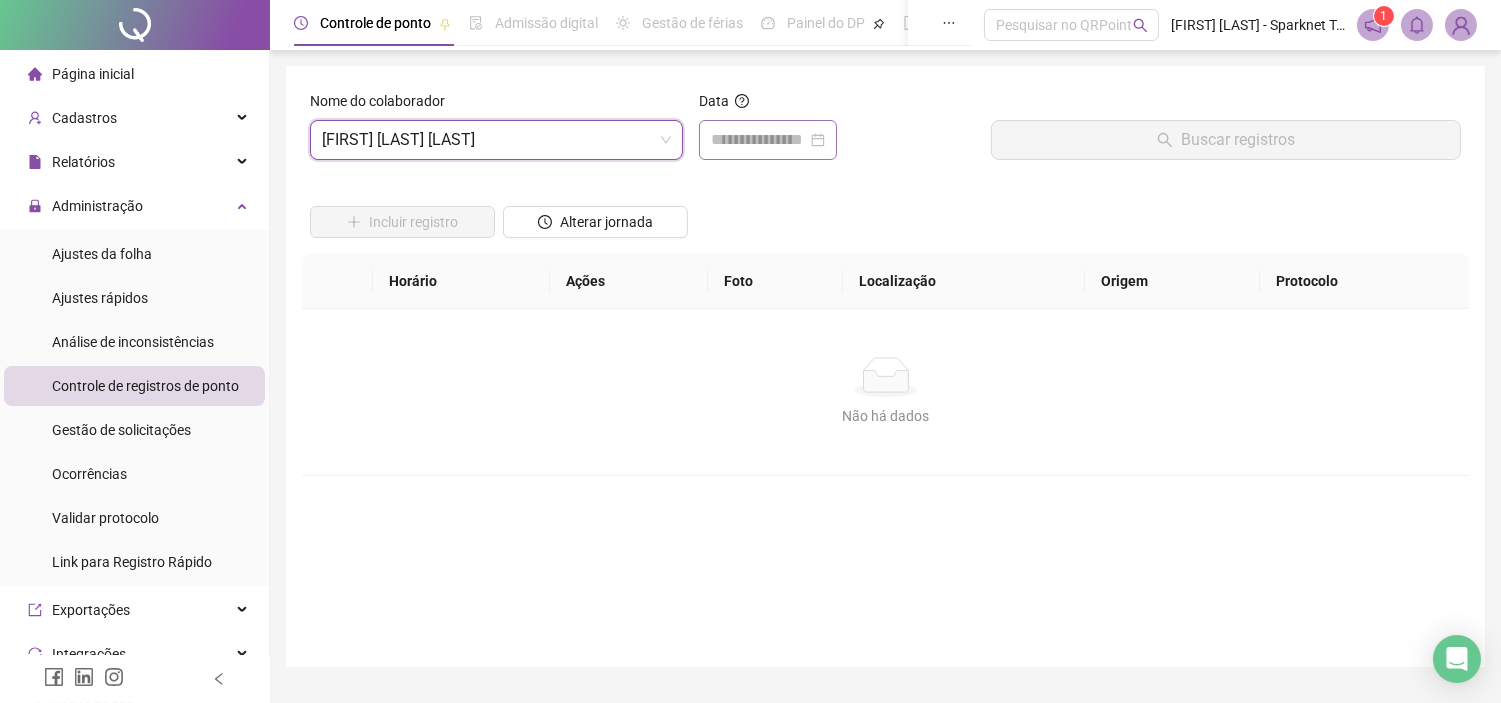 click at bounding box center (768, 140) 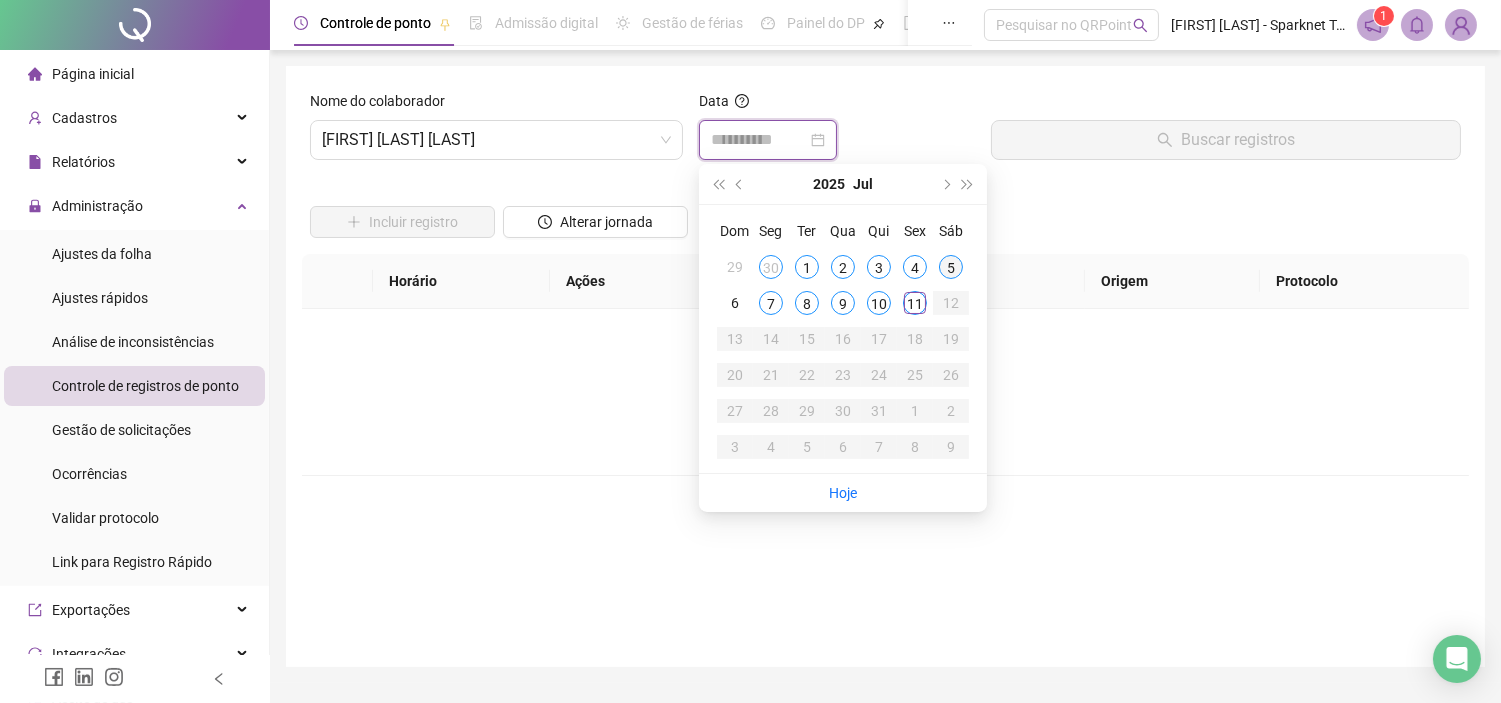 type on "**********" 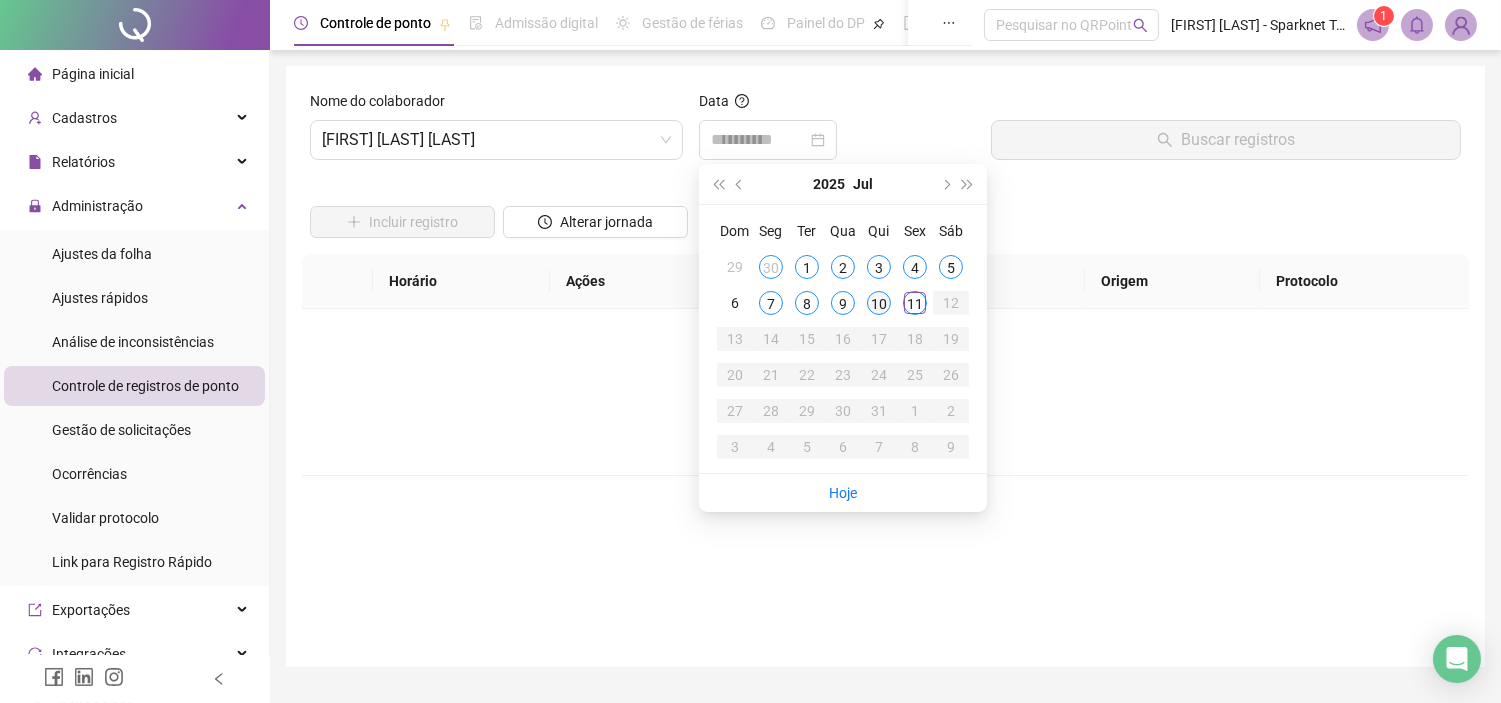 click on "10" at bounding box center (879, 303) 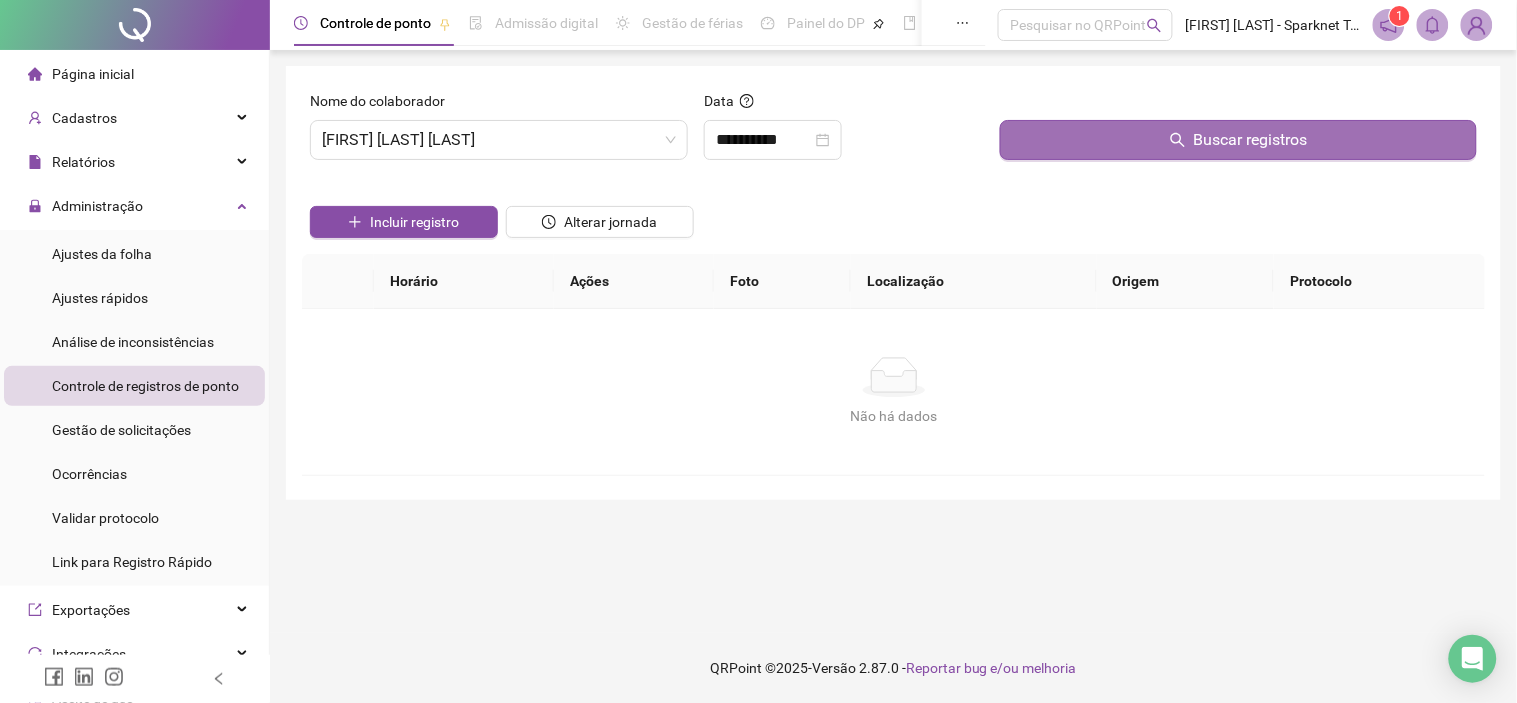click 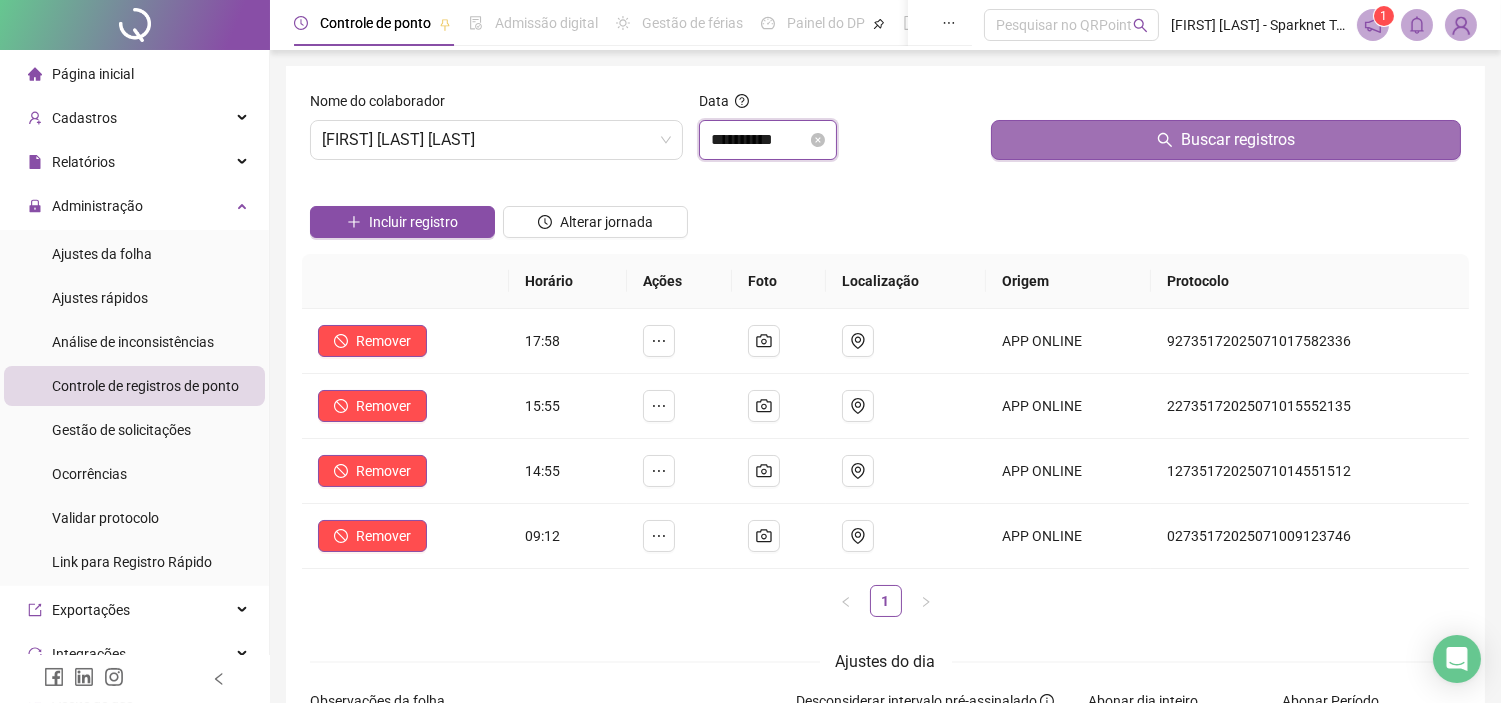 click on "**********" at bounding box center [759, 140] 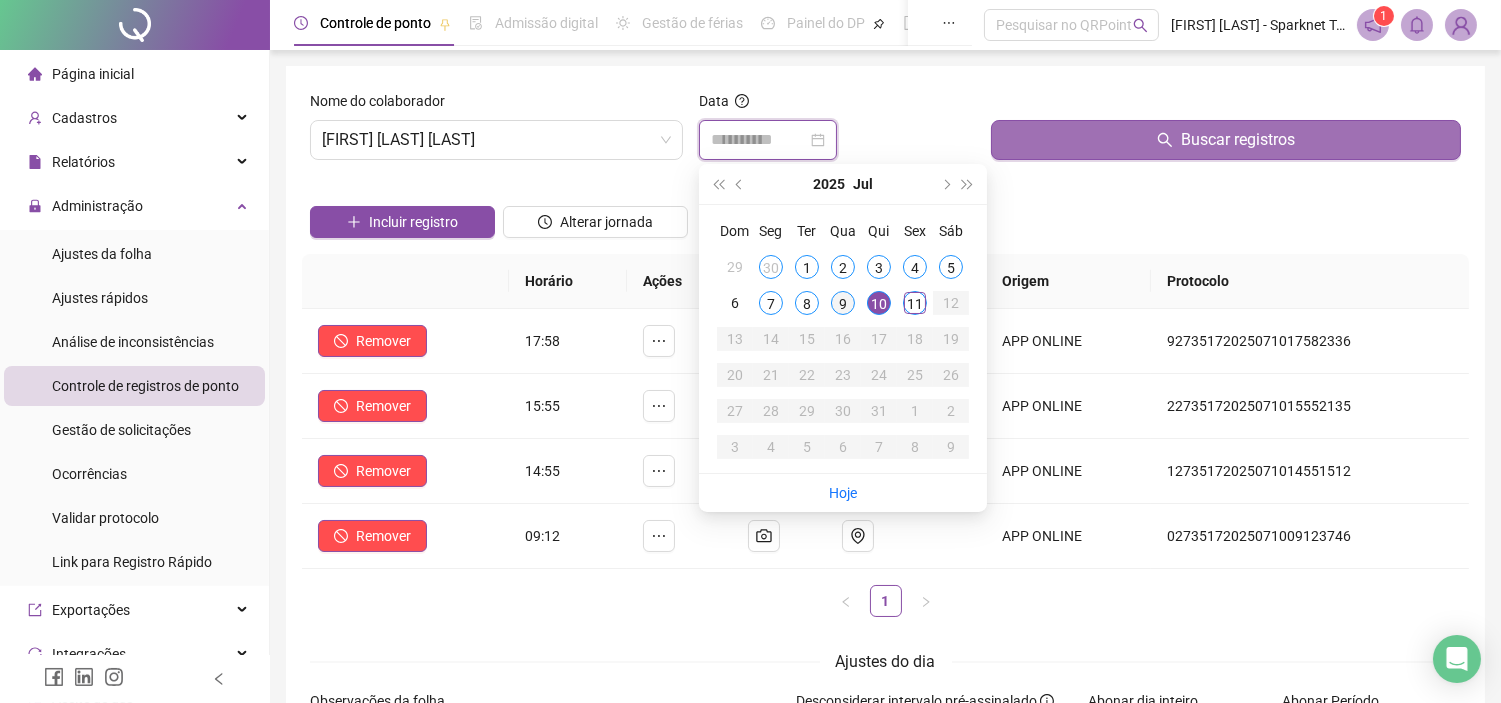 type on "**********" 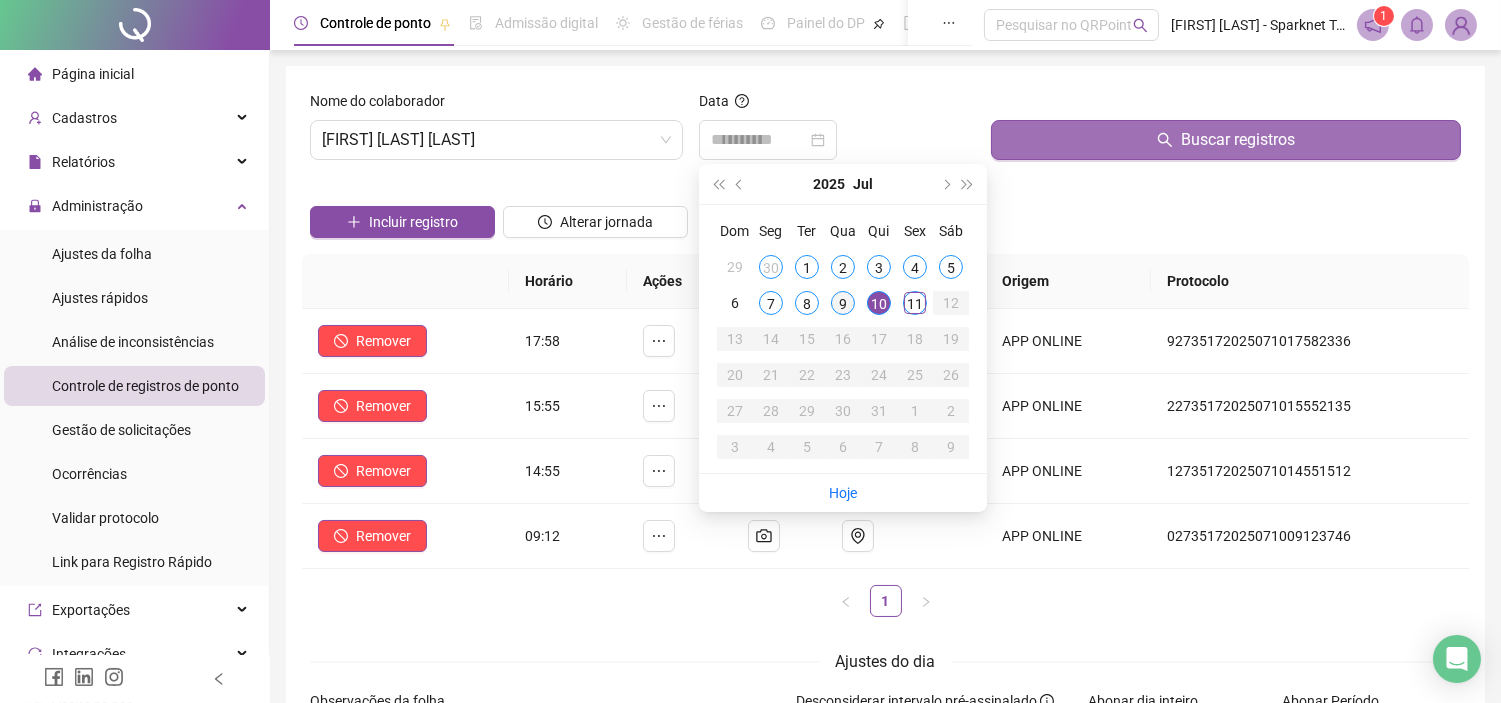 click on "9" at bounding box center (843, 303) 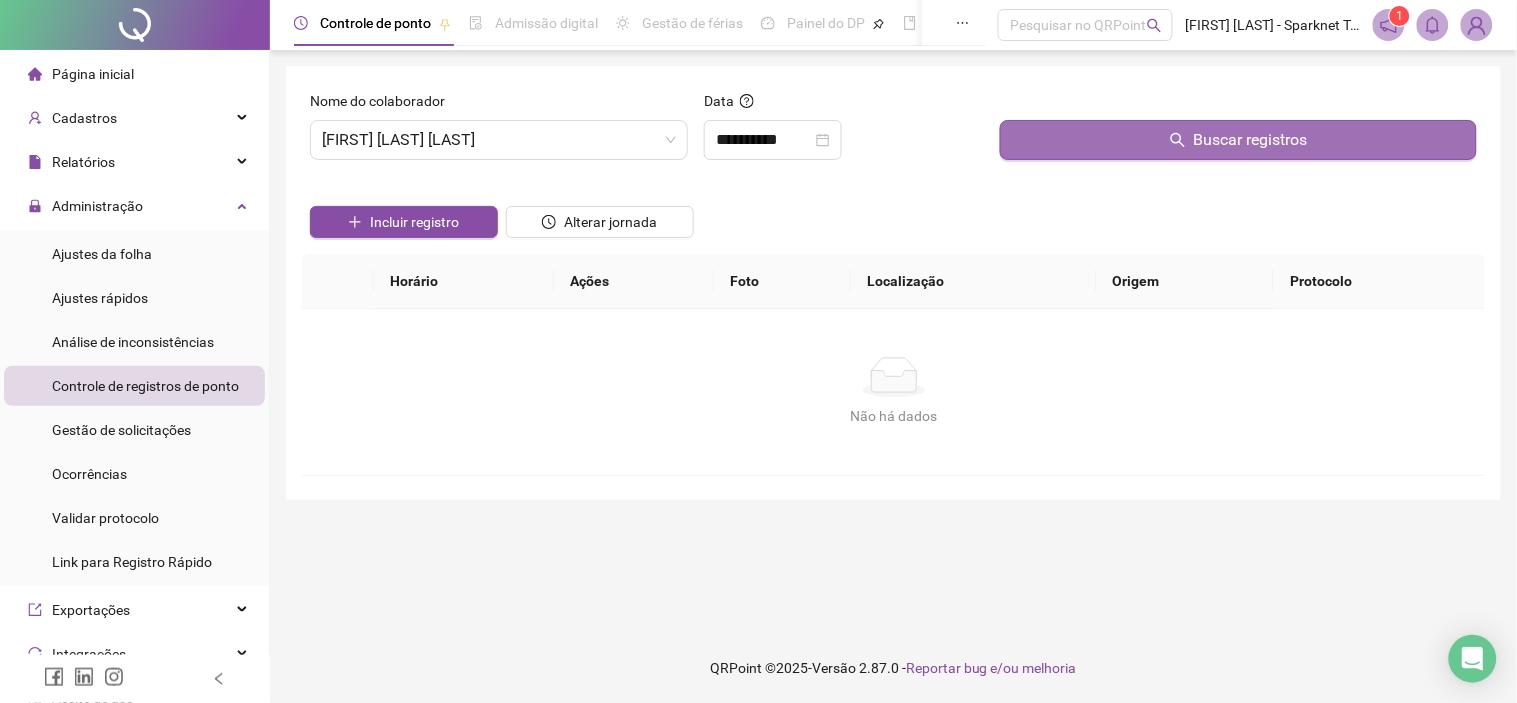 click on "Buscar registros" at bounding box center [1238, 140] 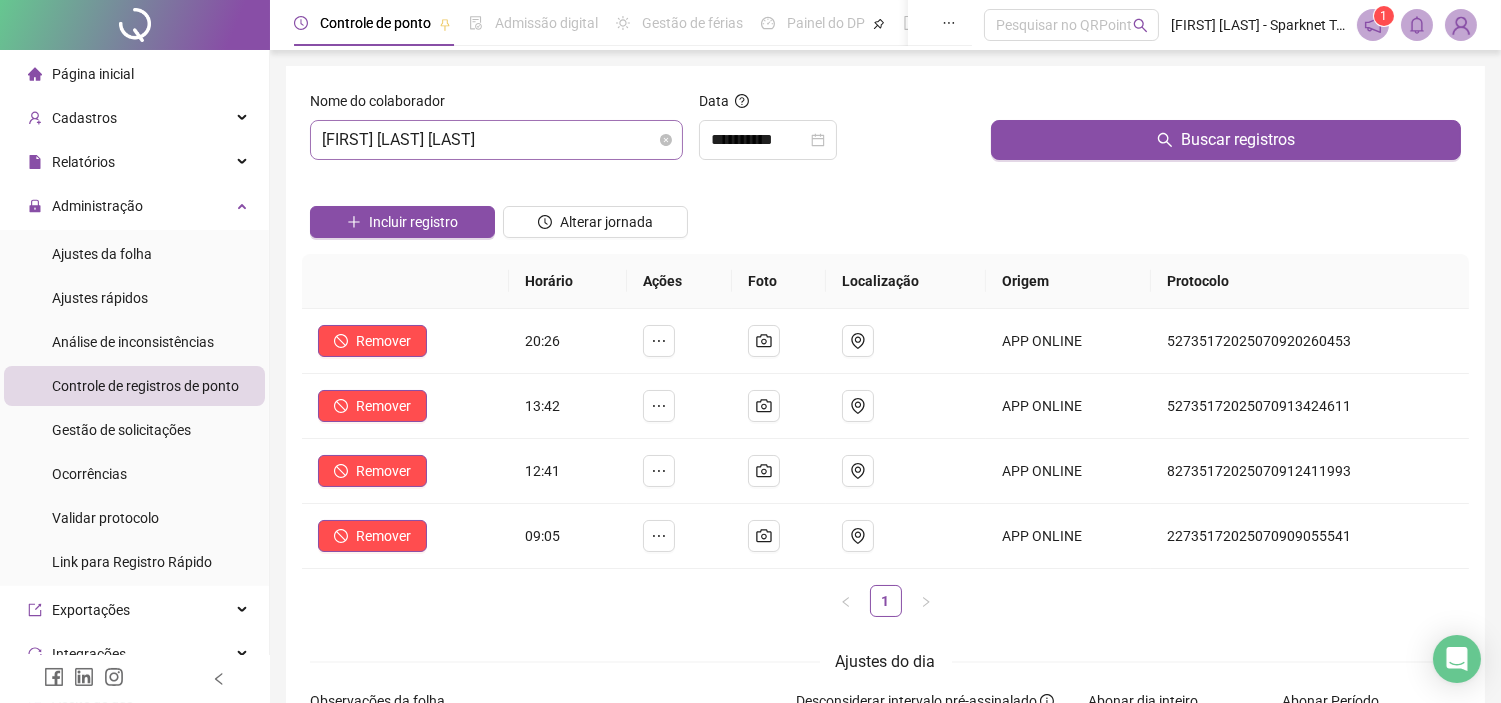 click on "[FIRST] [LAST] [LAST]" at bounding box center (496, 140) 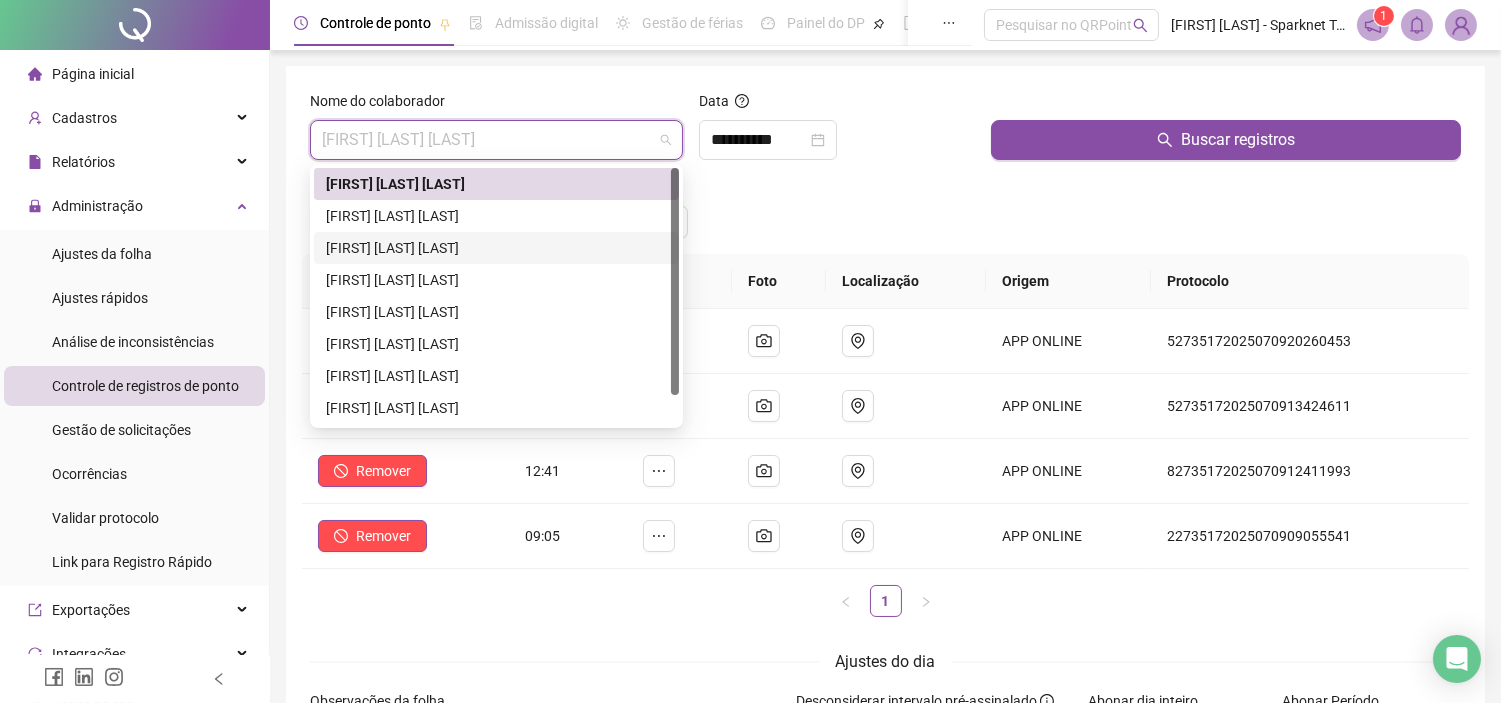 click on "[FIRST] [LAST] [LAST]" at bounding box center (496, 248) 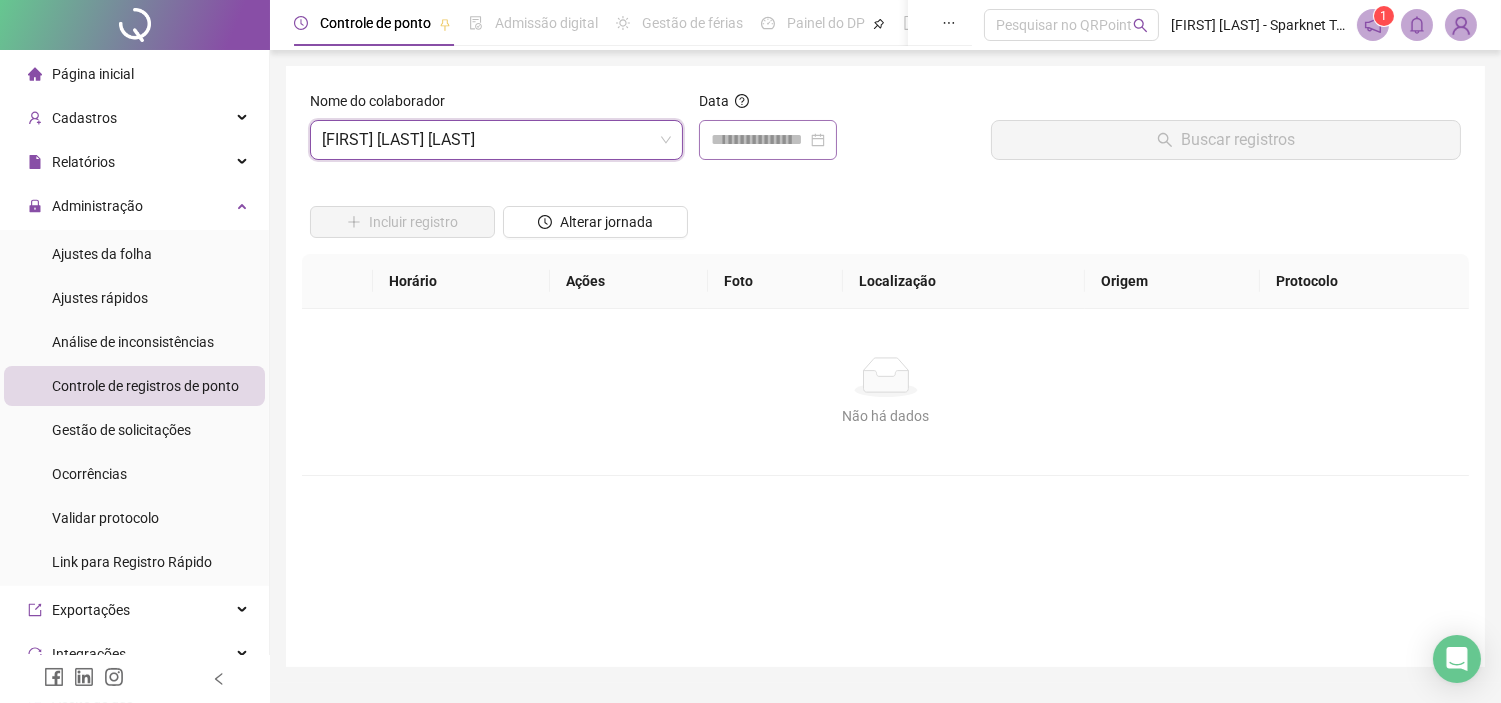 click at bounding box center [768, 140] 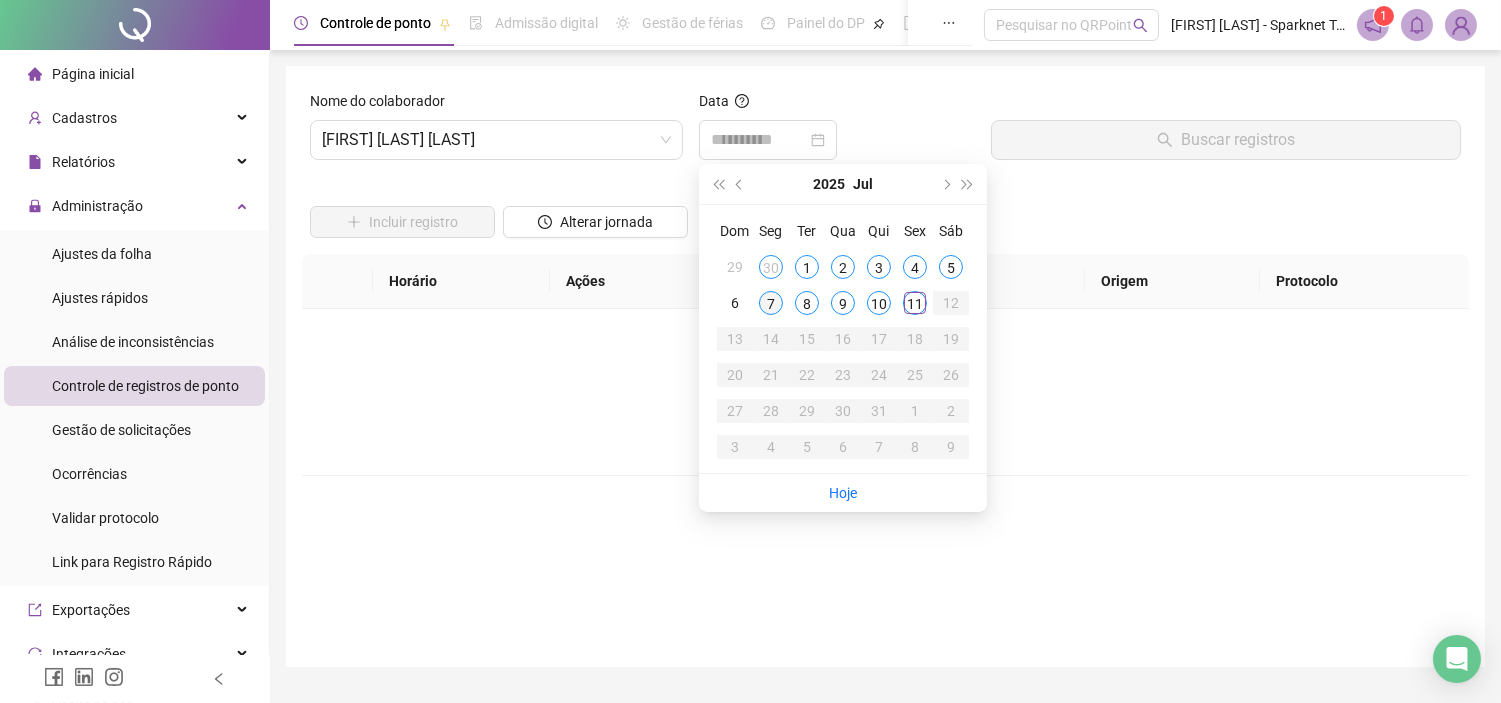 click on "7" at bounding box center [771, 303] 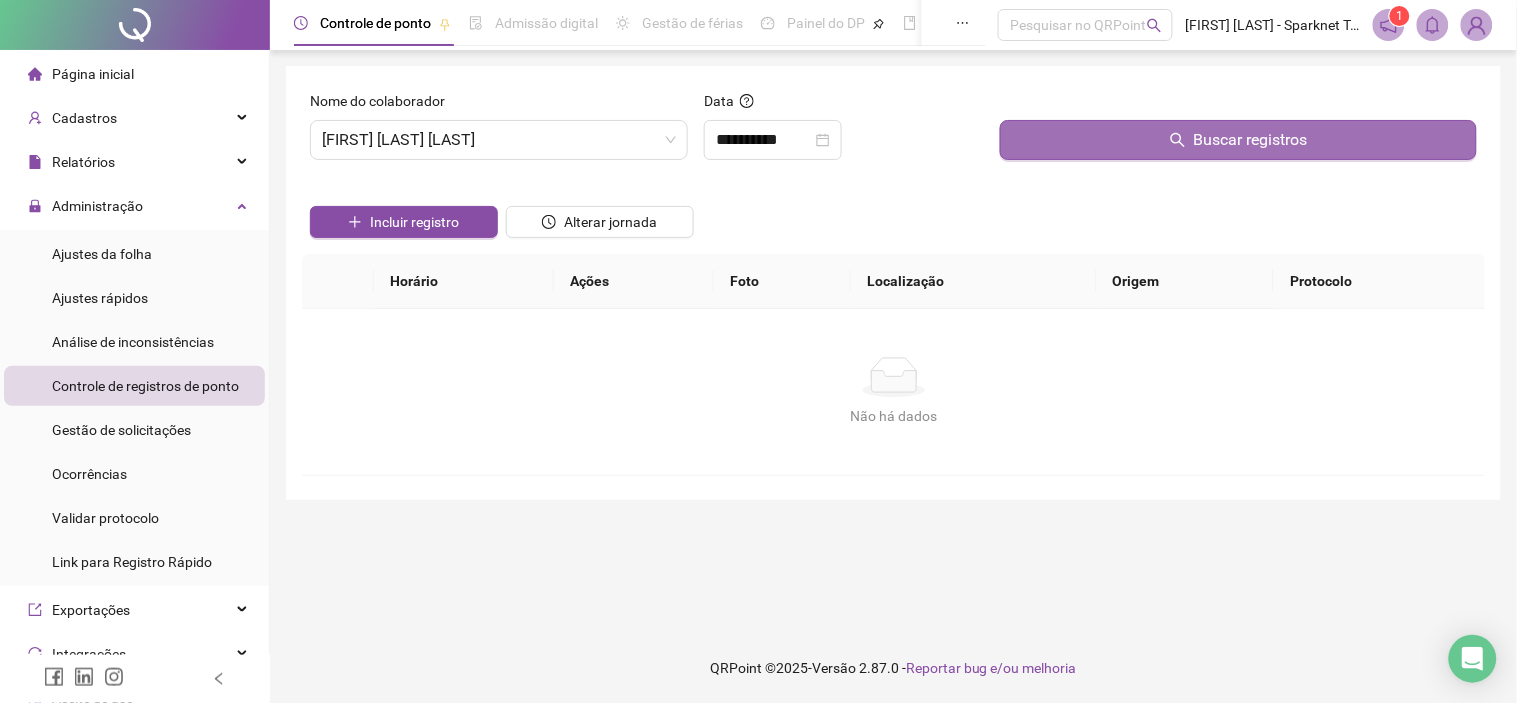 click on "Buscar registros" at bounding box center [1238, 140] 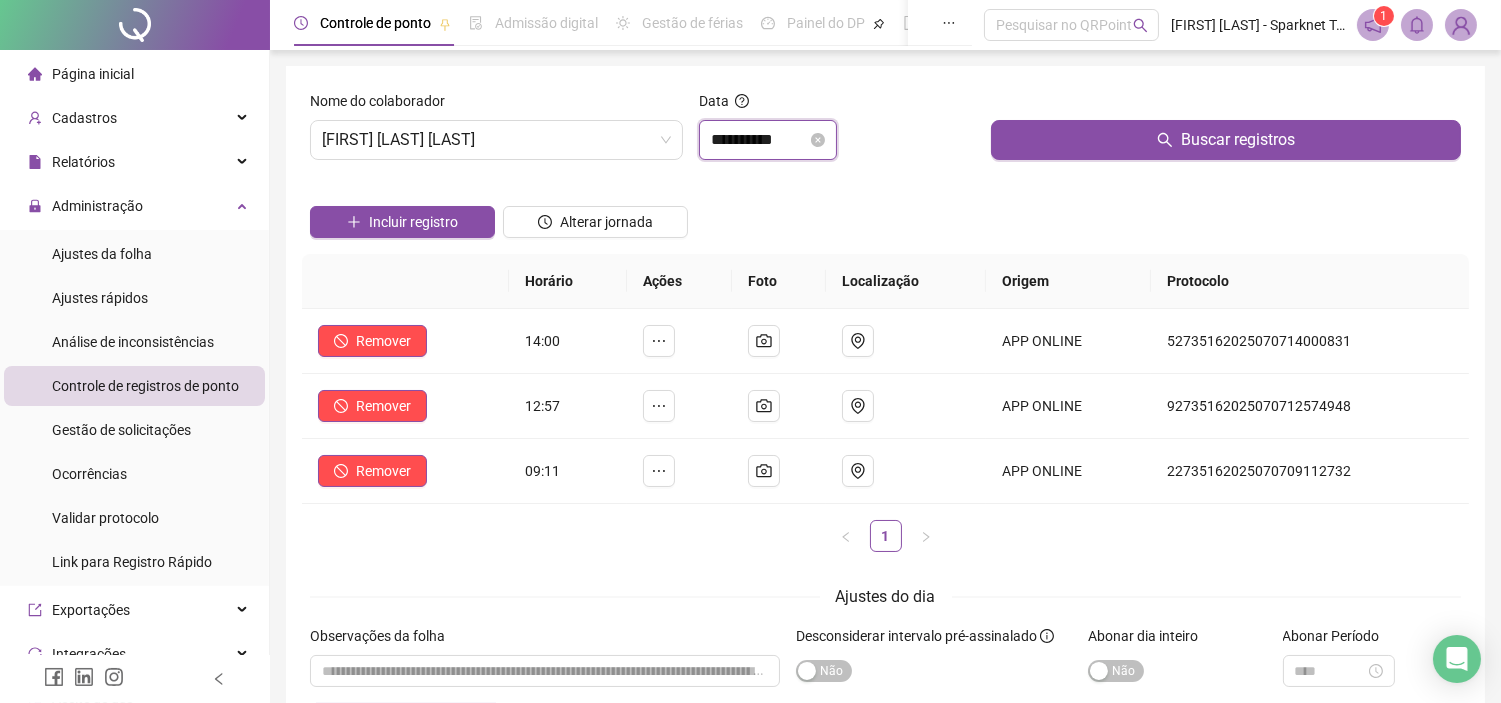 click on "**********" at bounding box center [759, 140] 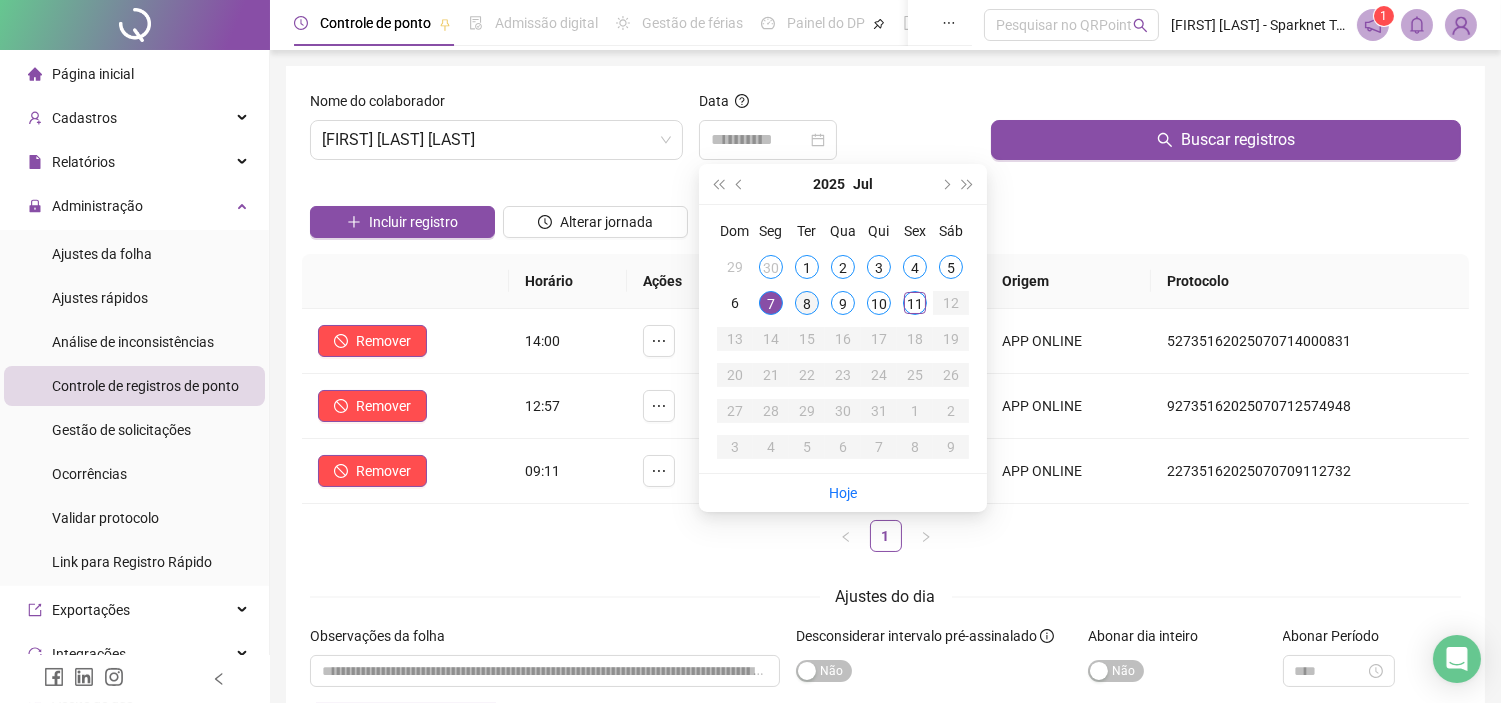 click on "8" at bounding box center [807, 303] 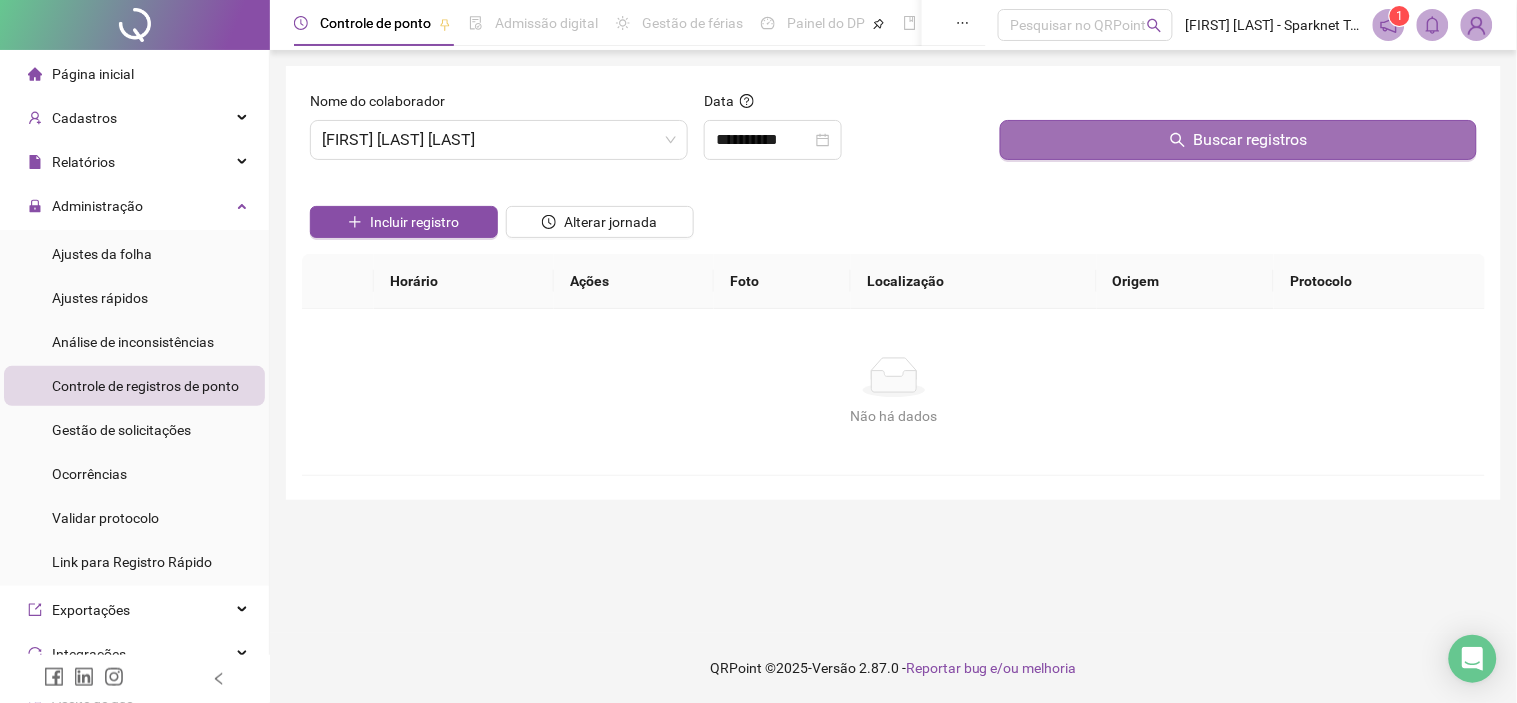 click on "Buscar registros" at bounding box center [1238, 140] 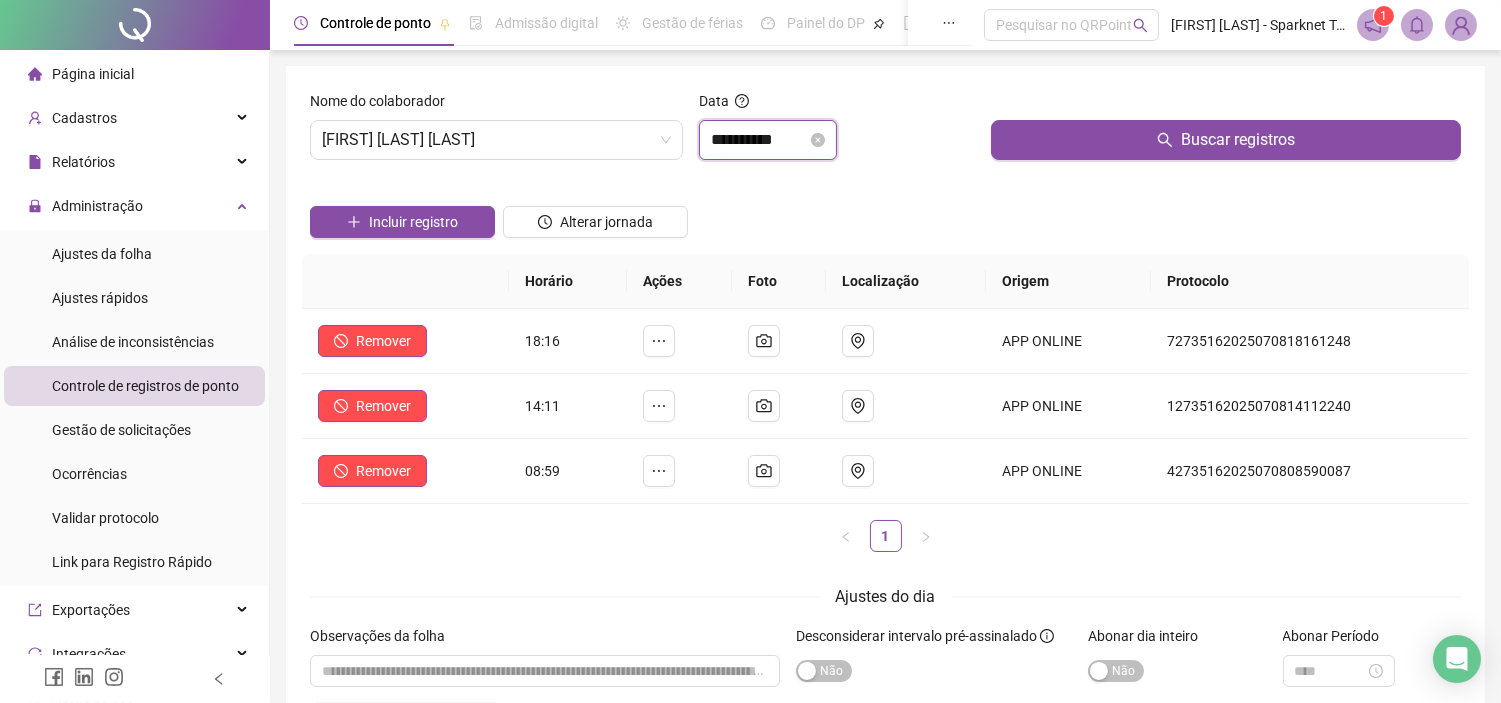 click on "**********" at bounding box center [759, 140] 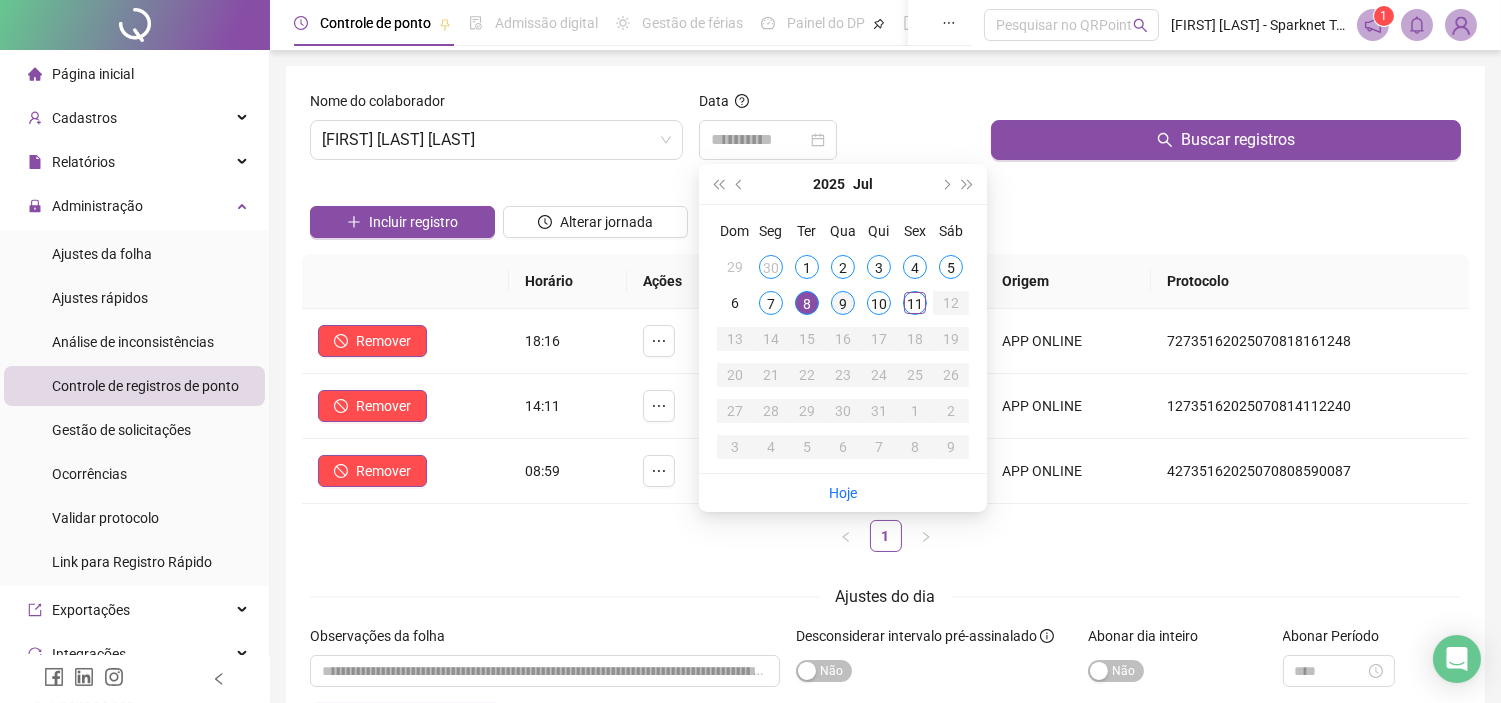 click on "9" at bounding box center (843, 303) 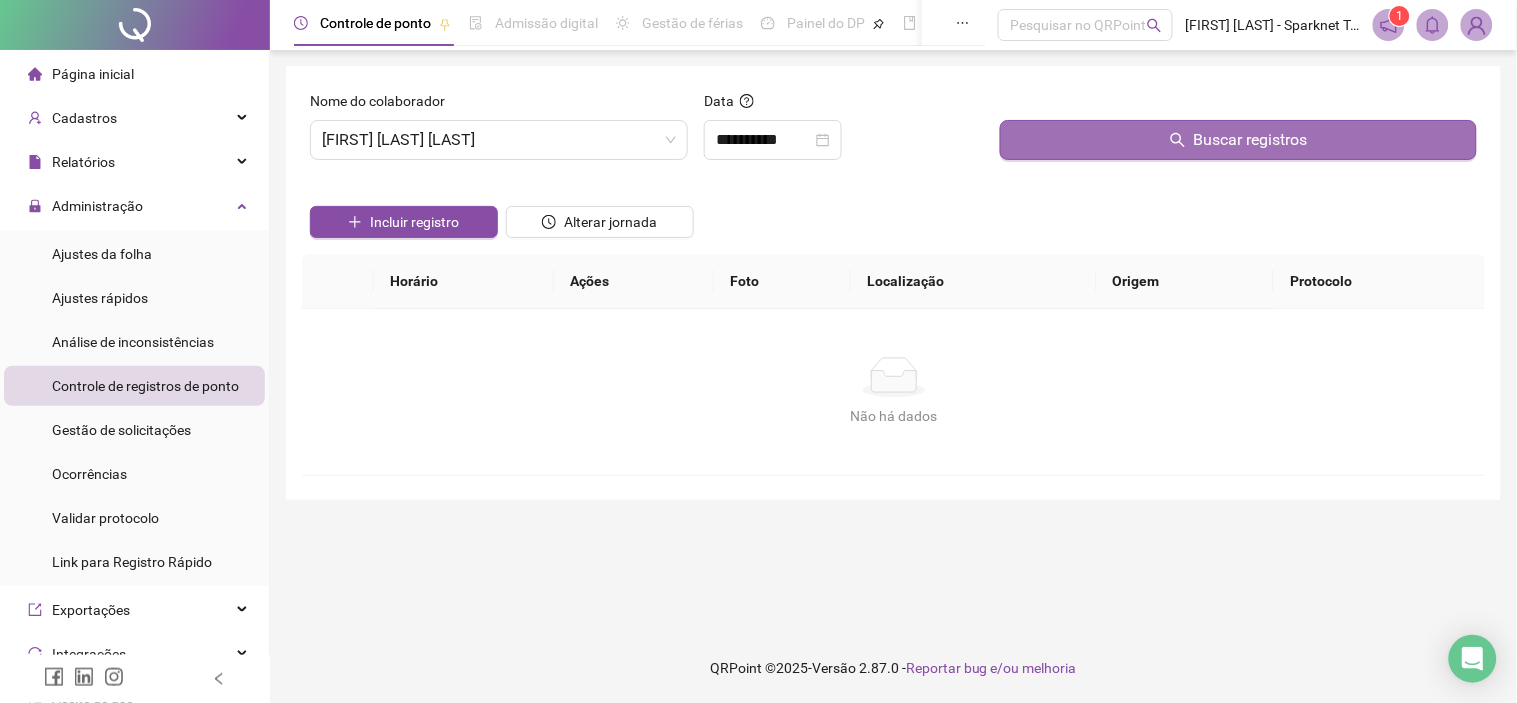 click on "Buscar registros" at bounding box center (1238, 140) 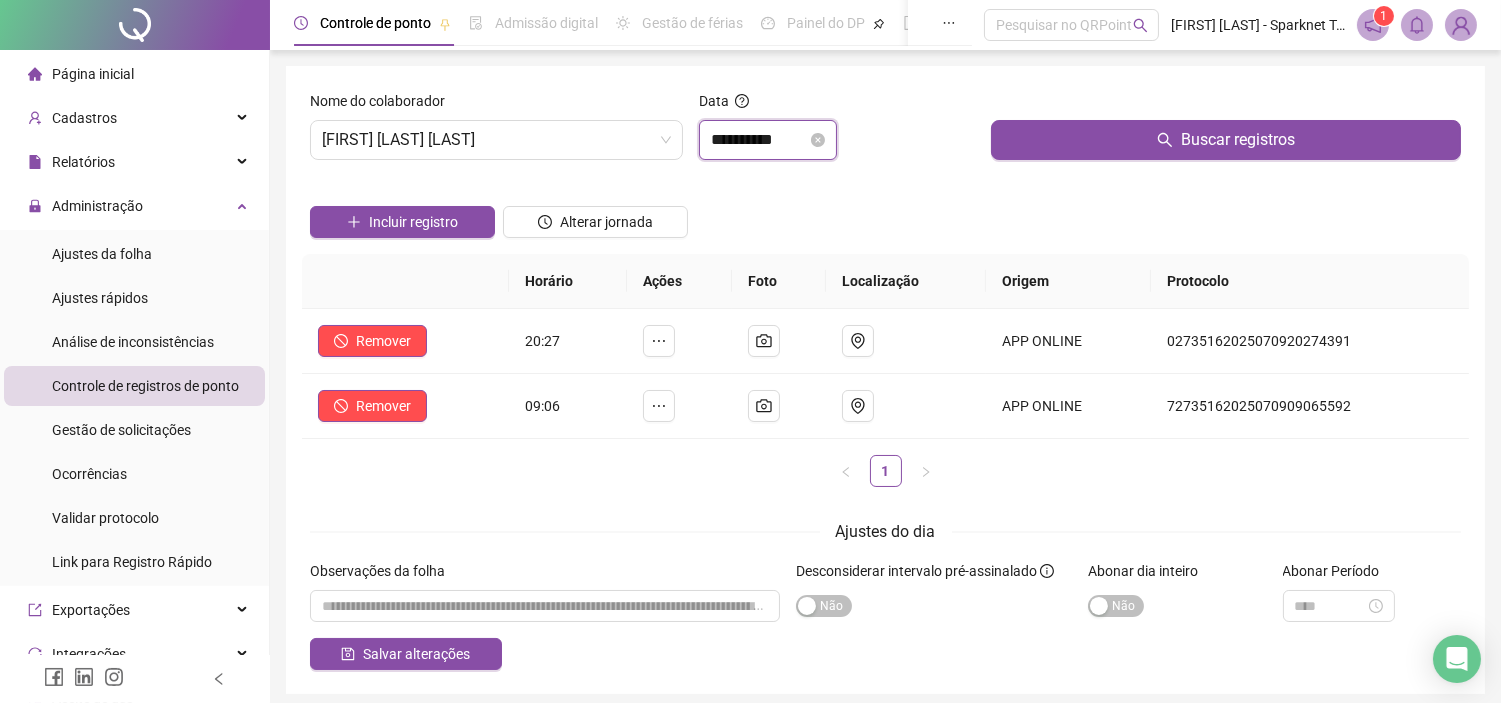 click on "**********" at bounding box center [759, 140] 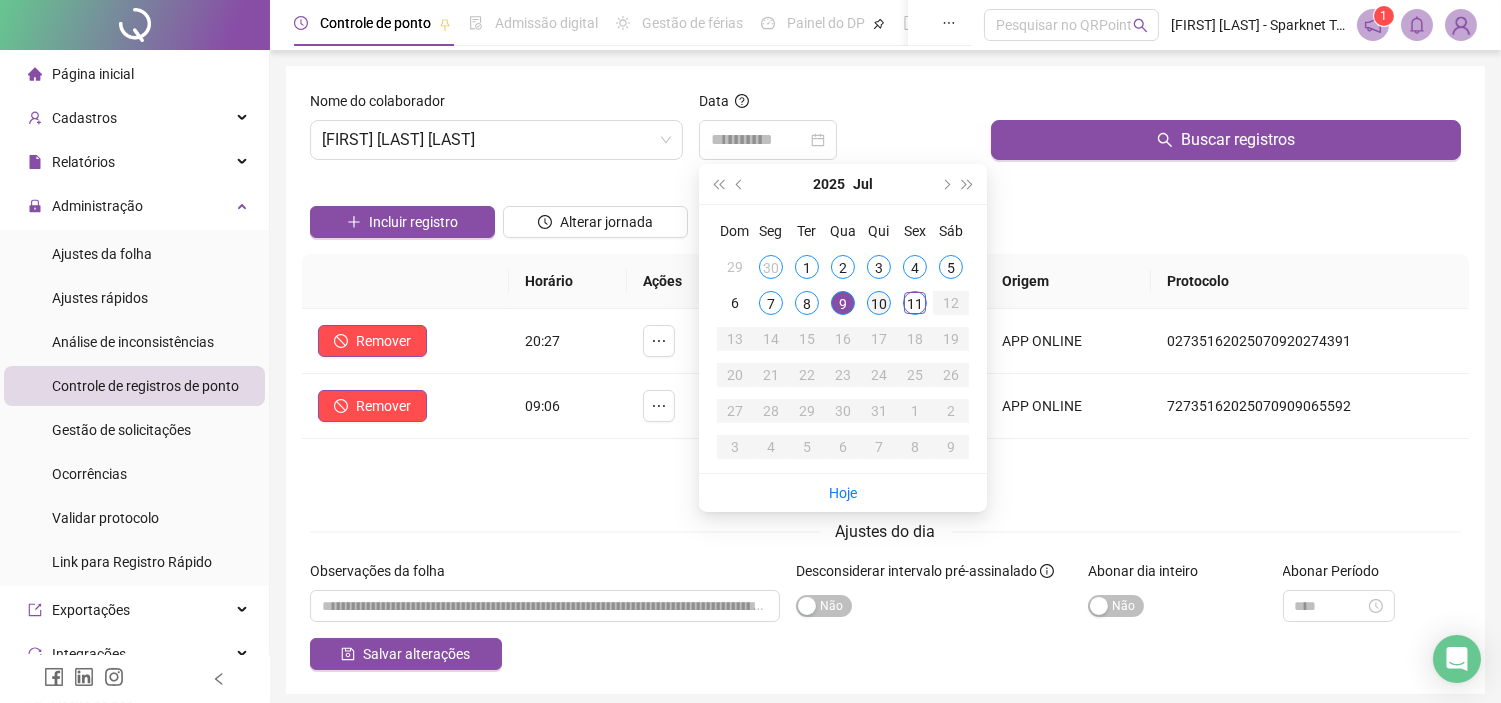 click on "10" at bounding box center (879, 303) 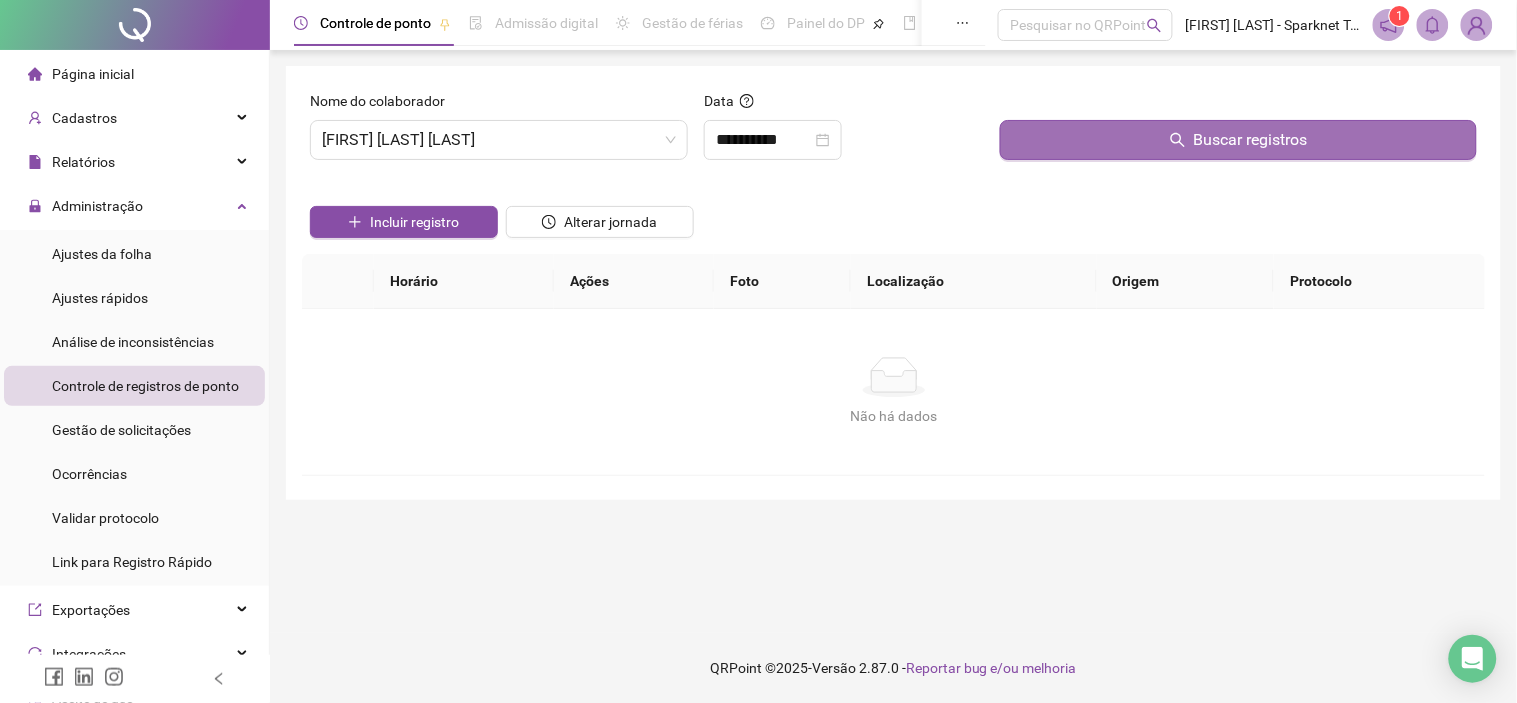 click on "Buscar registros" at bounding box center (1238, 140) 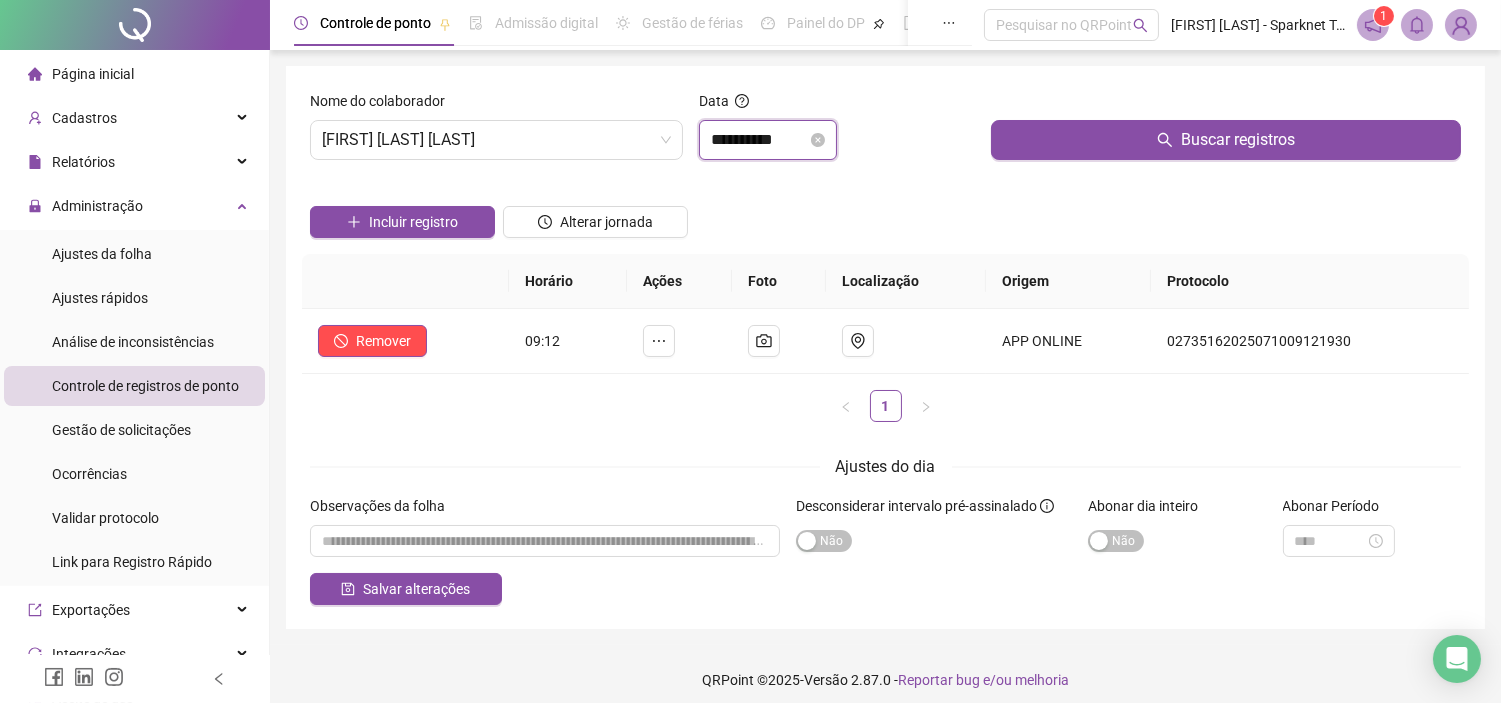 click on "**********" at bounding box center [759, 140] 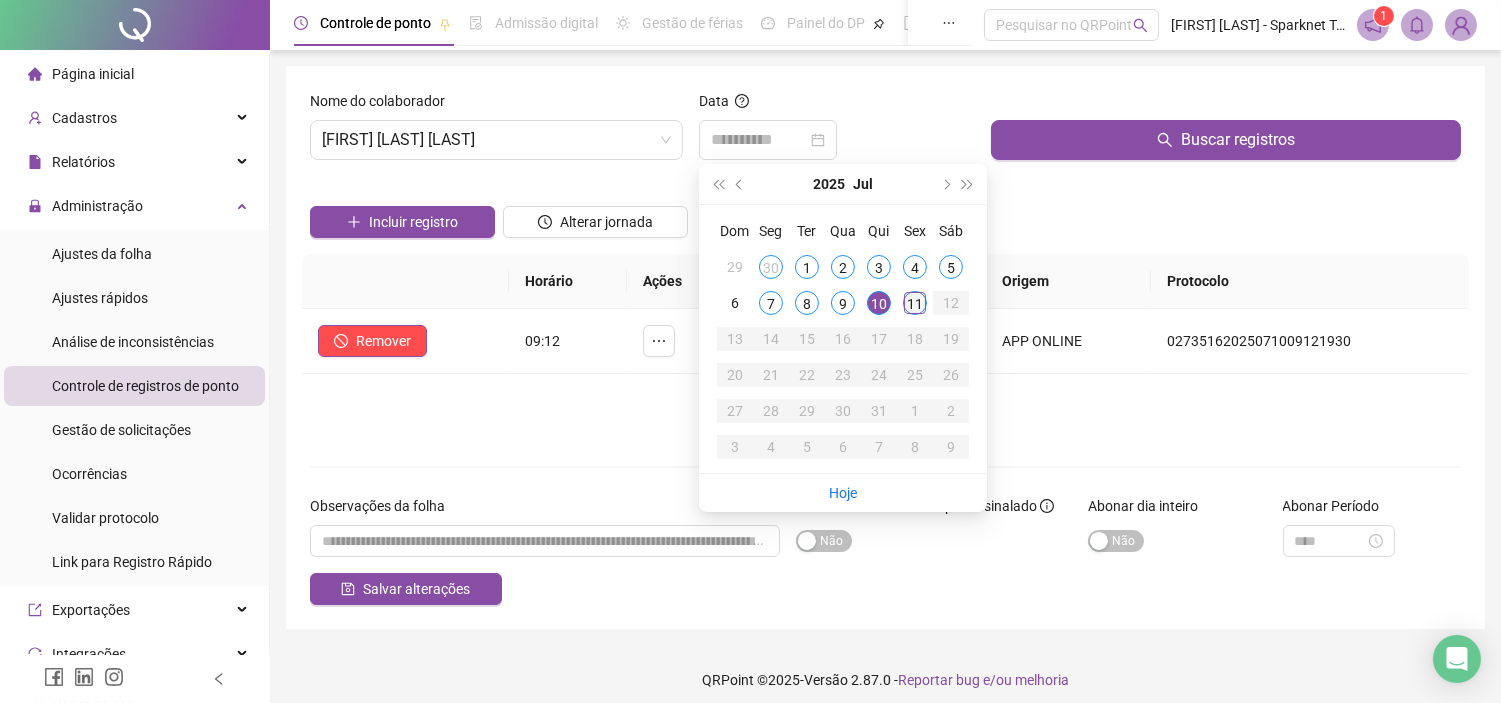 click on "11" at bounding box center [915, 303] 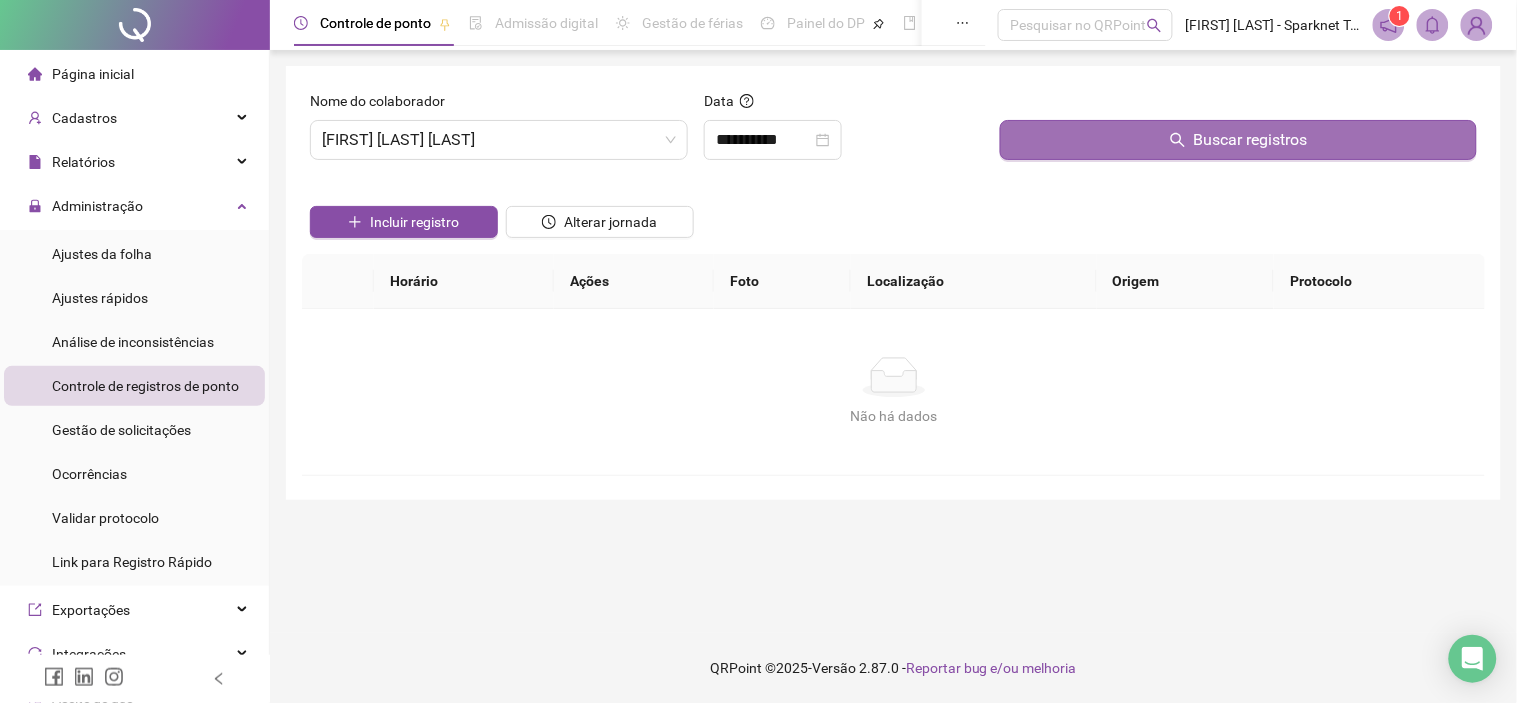 click on "Buscar registros" at bounding box center [1238, 140] 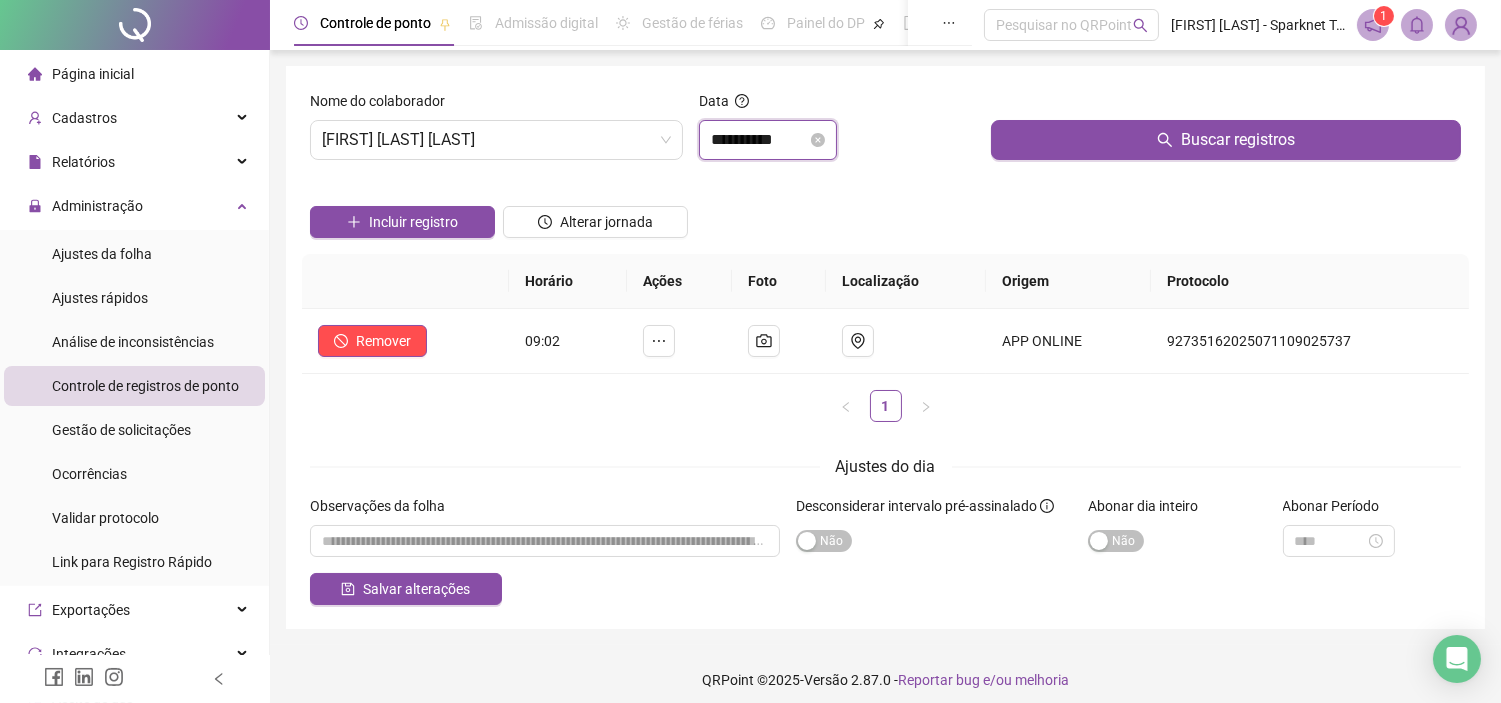 click on "**********" at bounding box center [759, 140] 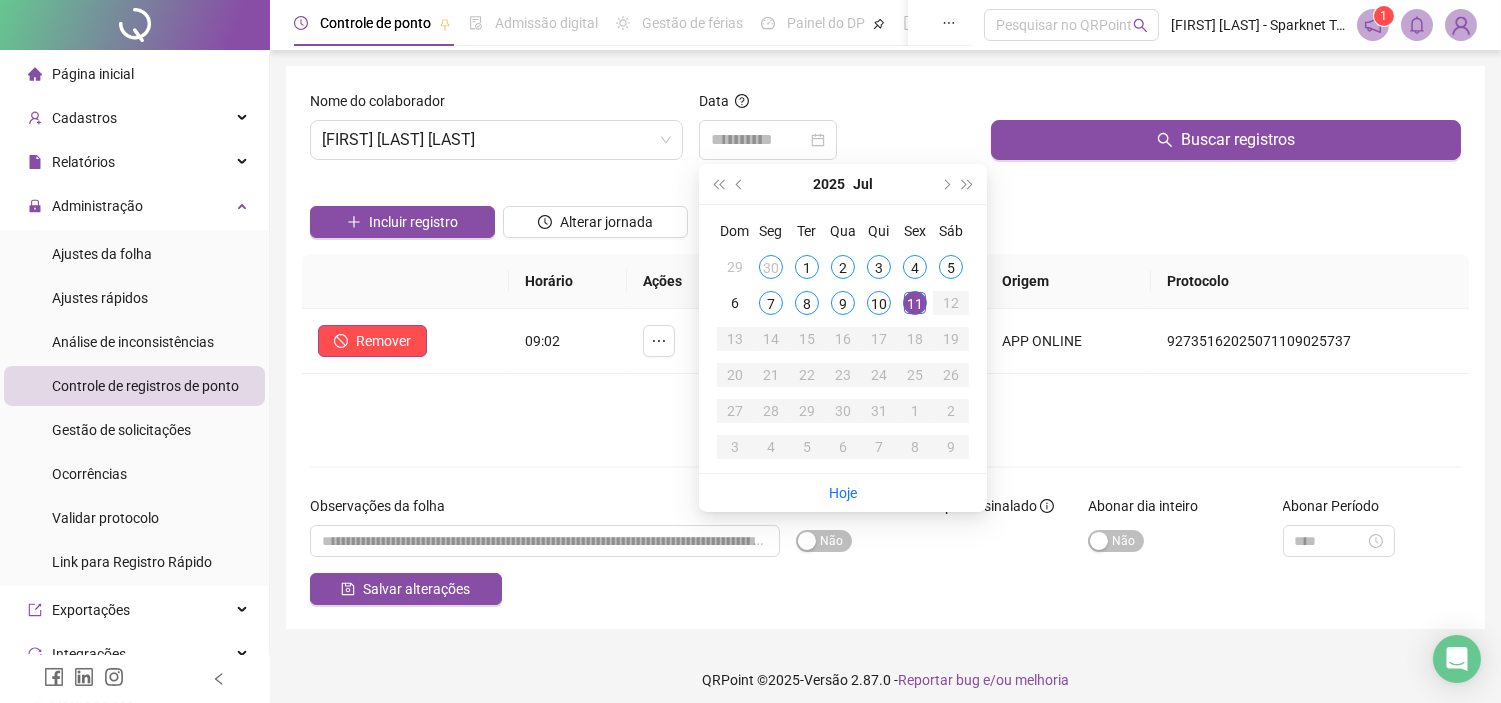 click on "1" at bounding box center (807, 267) 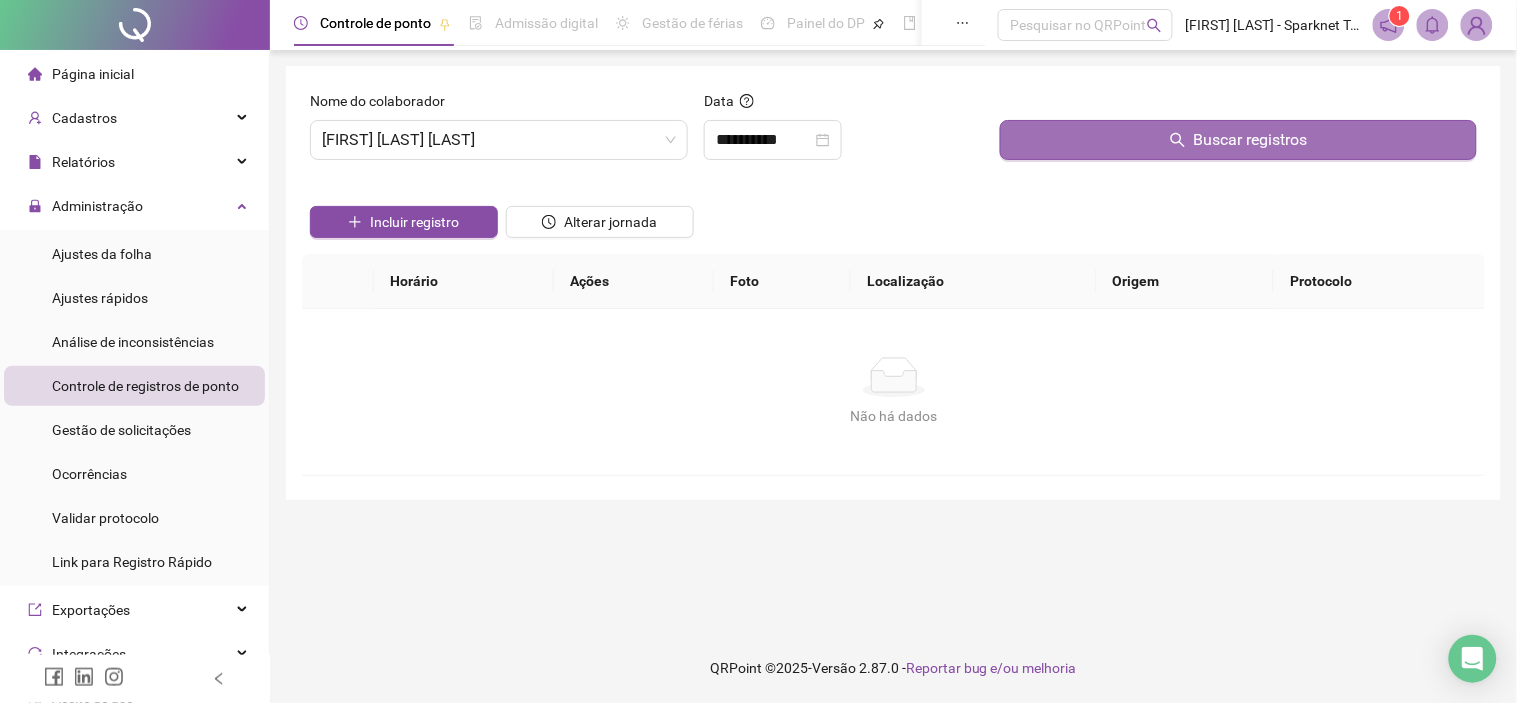 click on "Buscar registros" at bounding box center (1238, 140) 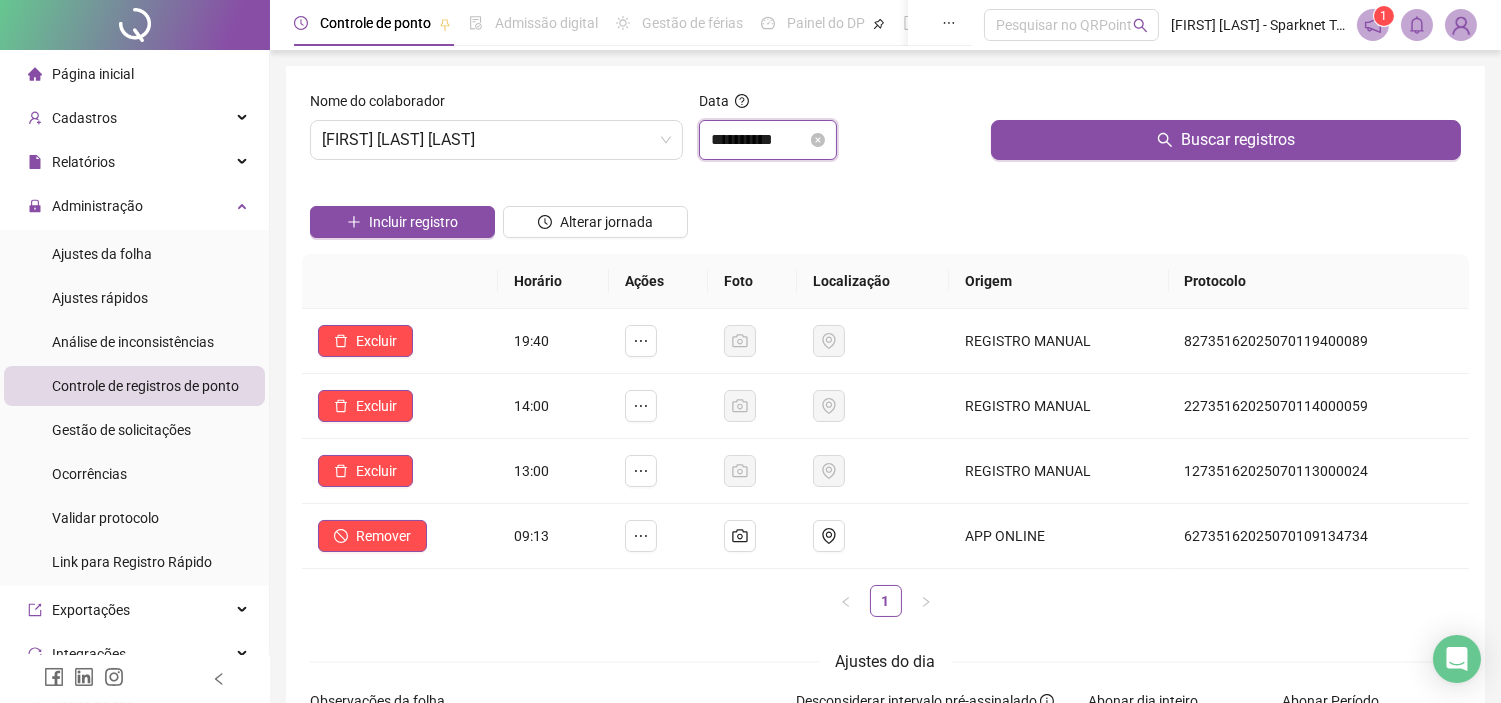 click on "**********" at bounding box center (759, 140) 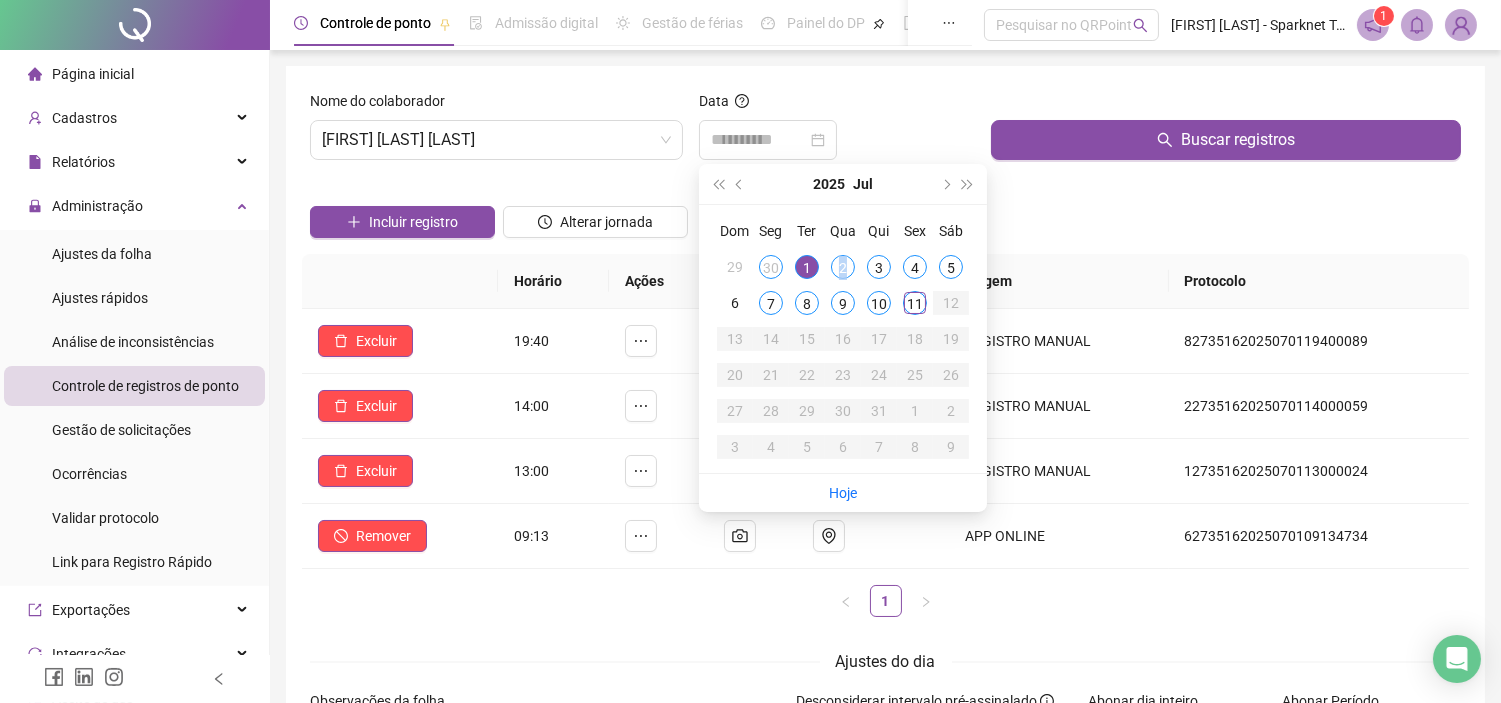 click on "2" at bounding box center (843, 267) 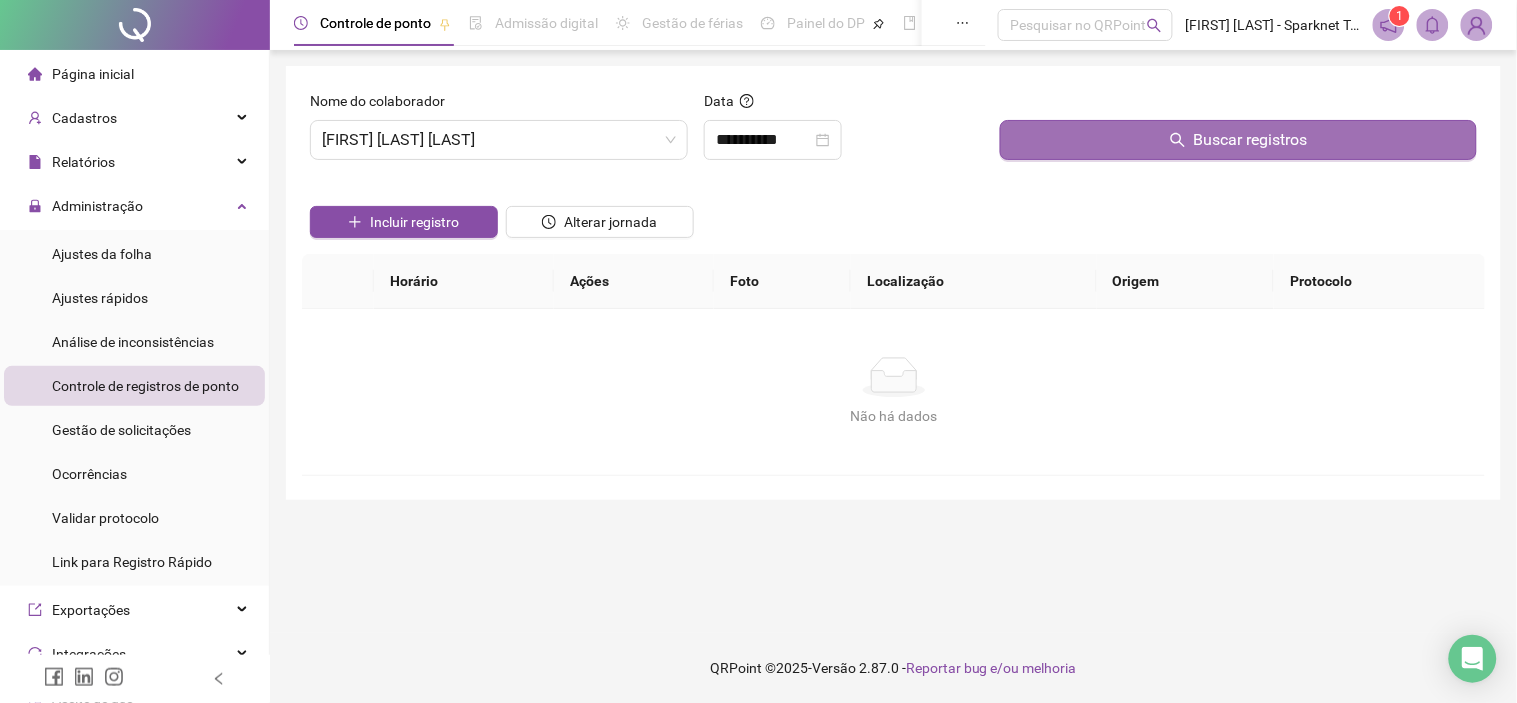 click on "Buscar registros" at bounding box center [1238, 140] 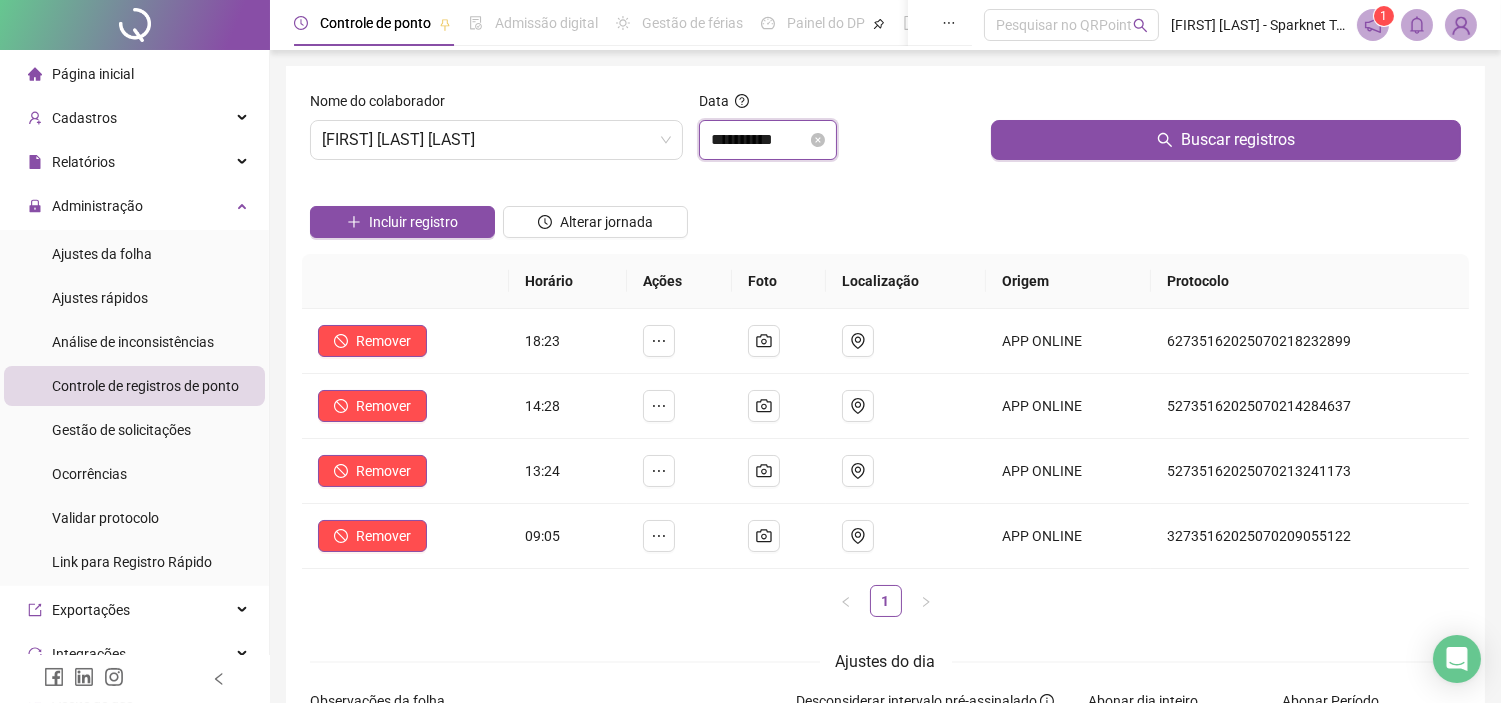 click on "**********" at bounding box center [759, 140] 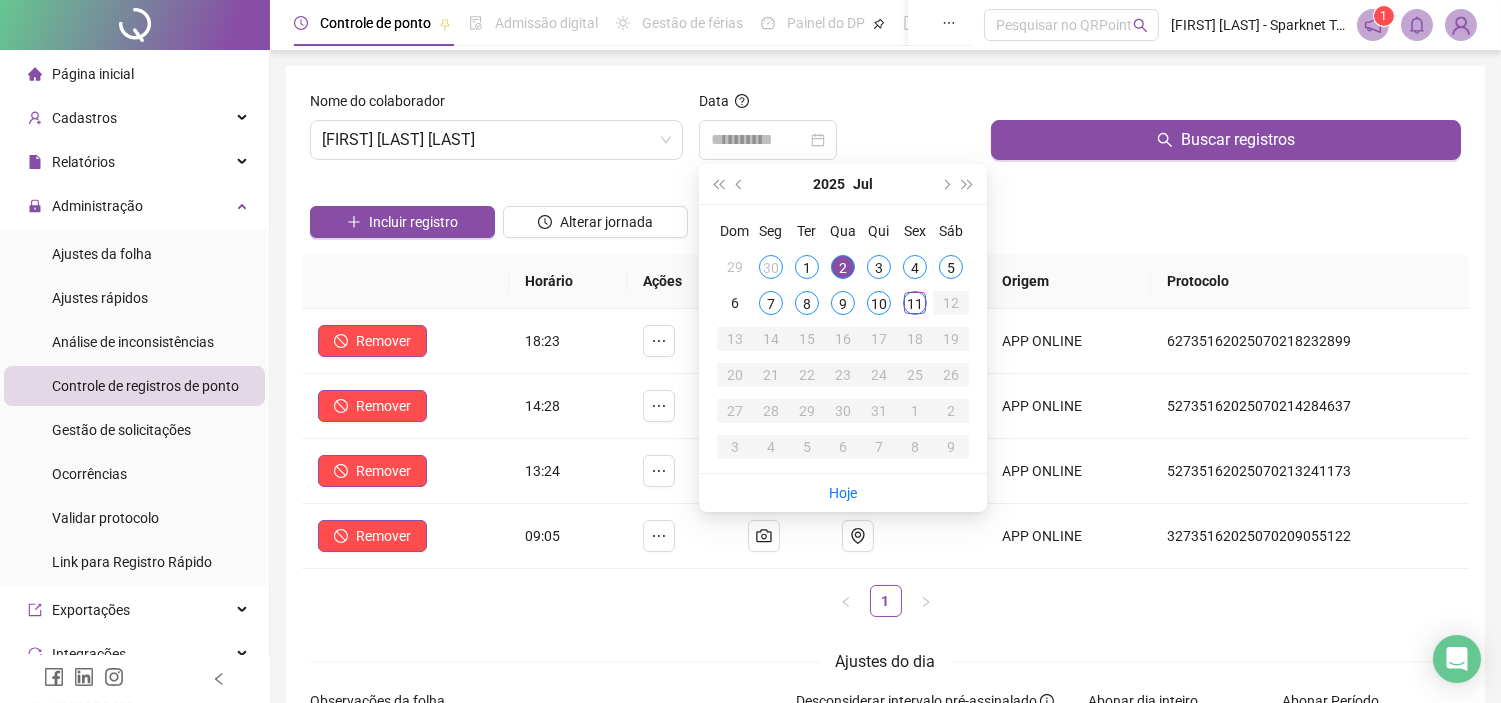 click on "4" at bounding box center [915, 267] 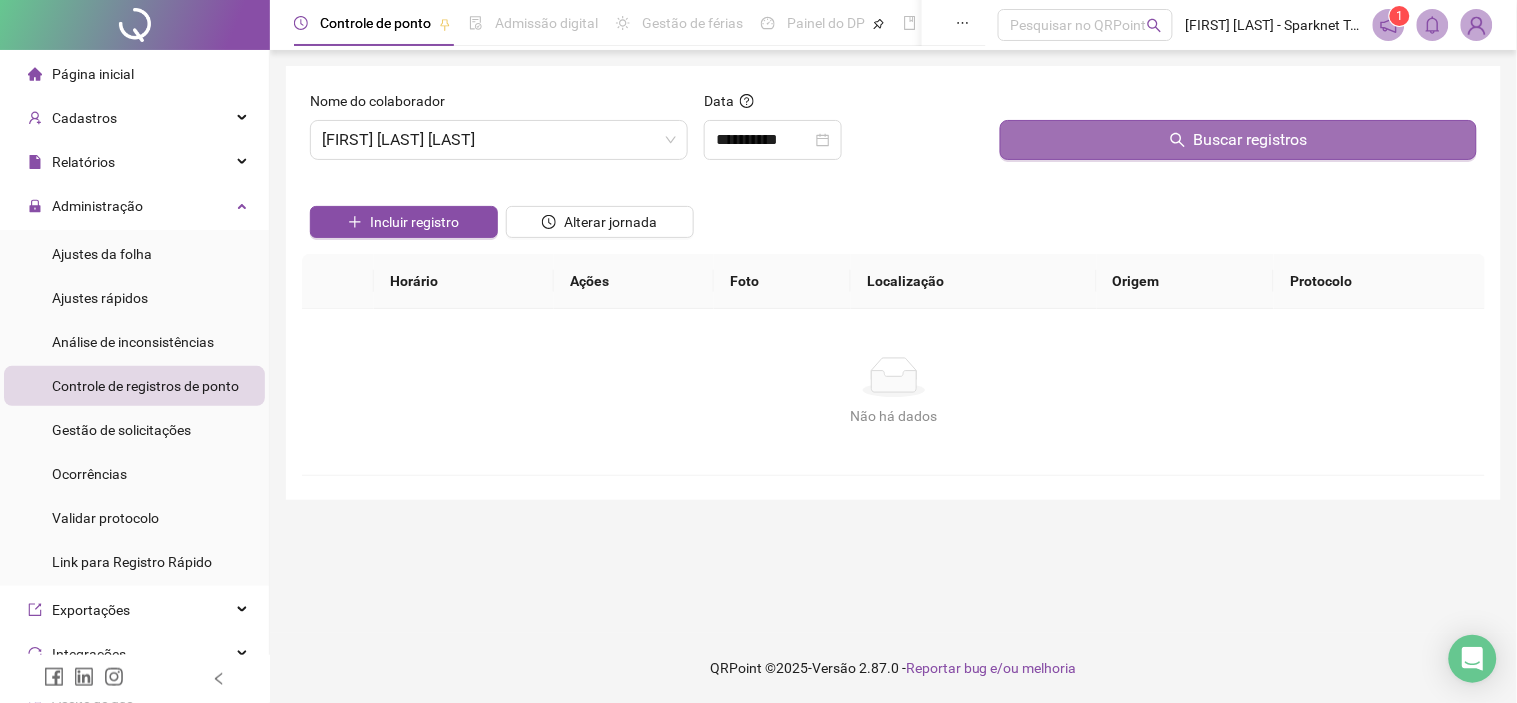 click on "Buscar registros" at bounding box center [1238, 140] 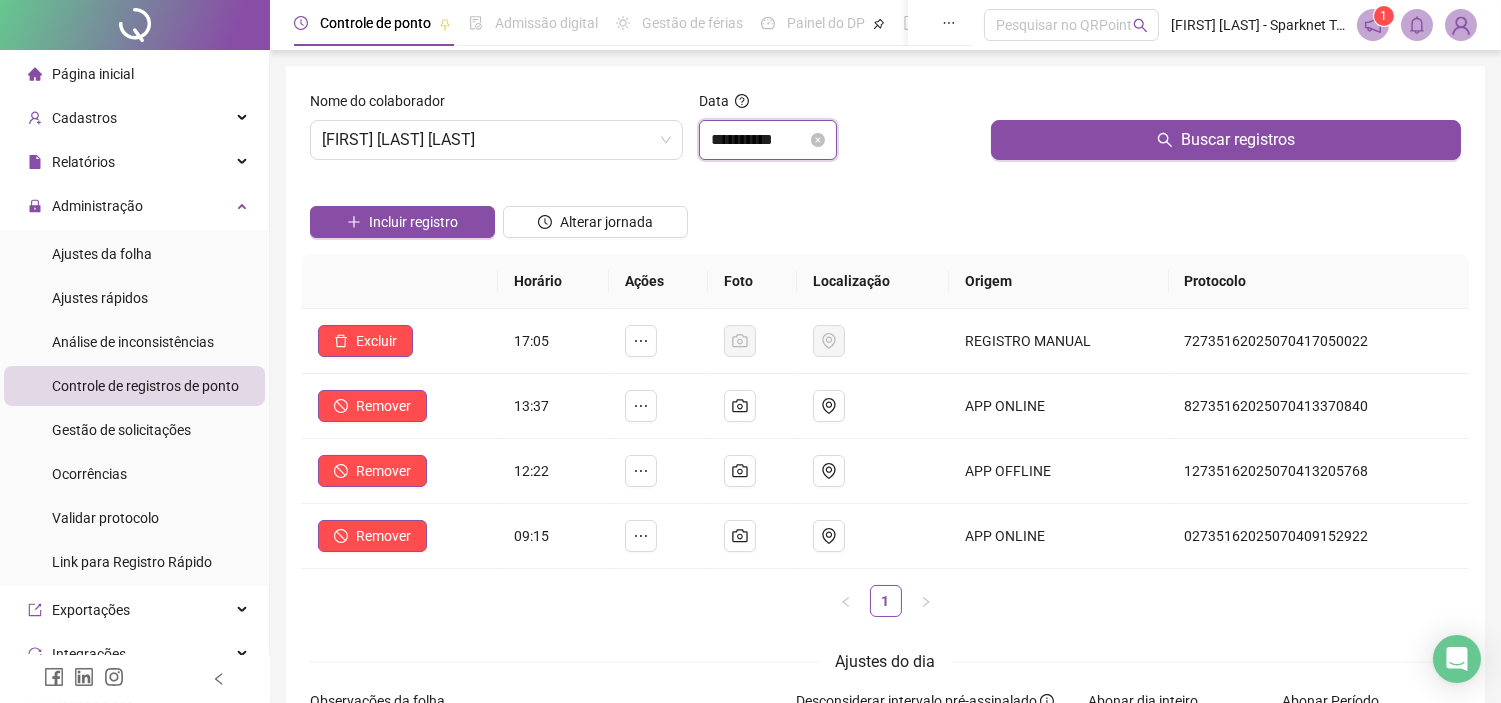 click on "**********" at bounding box center [759, 140] 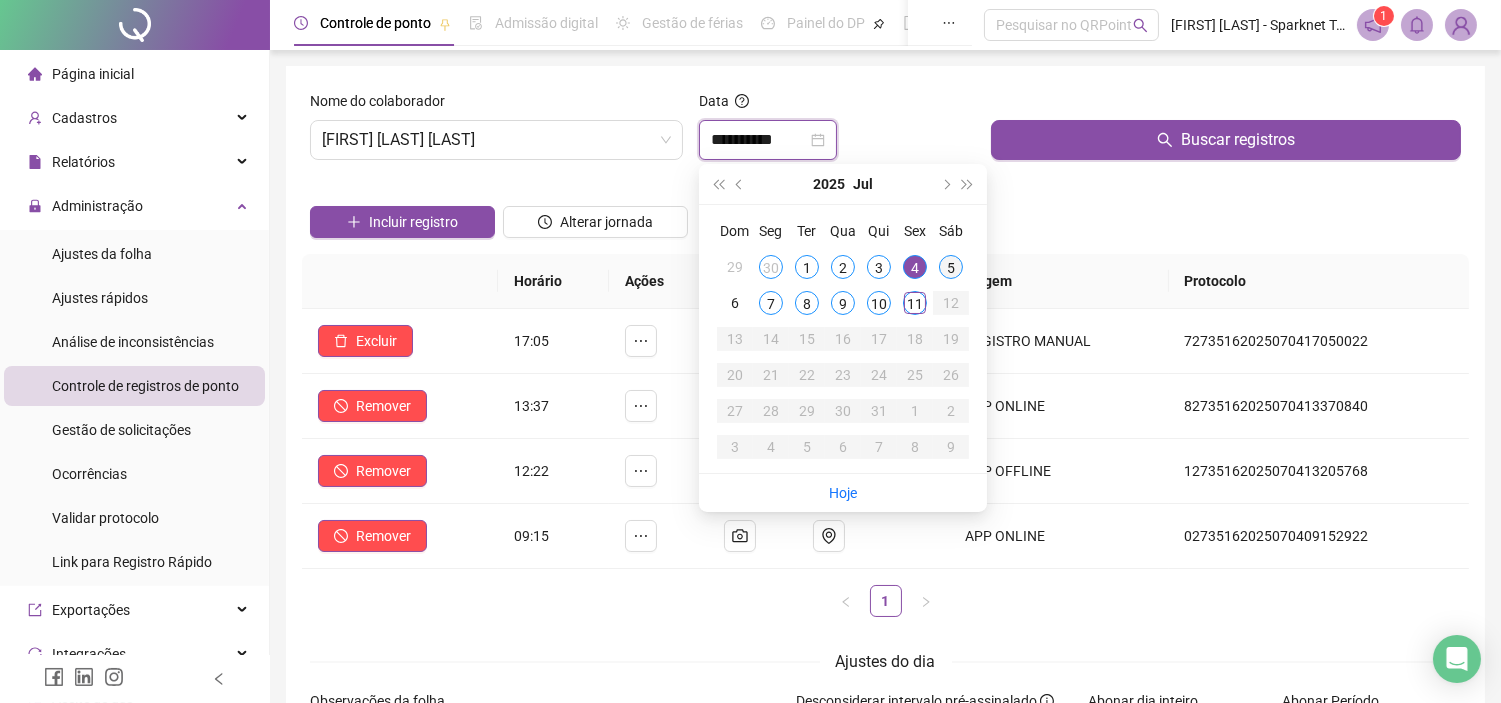 type on "**********" 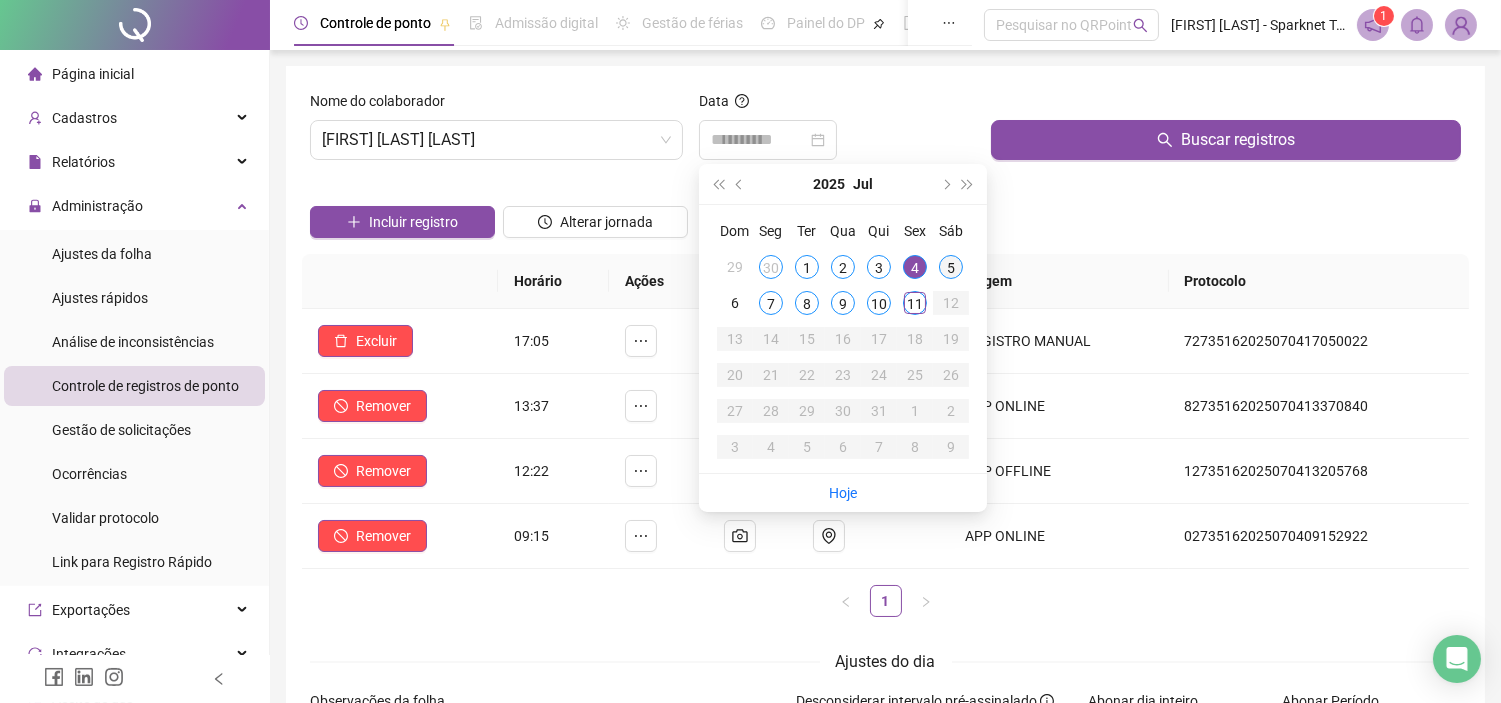 click on "5" at bounding box center [951, 267] 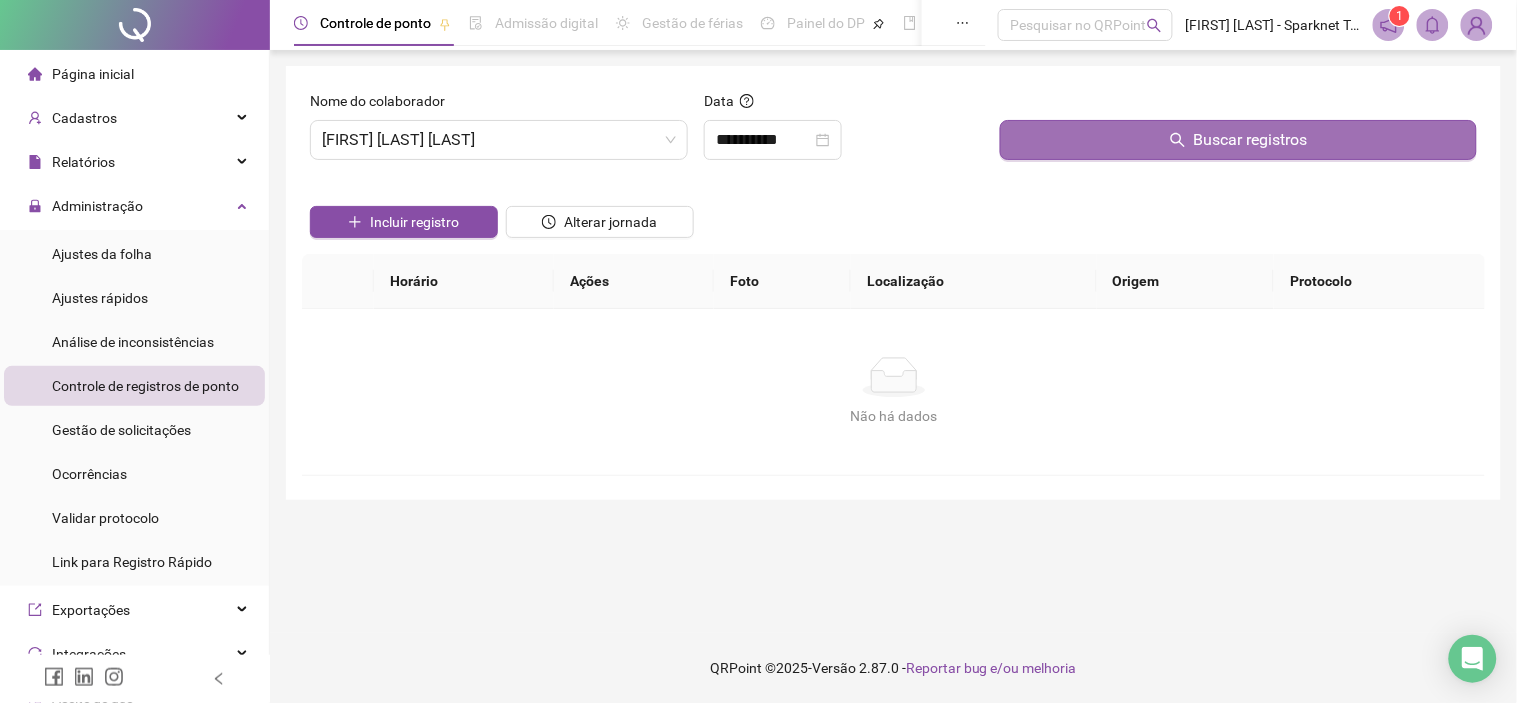 click on "Buscar registros" at bounding box center (1238, 140) 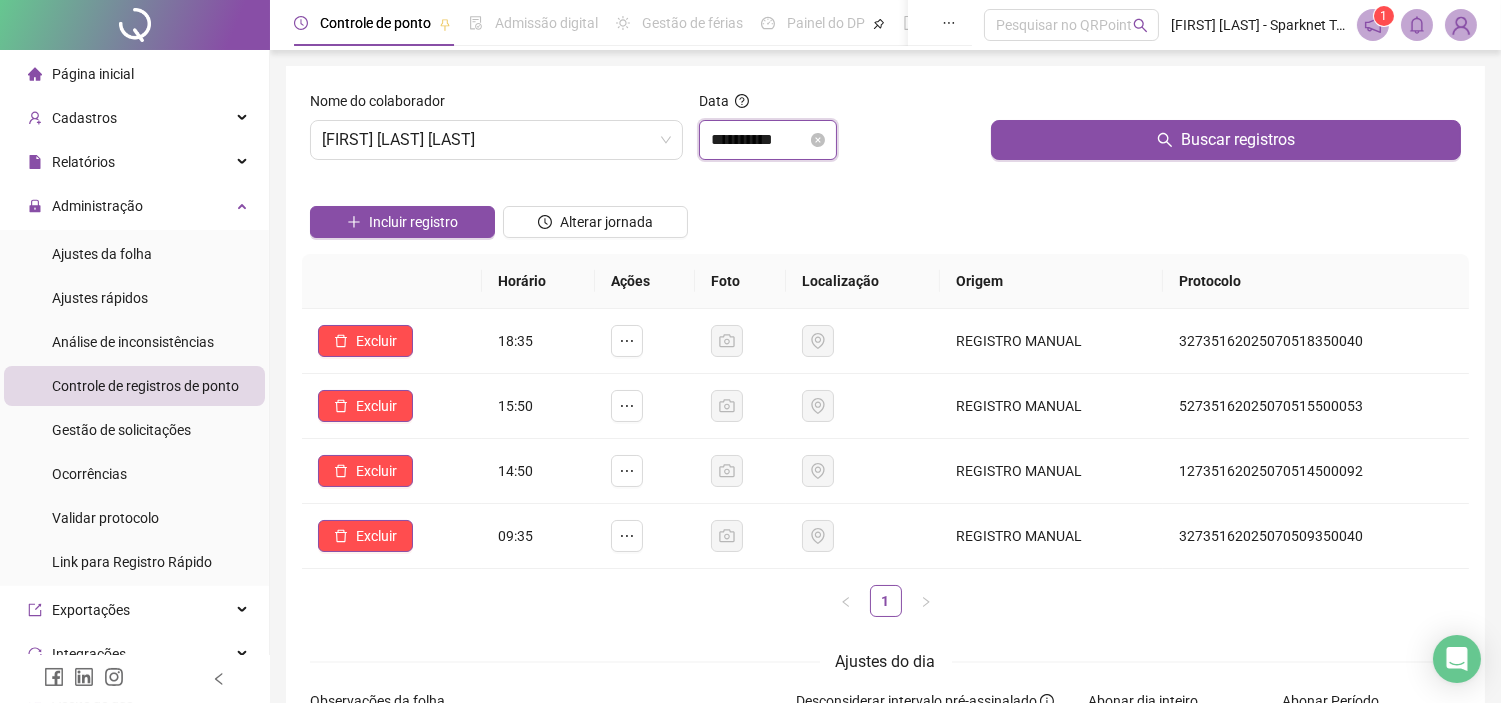 click on "**********" at bounding box center (759, 140) 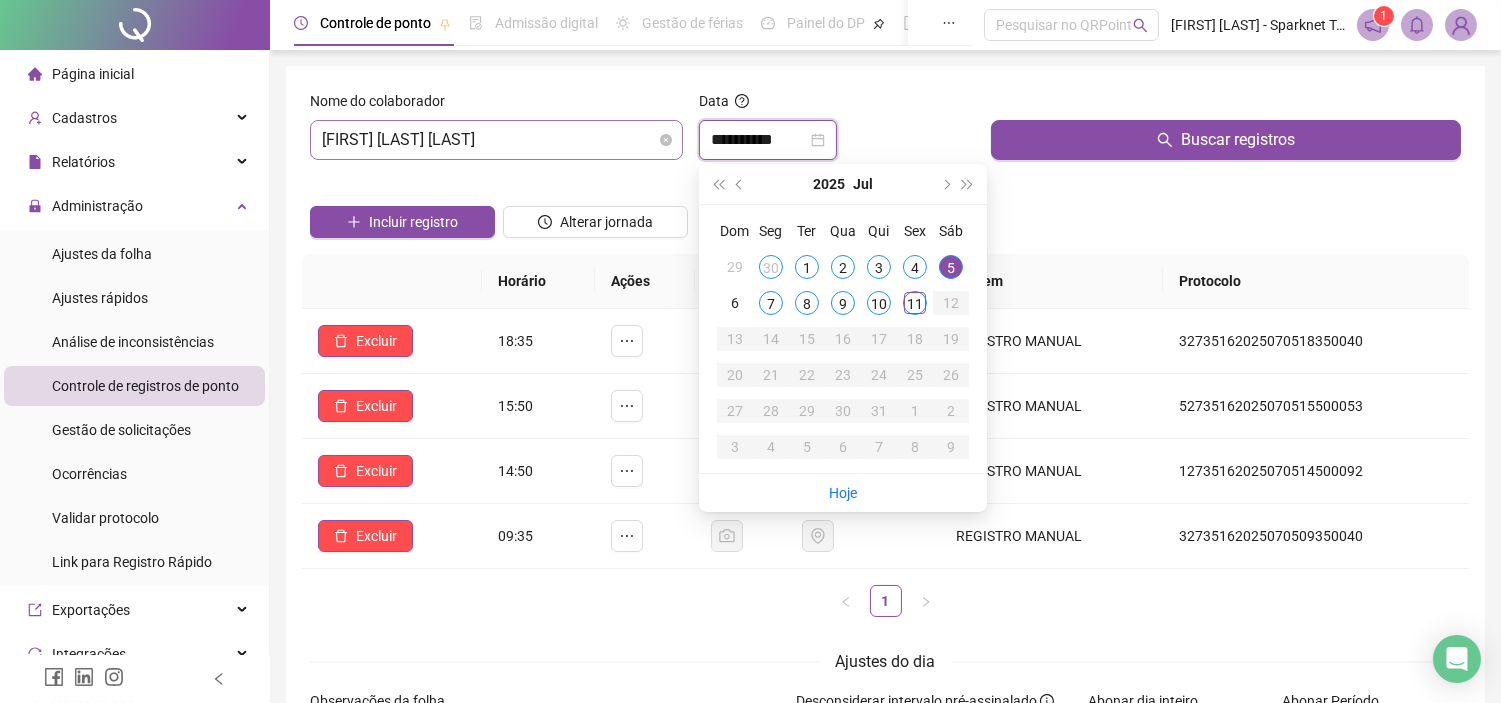 click on "[FIRST] [LAST] [LAST]" at bounding box center [496, 140] 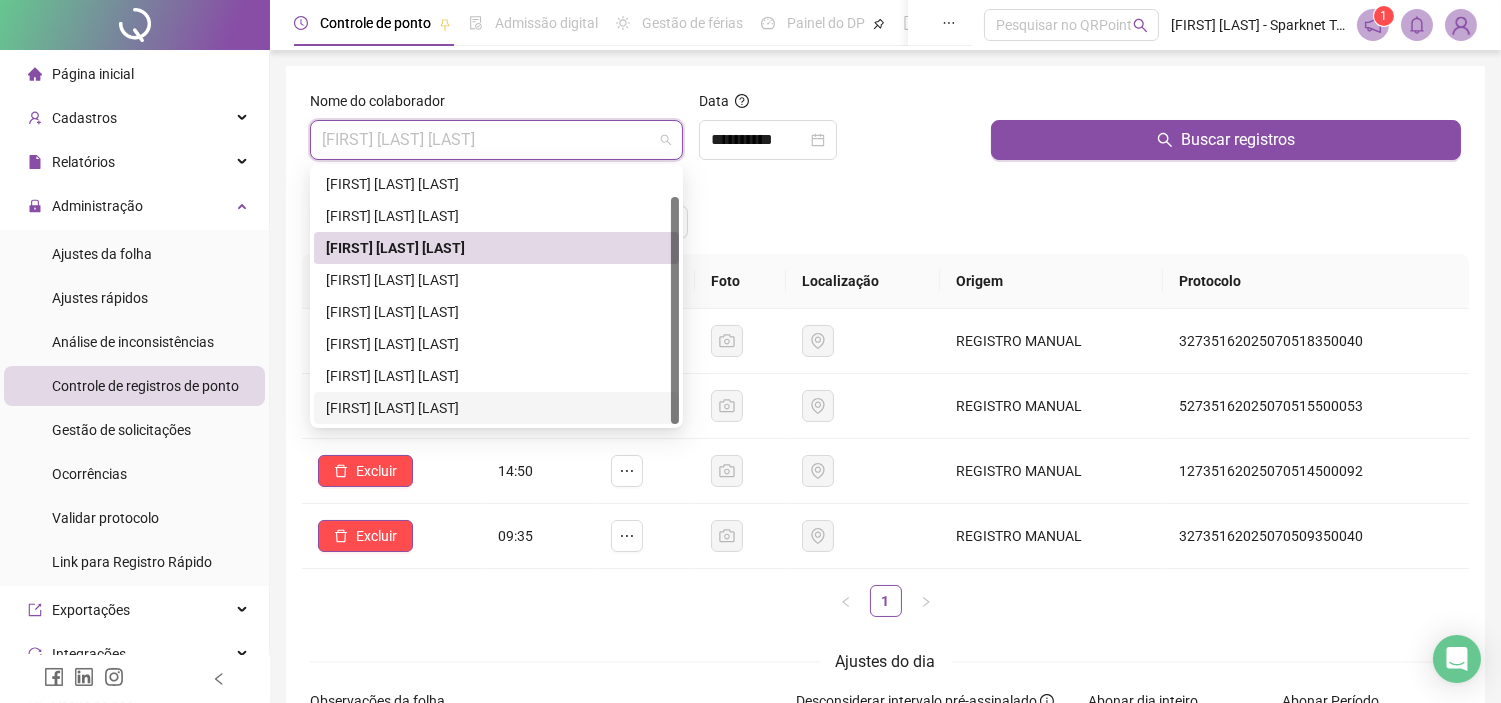 scroll, scrollTop: 32, scrollLeft: 0, axis: vertical 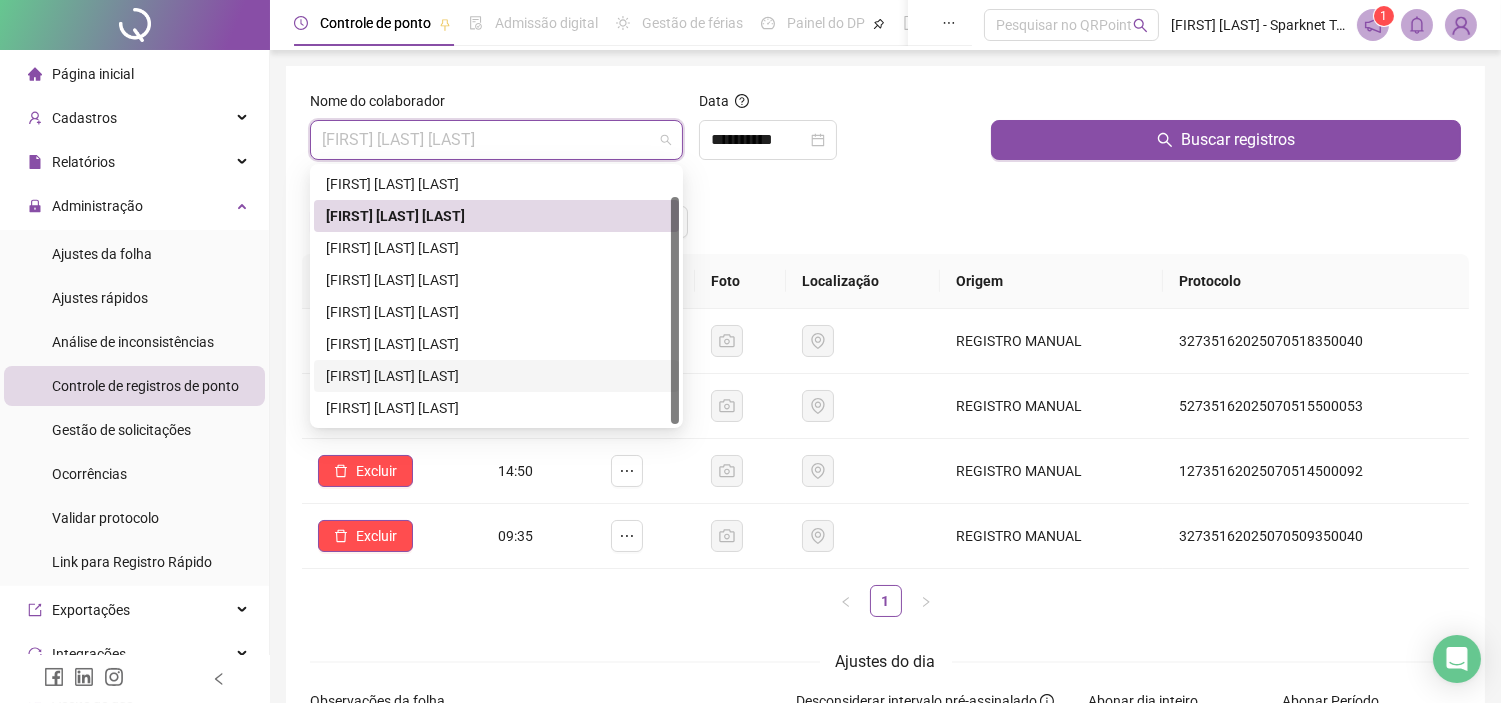 click on "[FIRST] [LAST] [LAST]" at bounding box center (496, 376) 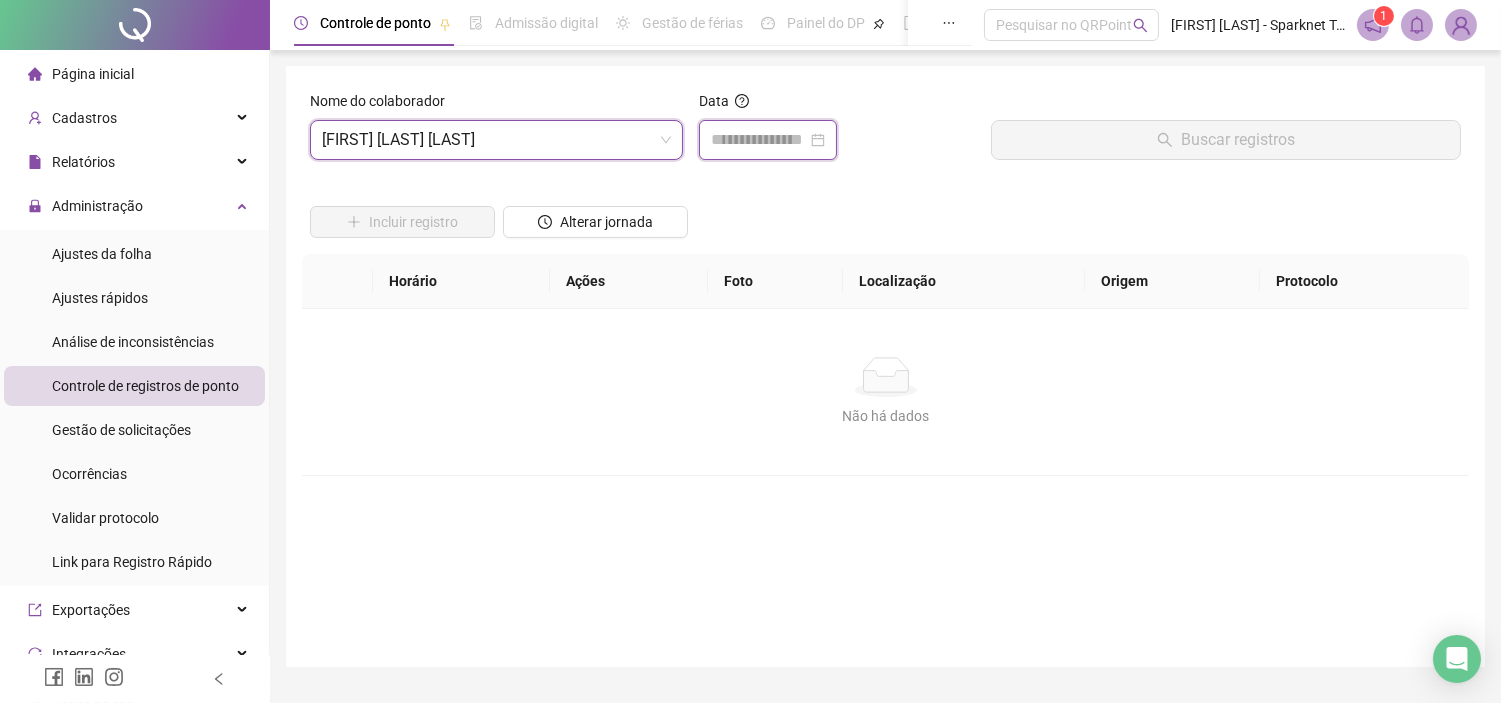 click at bounding box center (759, 140) 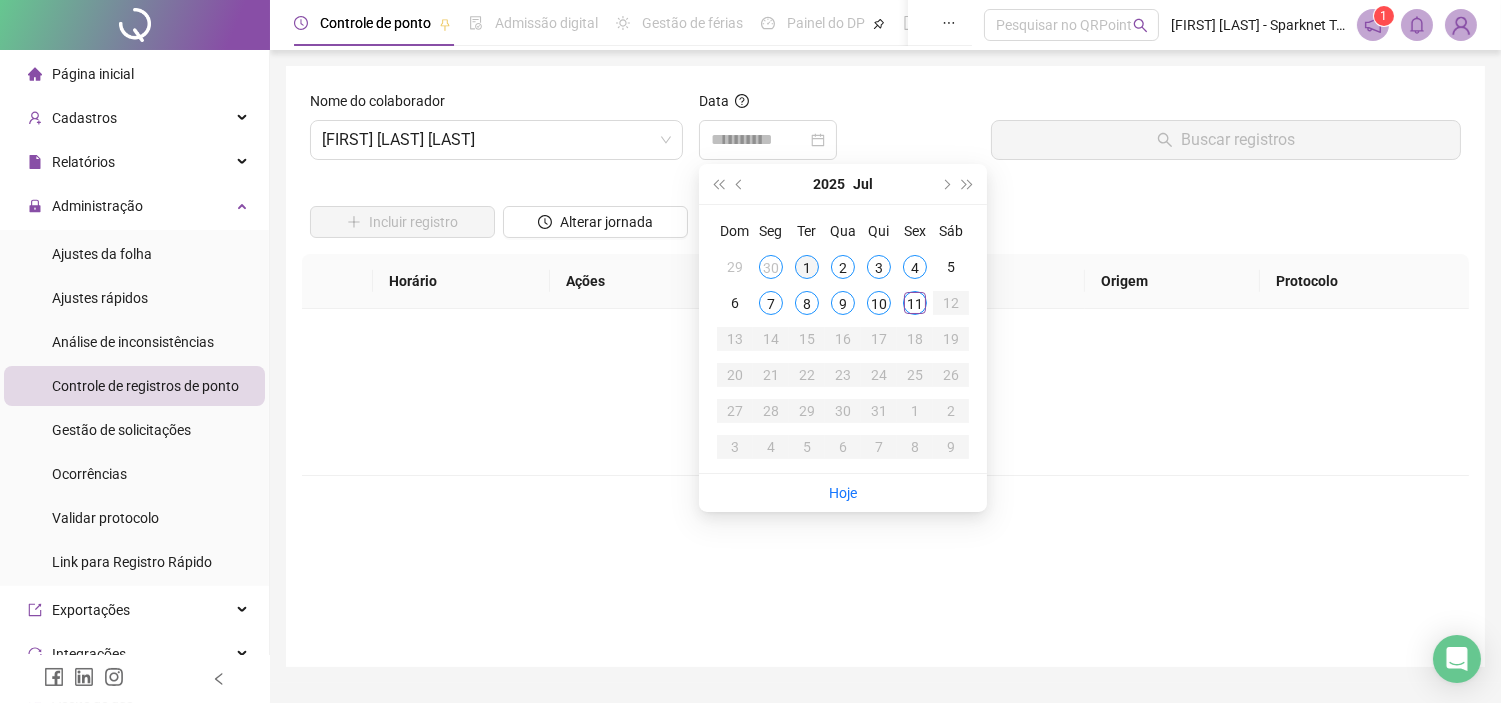 click on "1" at bounding box center [807, 267] 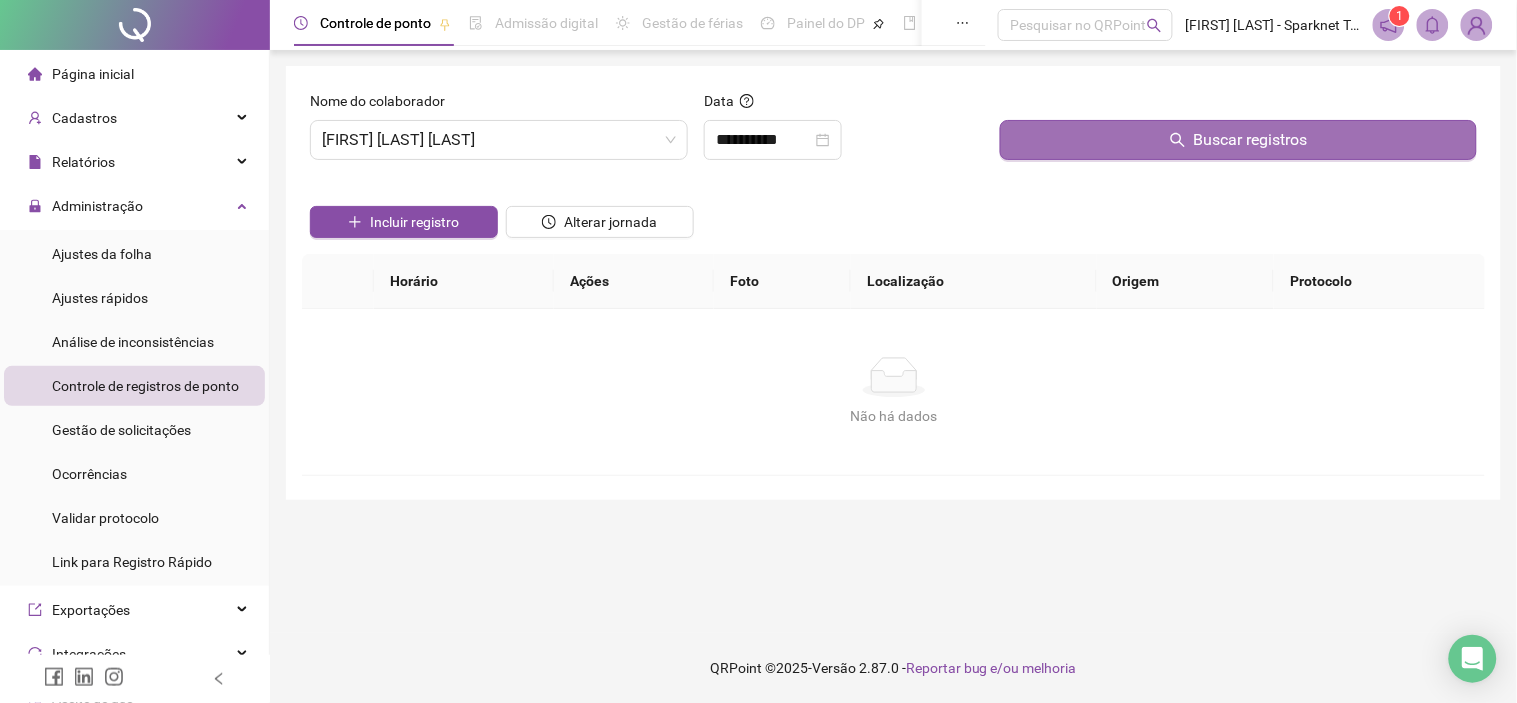 click on "Buscar registros" at bounding box center (1238, 140) 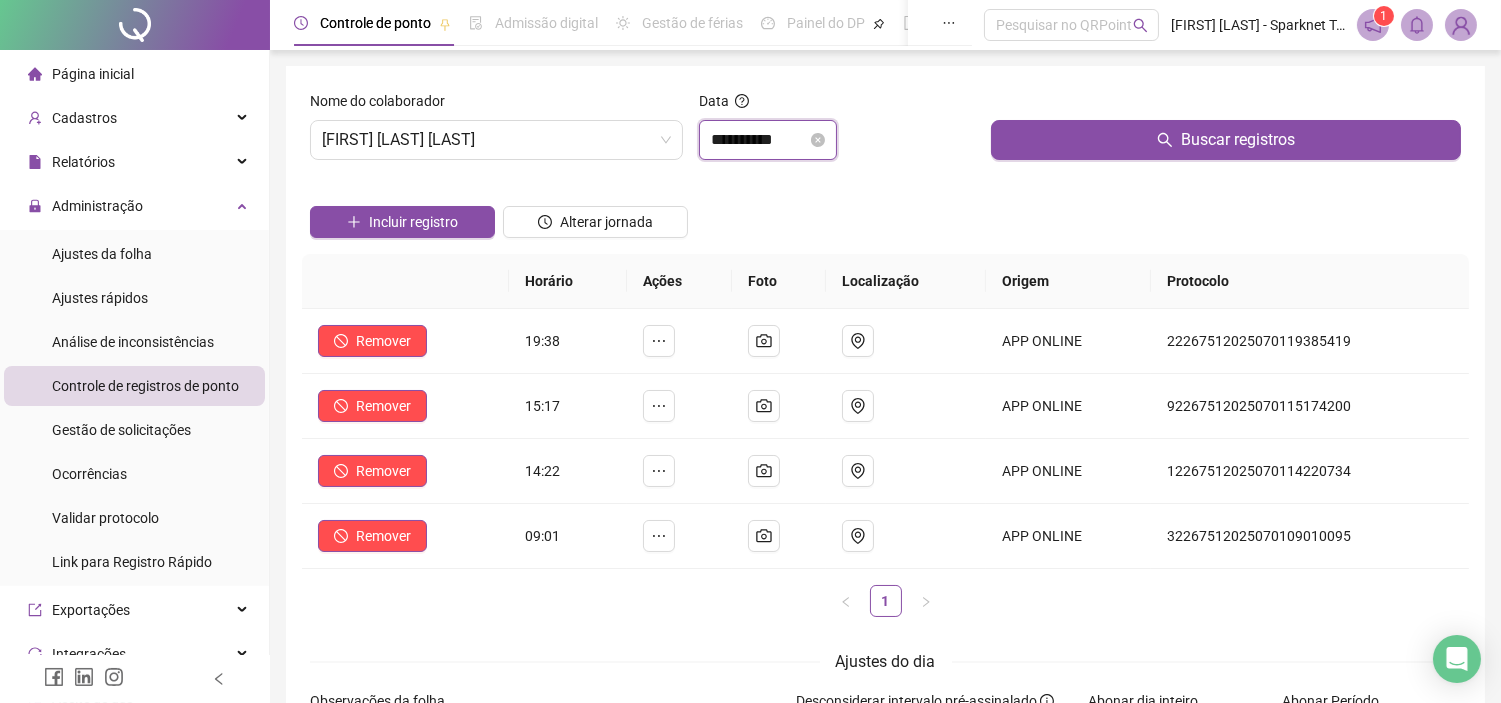 click on "**********" at bounding box center (759, 140) 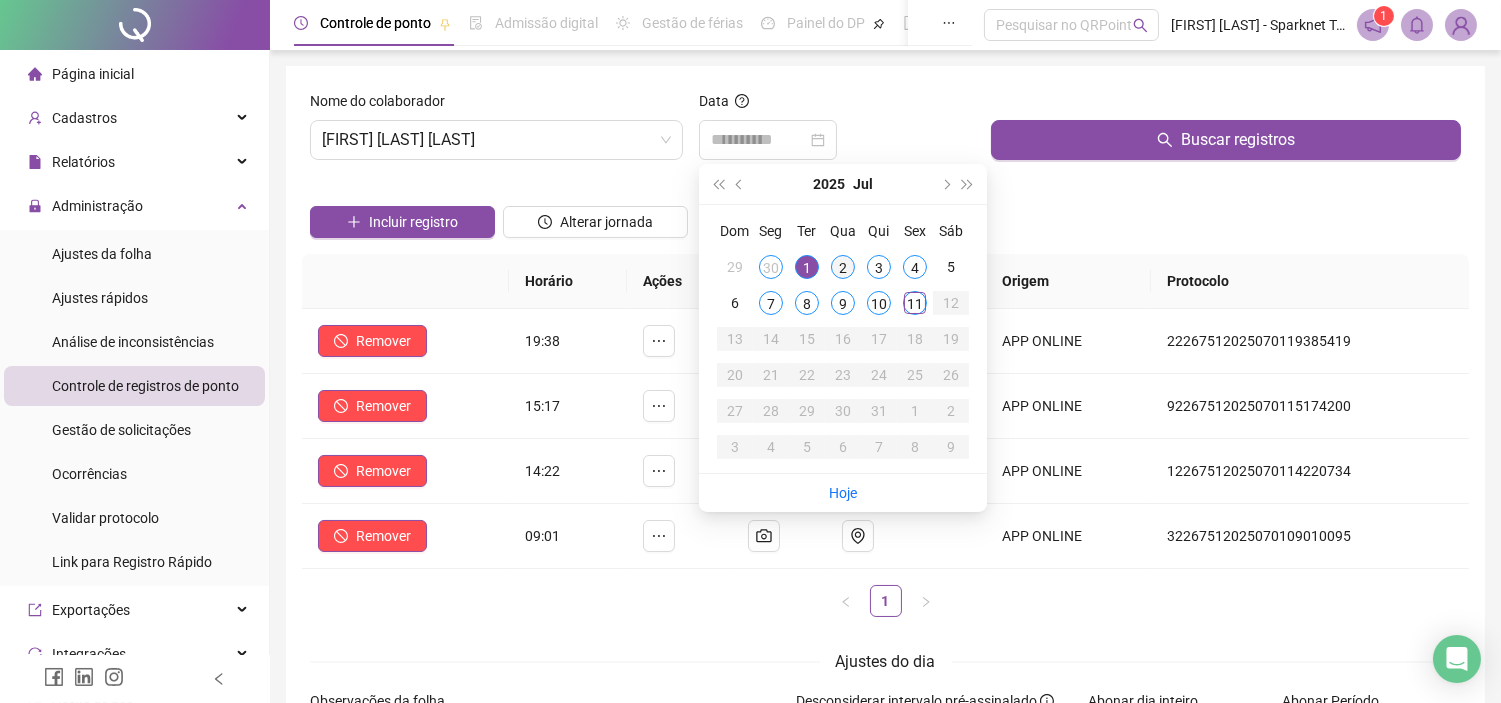 click on "2" at bounding box center [843, 267] 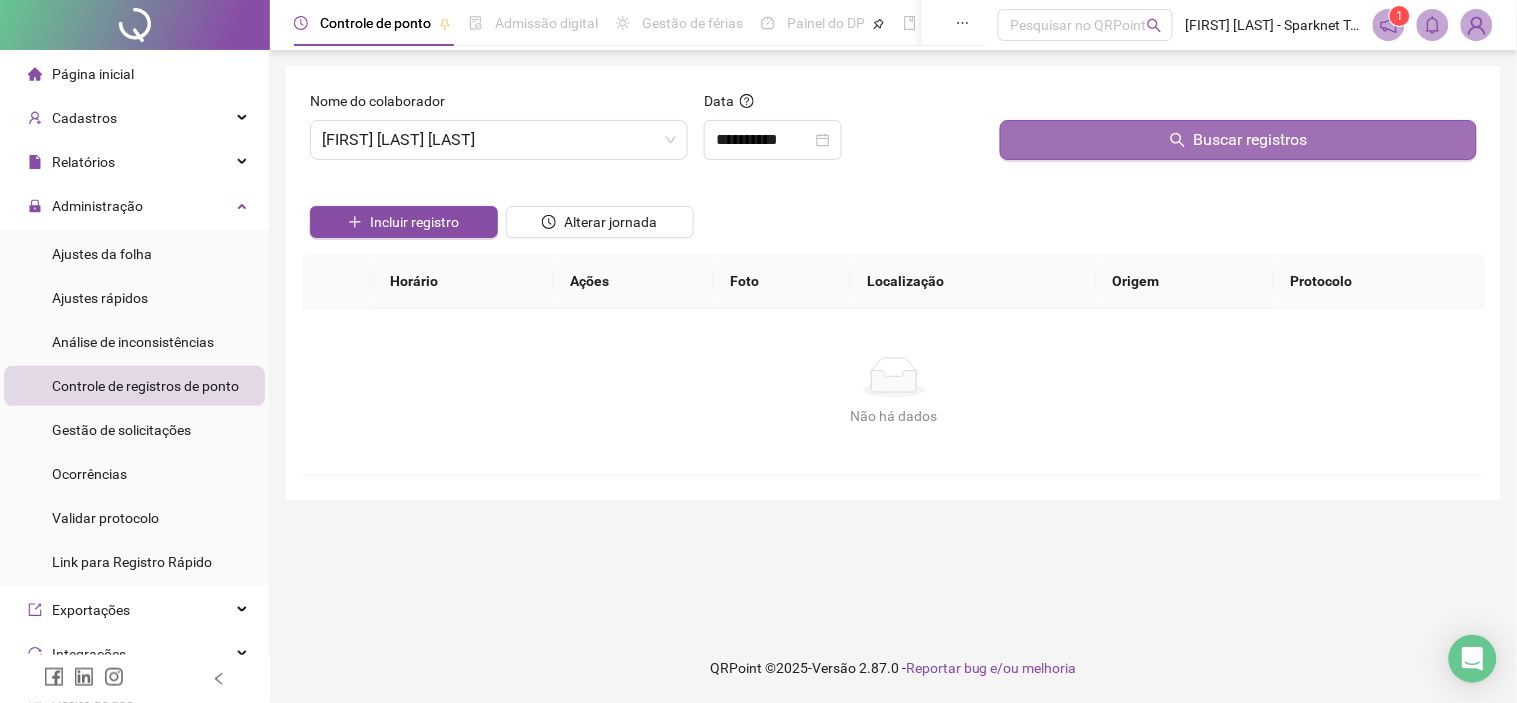 click on "Buscar registros" at bounding box center [1238, 140] 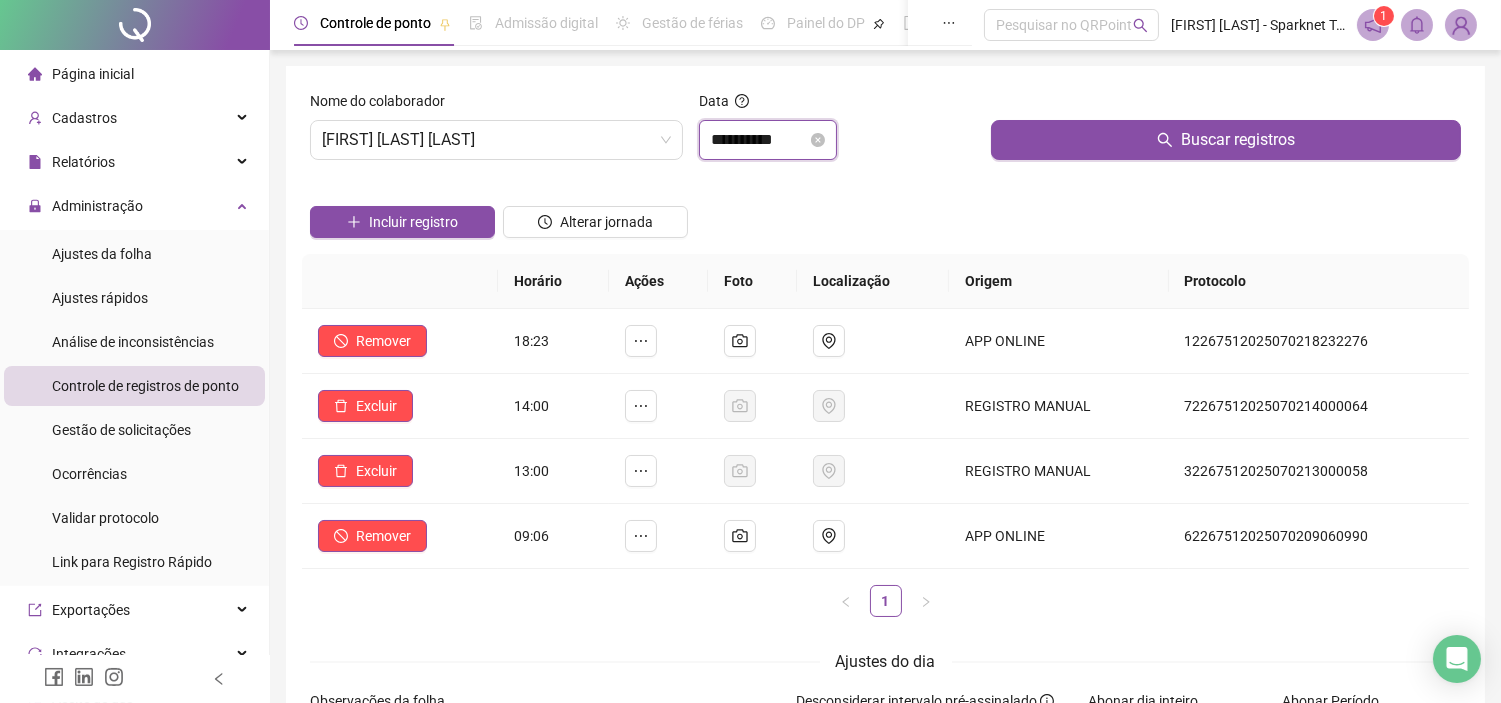 click on "**********" at bounding box center [759, 140] 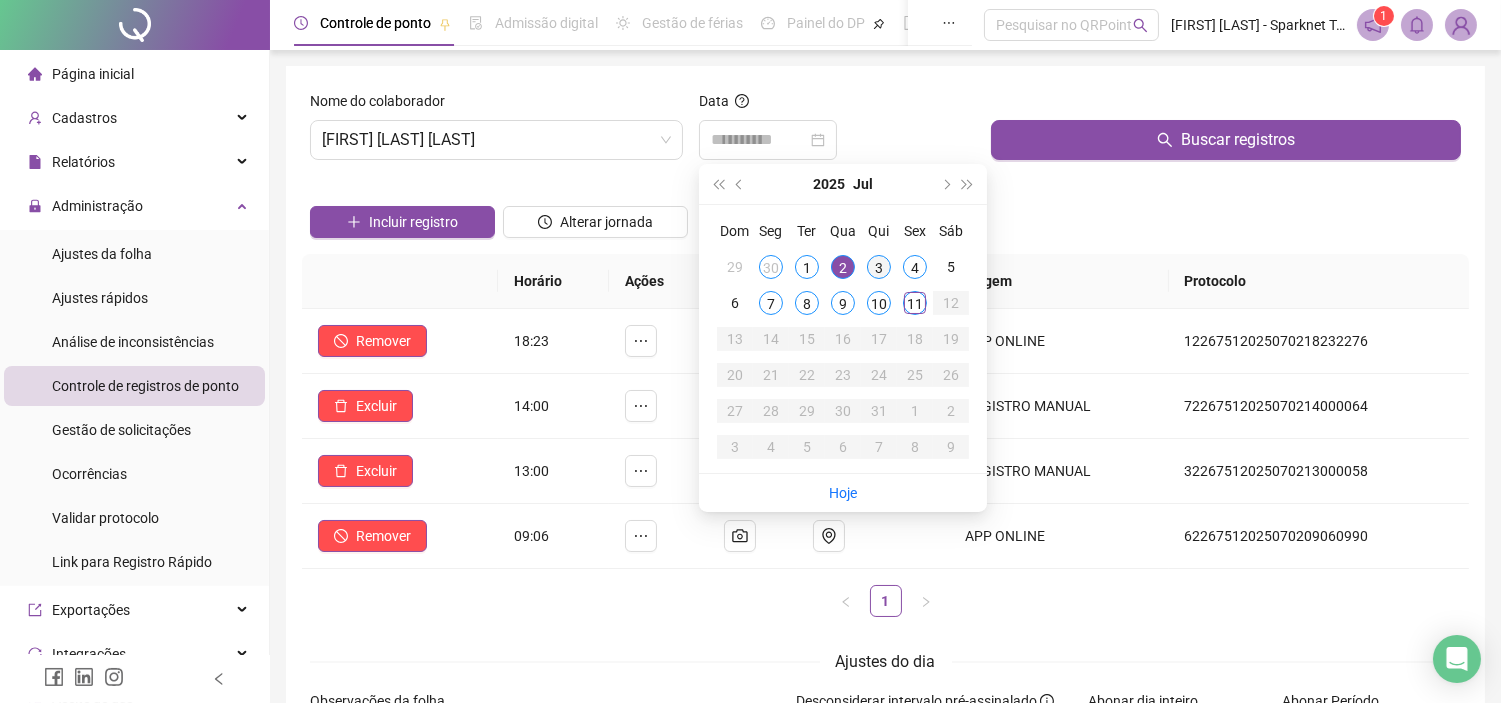 click on "3" at bounding box center (879, 267) 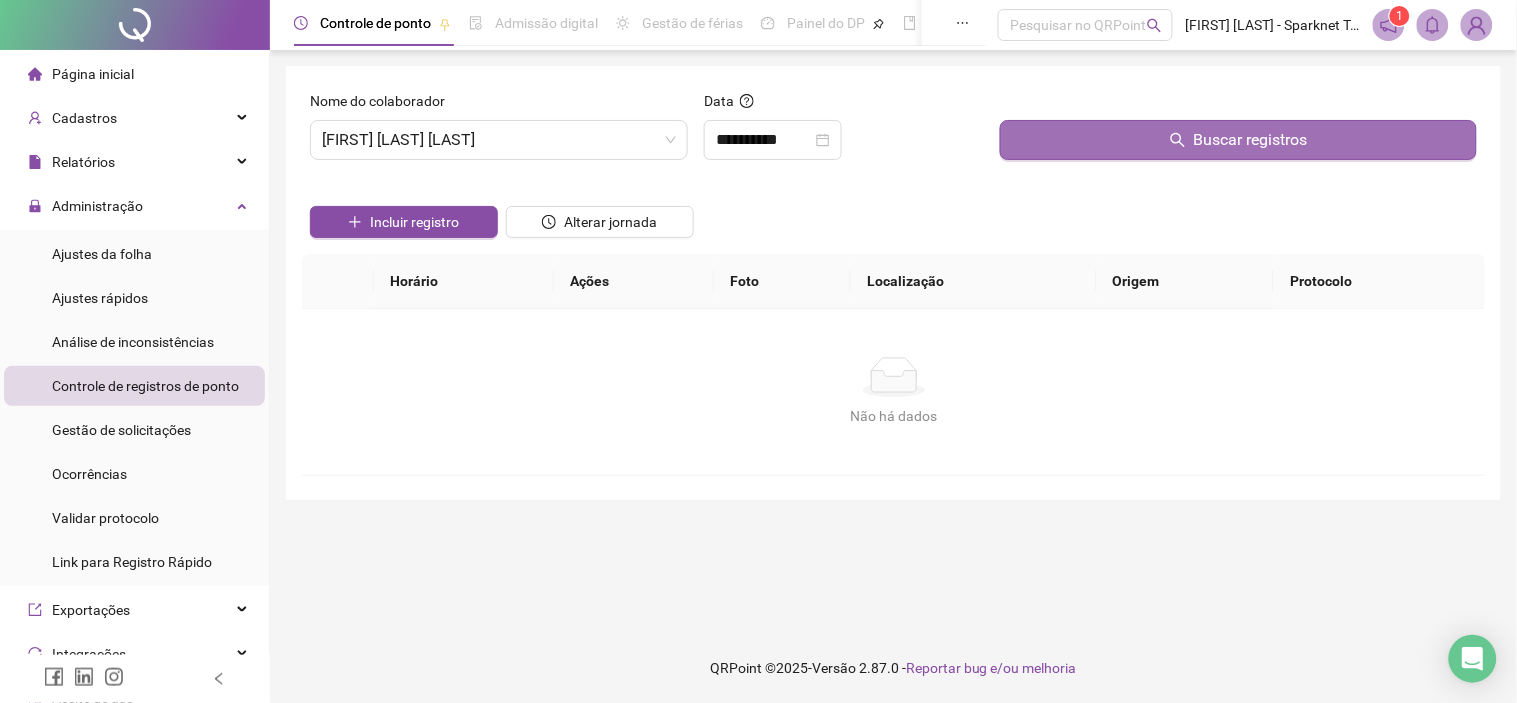 click on "Buscar registros" at bounding box center [1238, 140] 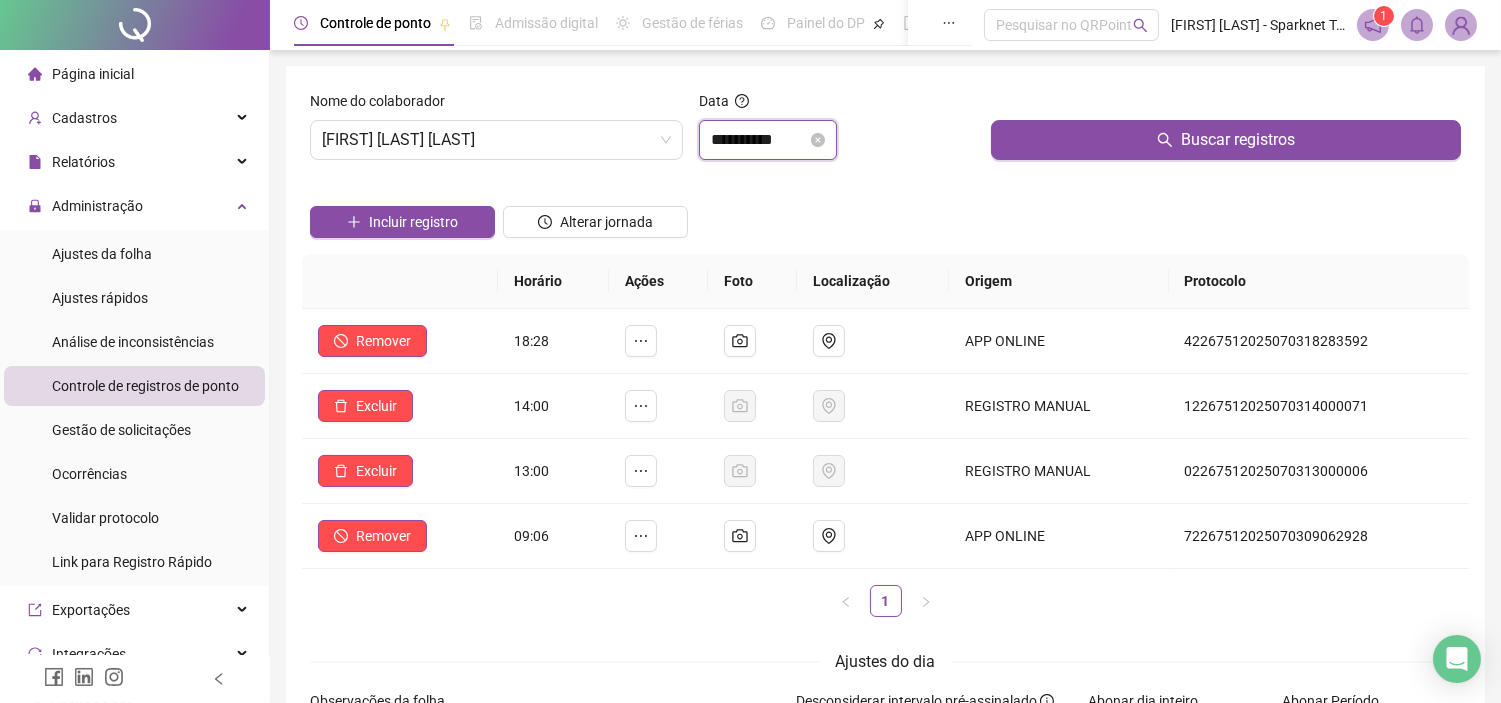 click on "**********" at bounding box center [759, 140] 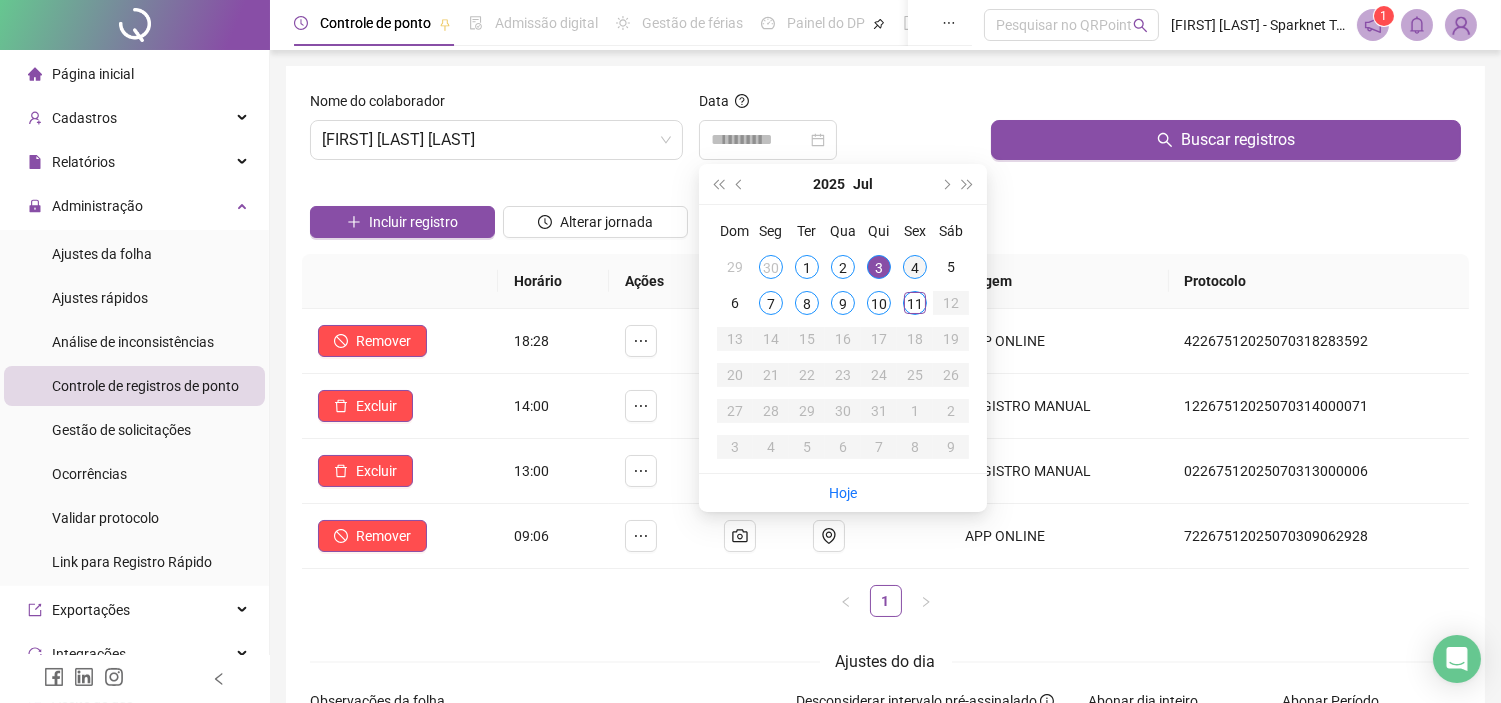 click on "4" at bounding box center (915, 267) 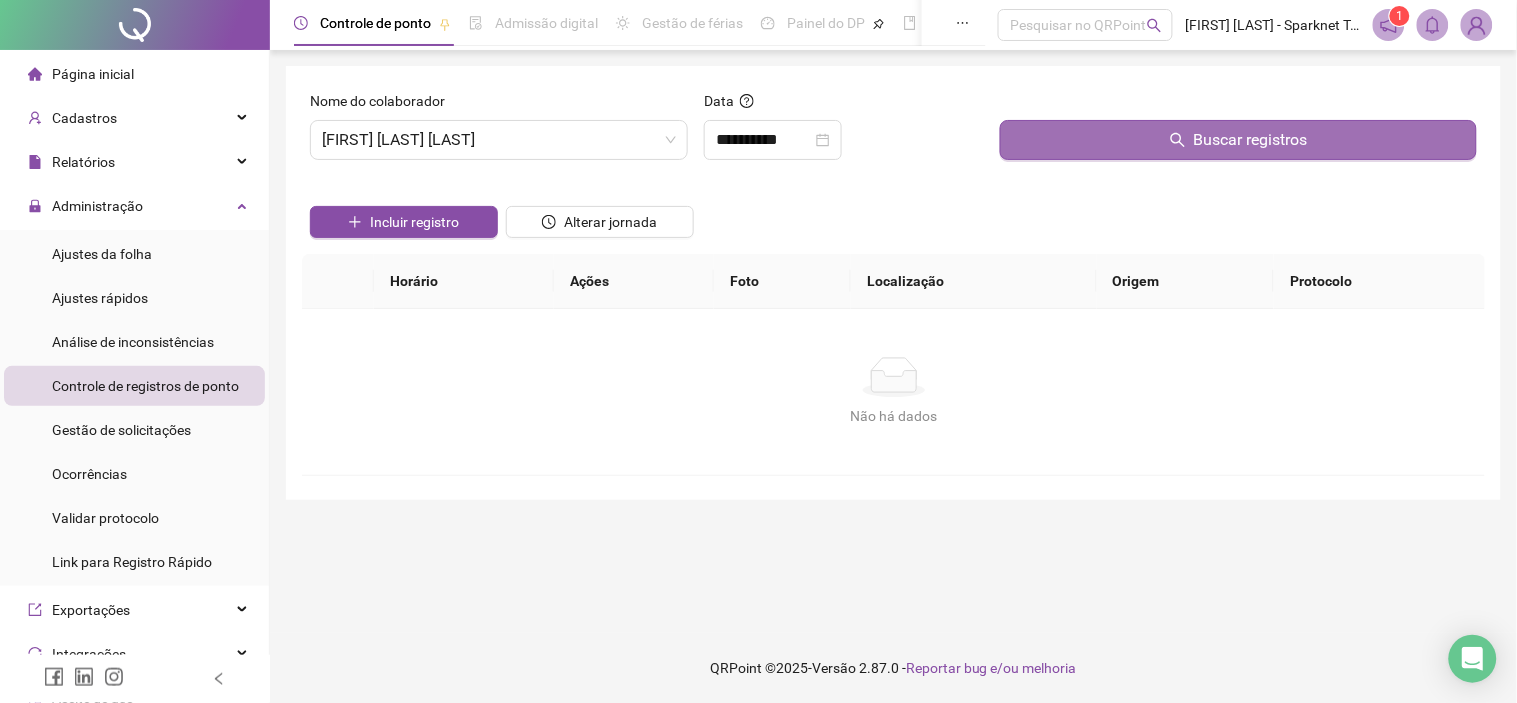 click on "Buscar registros" at bounding box center (1238, 140) 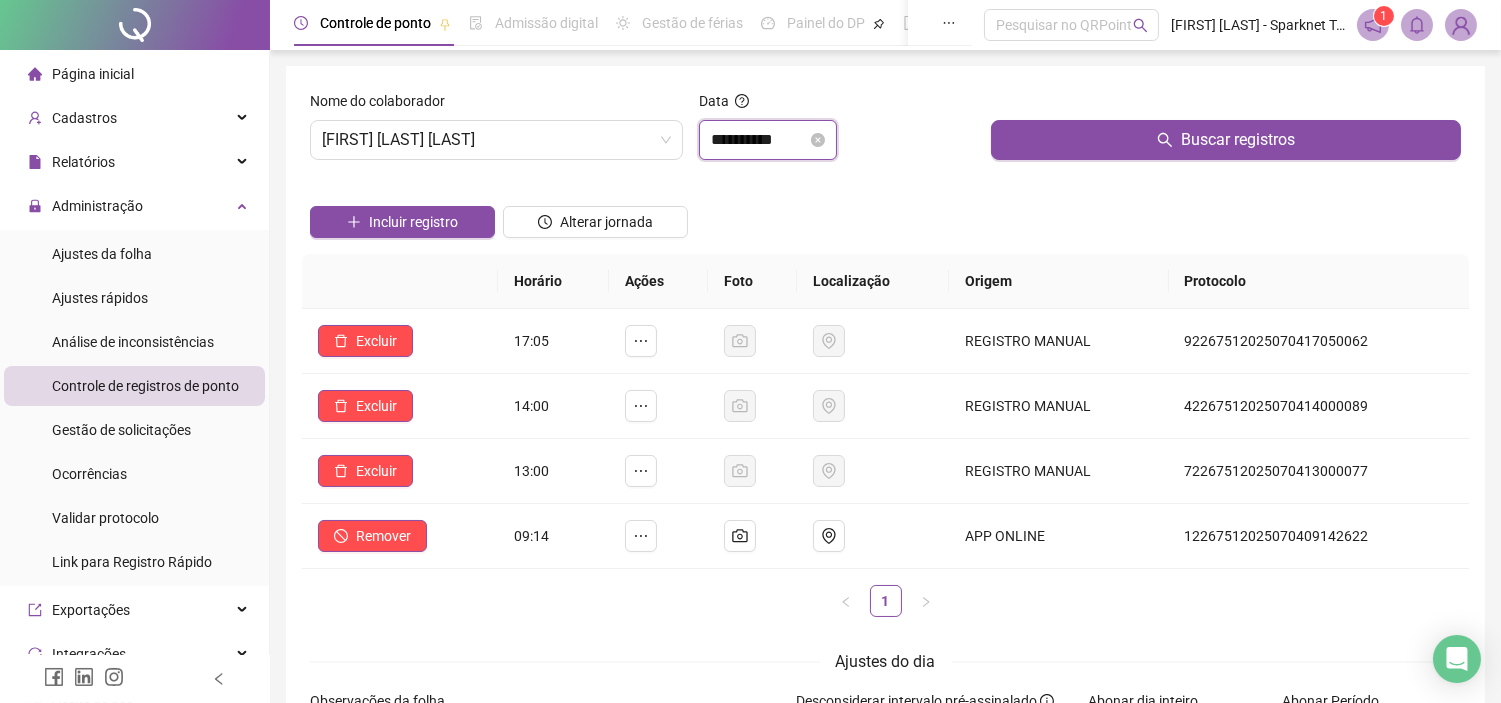 click on "**********" at bounding box center (759, 140) 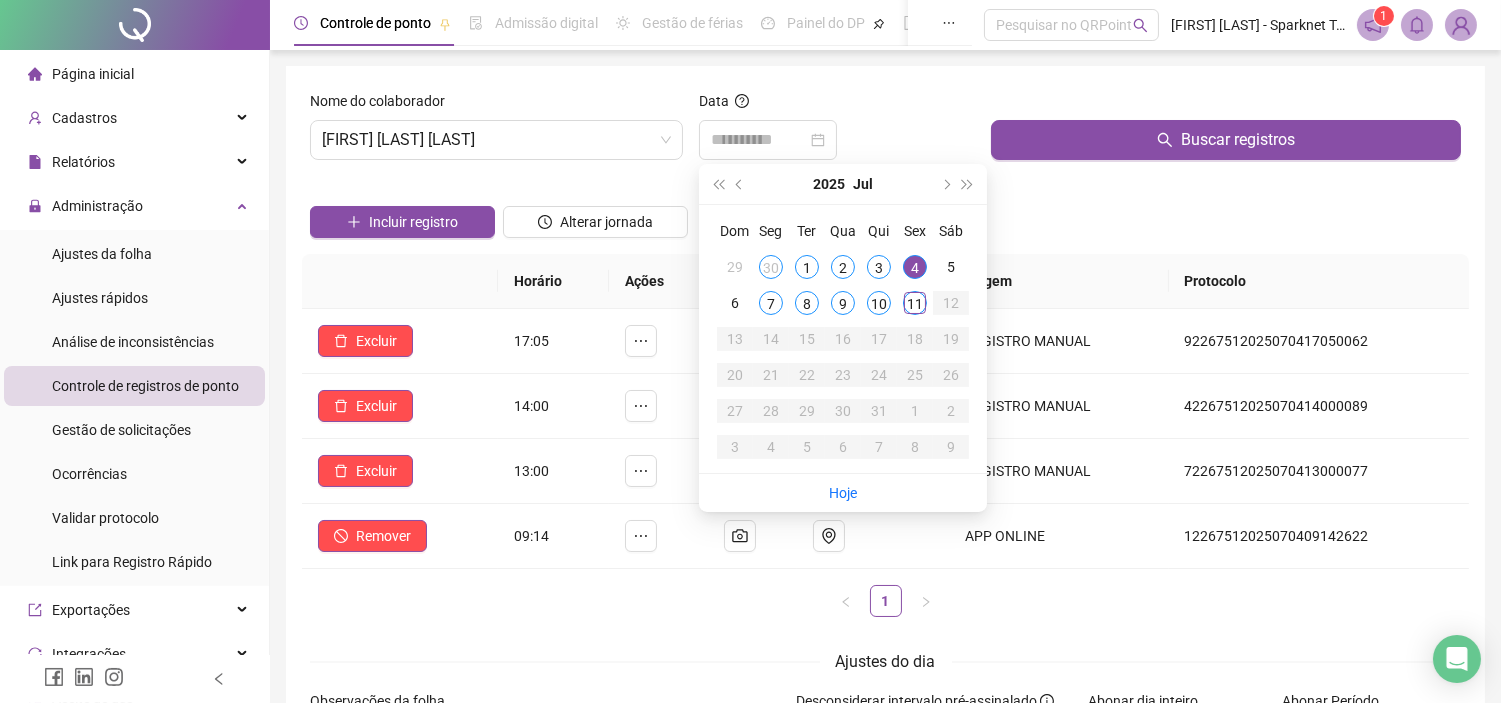 click on "7" at bounding box center (771, 303) 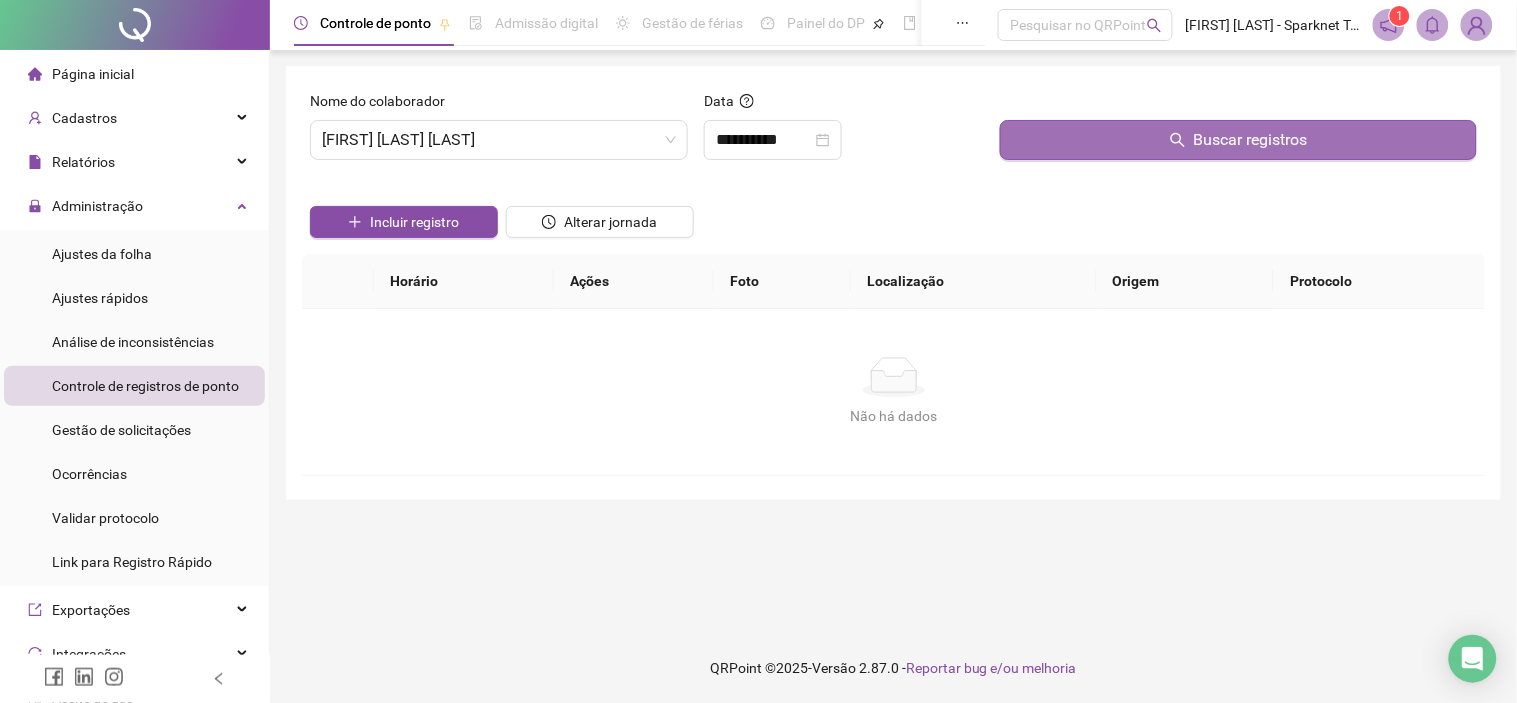 click on "Buscar registros" at bounding box center [1238, 140] 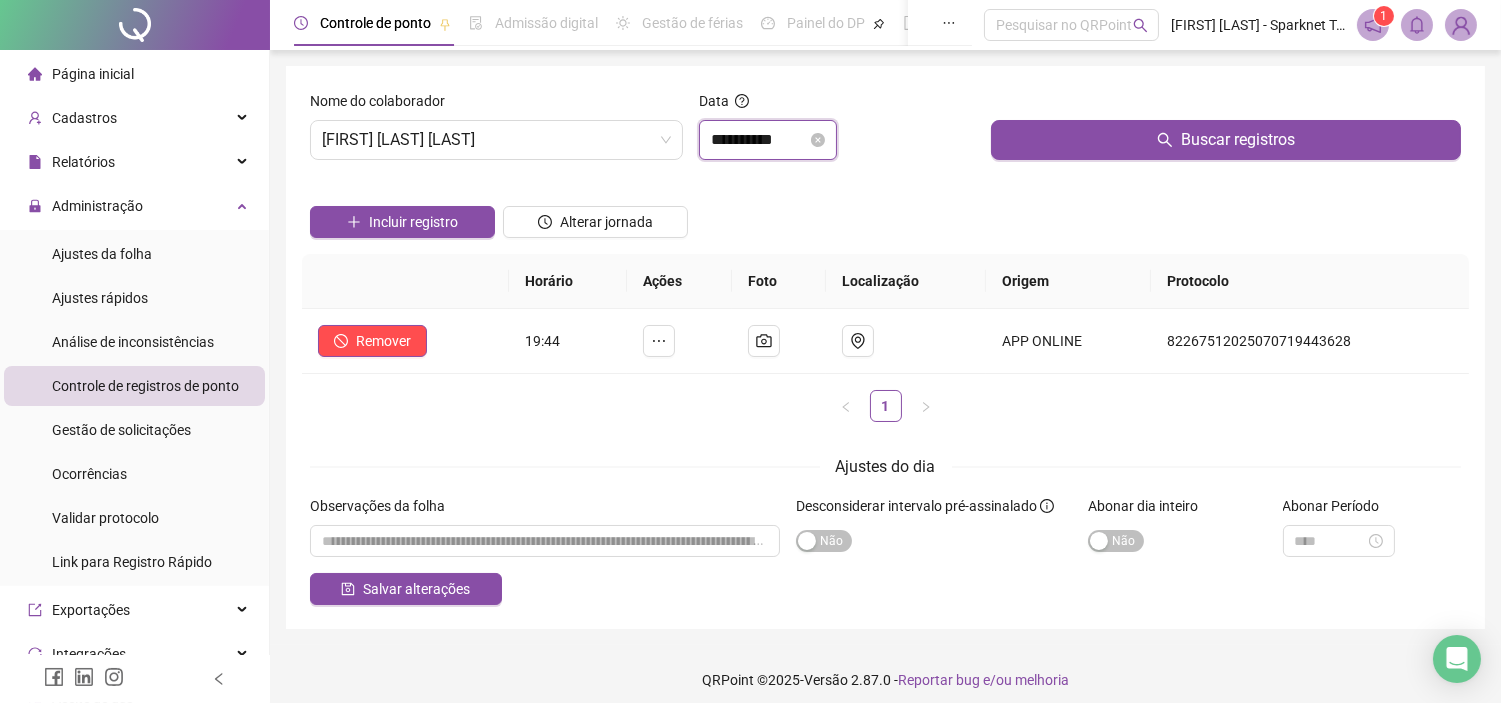 click on "**********" at bounding box center (759, 140) 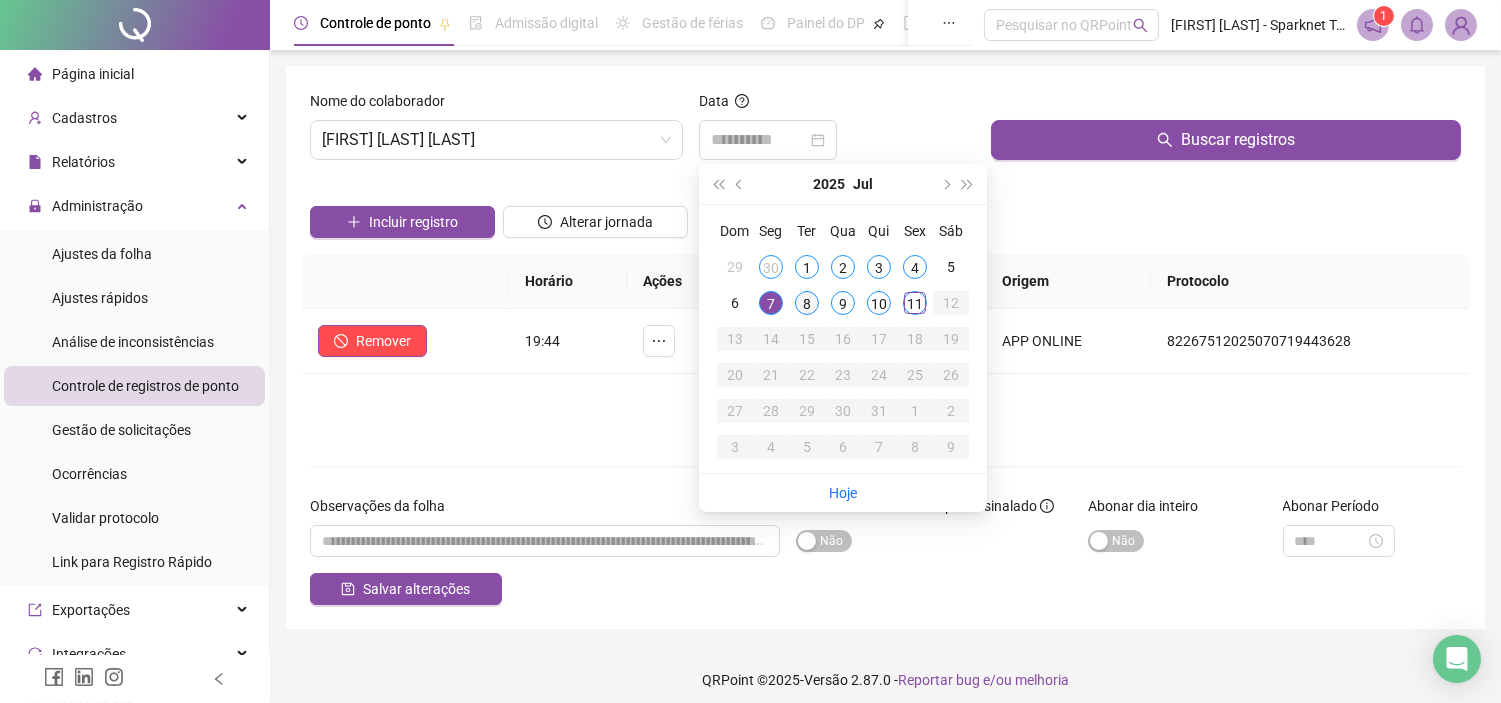 click on "8" at bounding box center (807, 303) 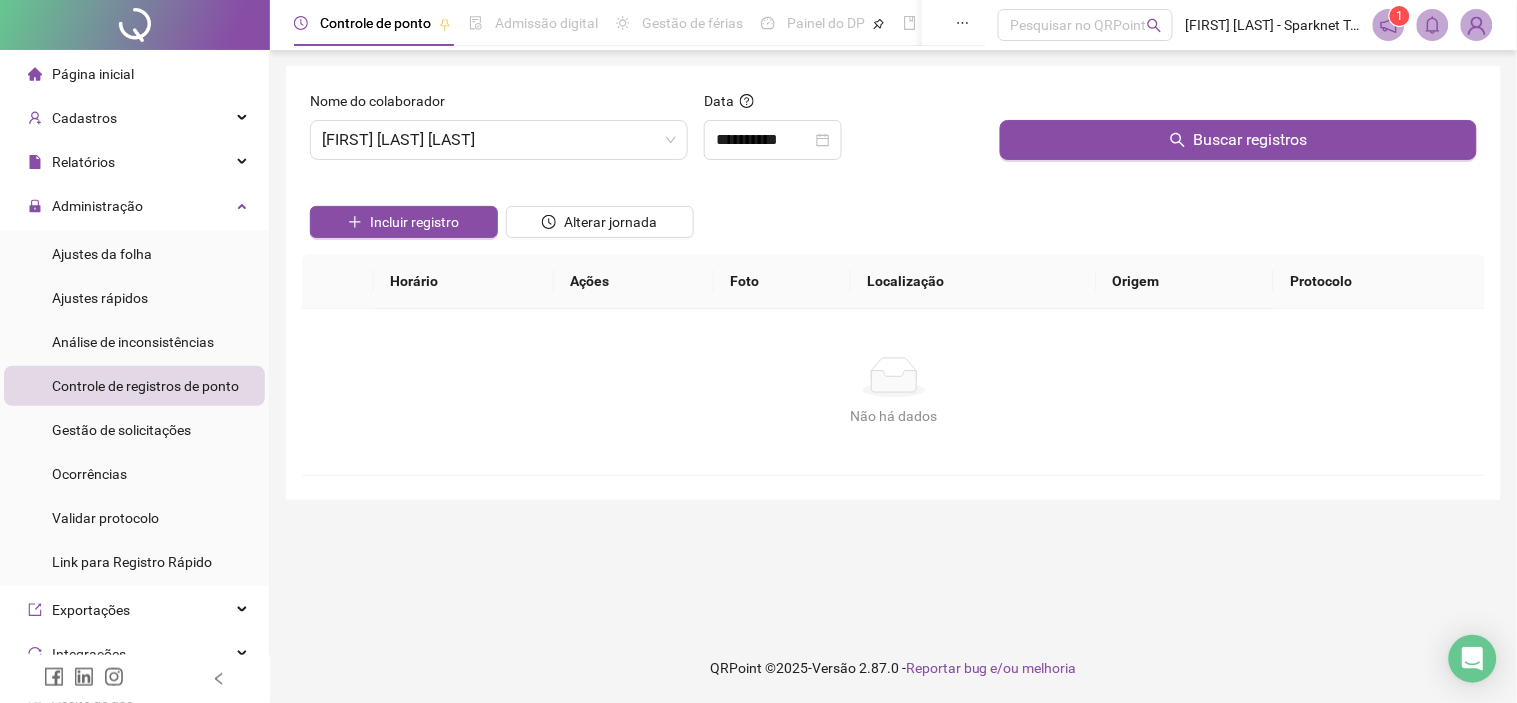click on "Buscar registros" at bounding box center (1238, 125) 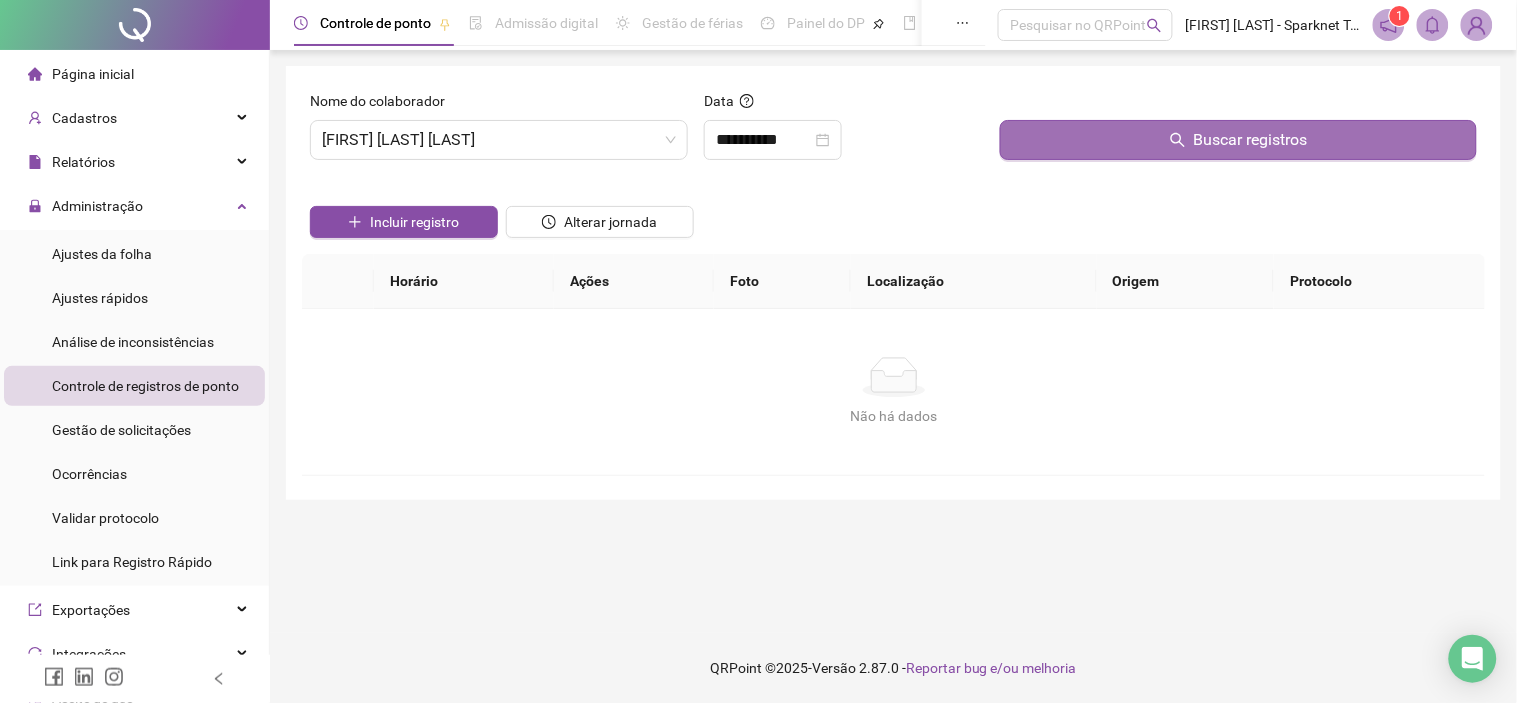 click on "Buscar registros" at bounding box center (1238, 140) 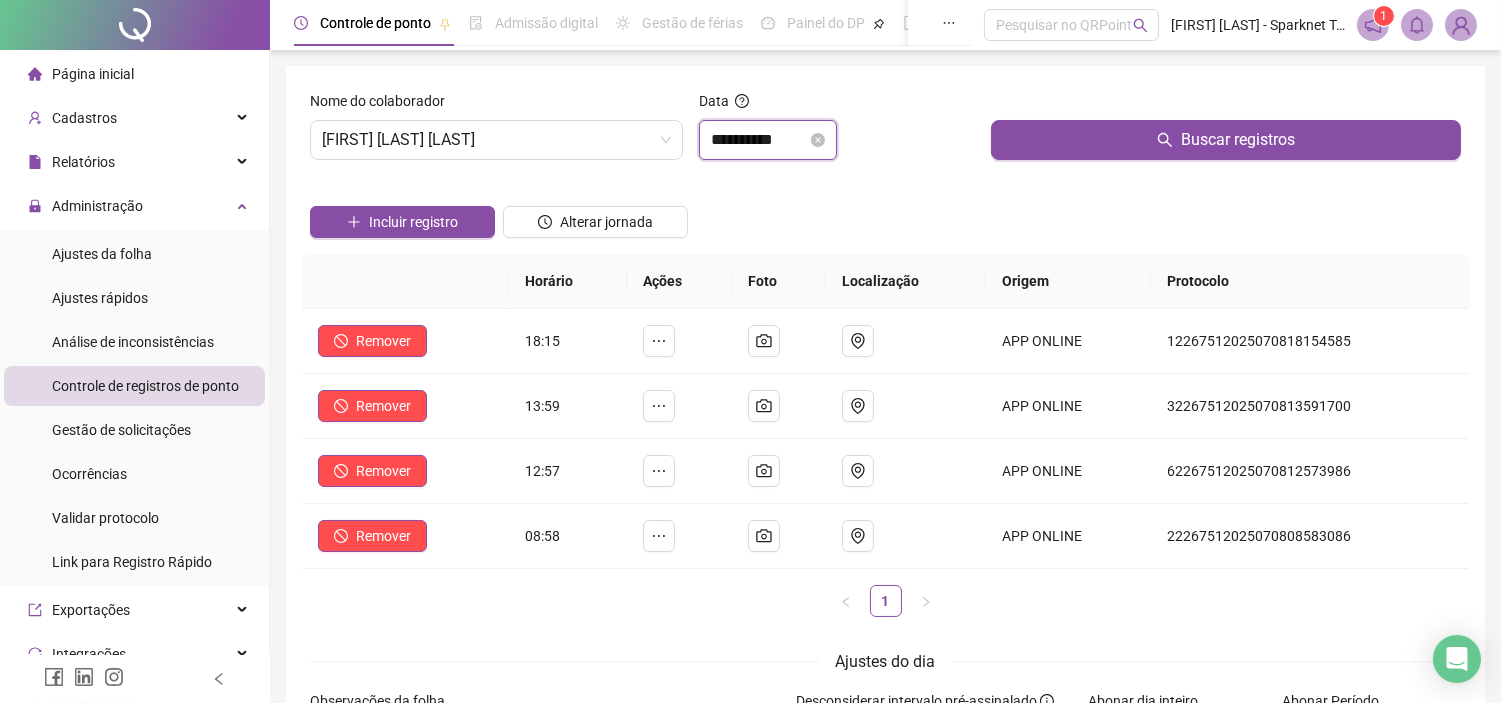 click on "**********" at bounding box center (759, 140) 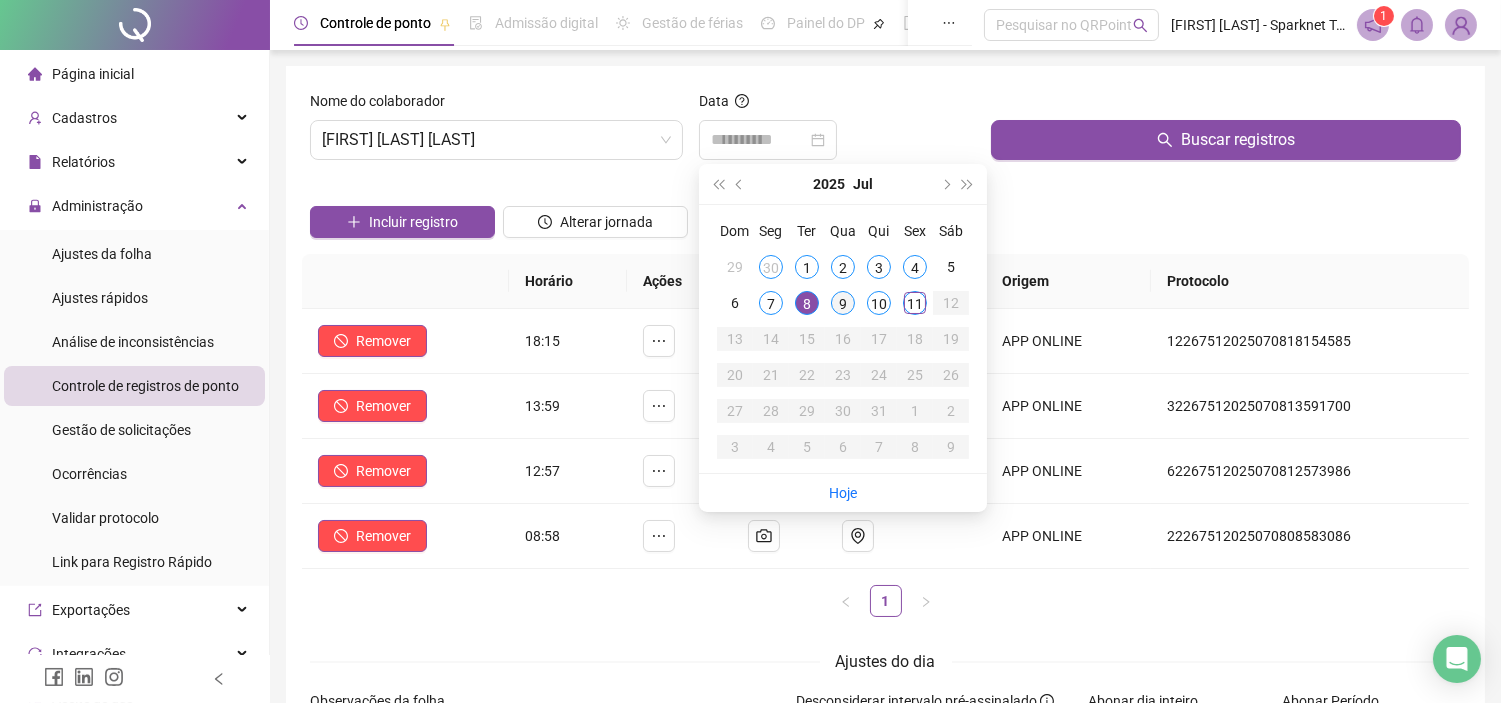 click on "9" at bounding box center [843, 303] 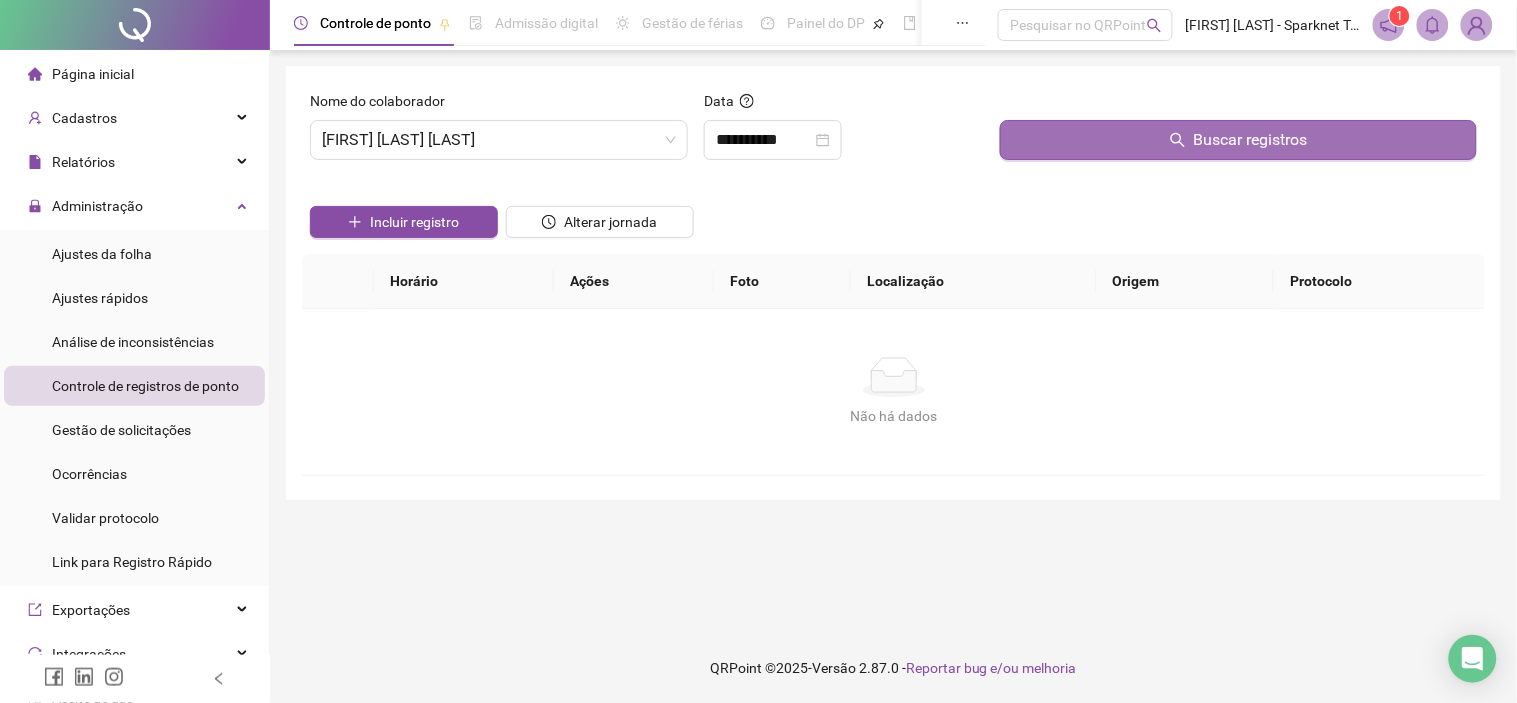 click on "Buscar registros" at bounding box center [1238, 140] 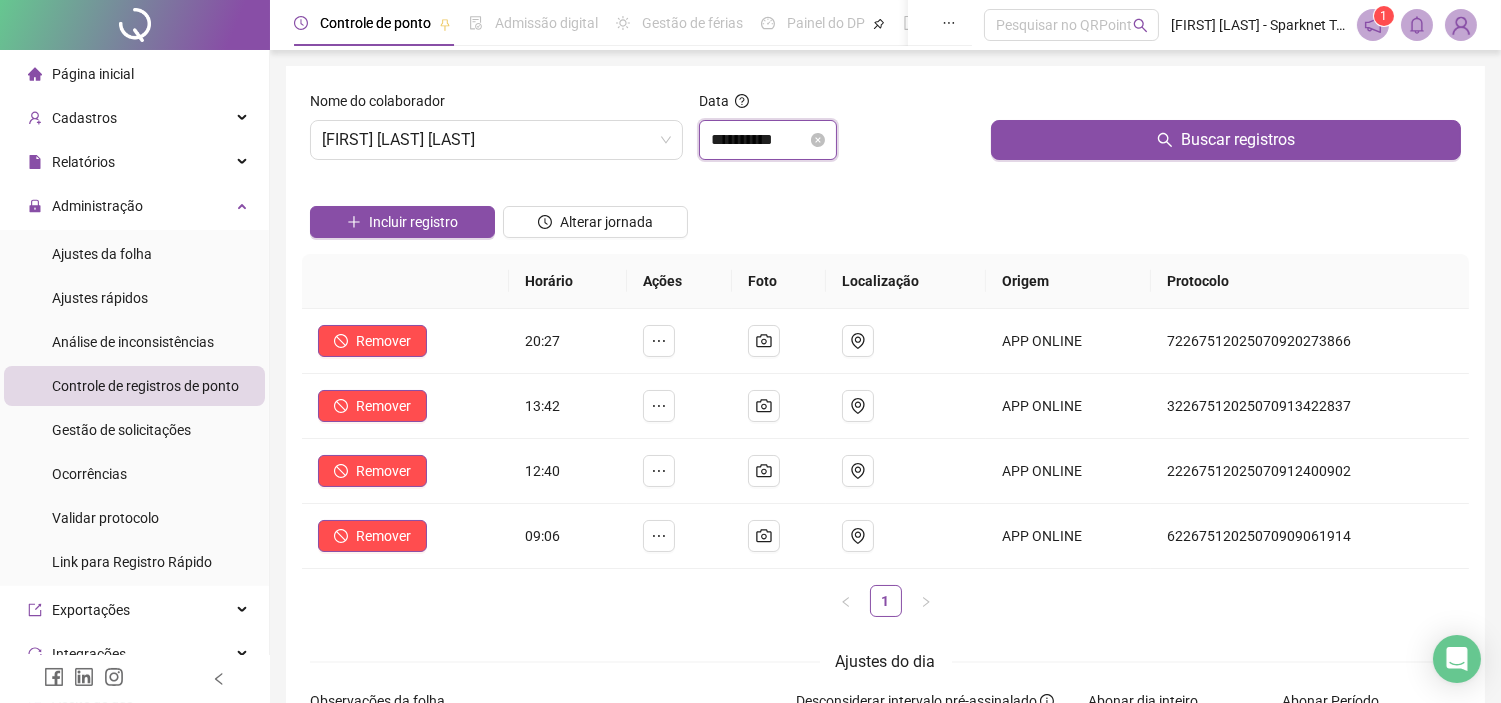 click on "**********" at bounding box center [759, 140] 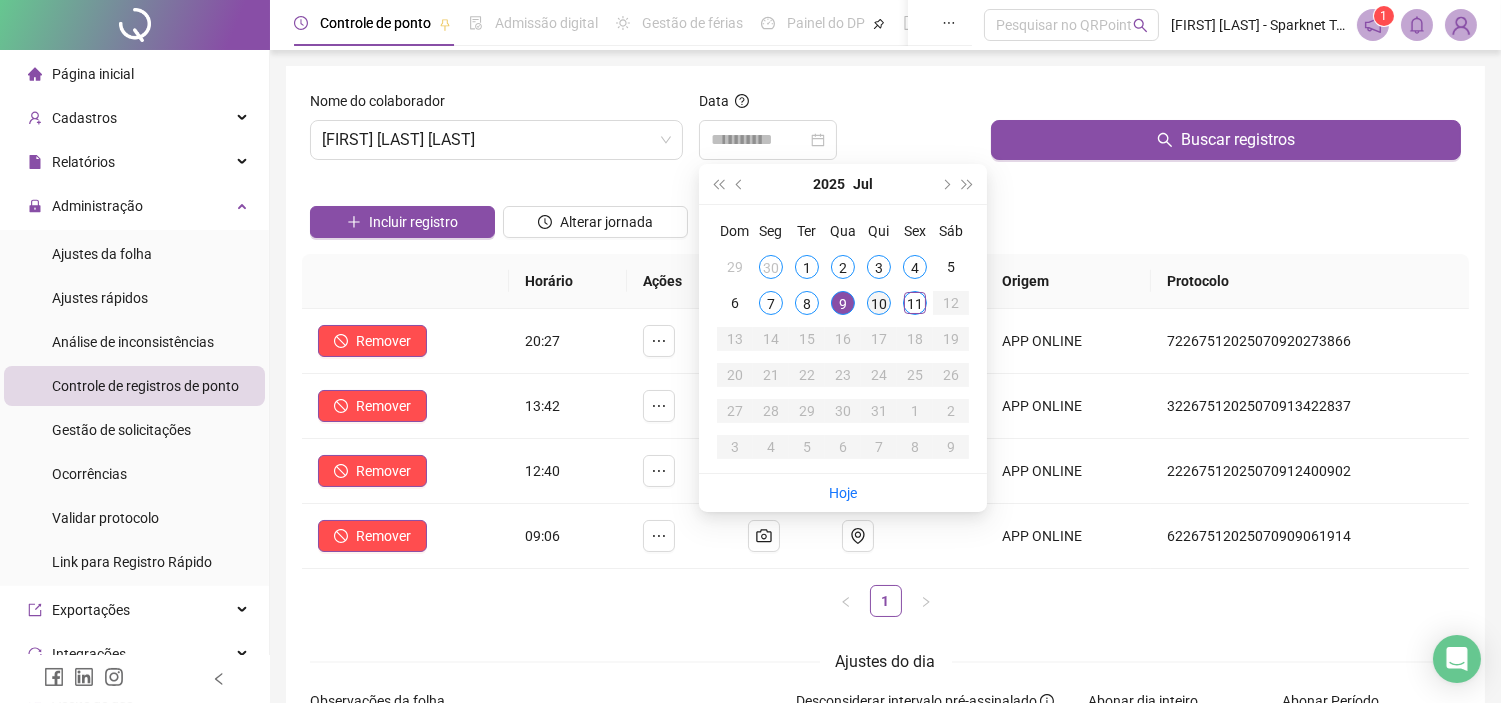 click on "10" at bounding box center [879, 303] 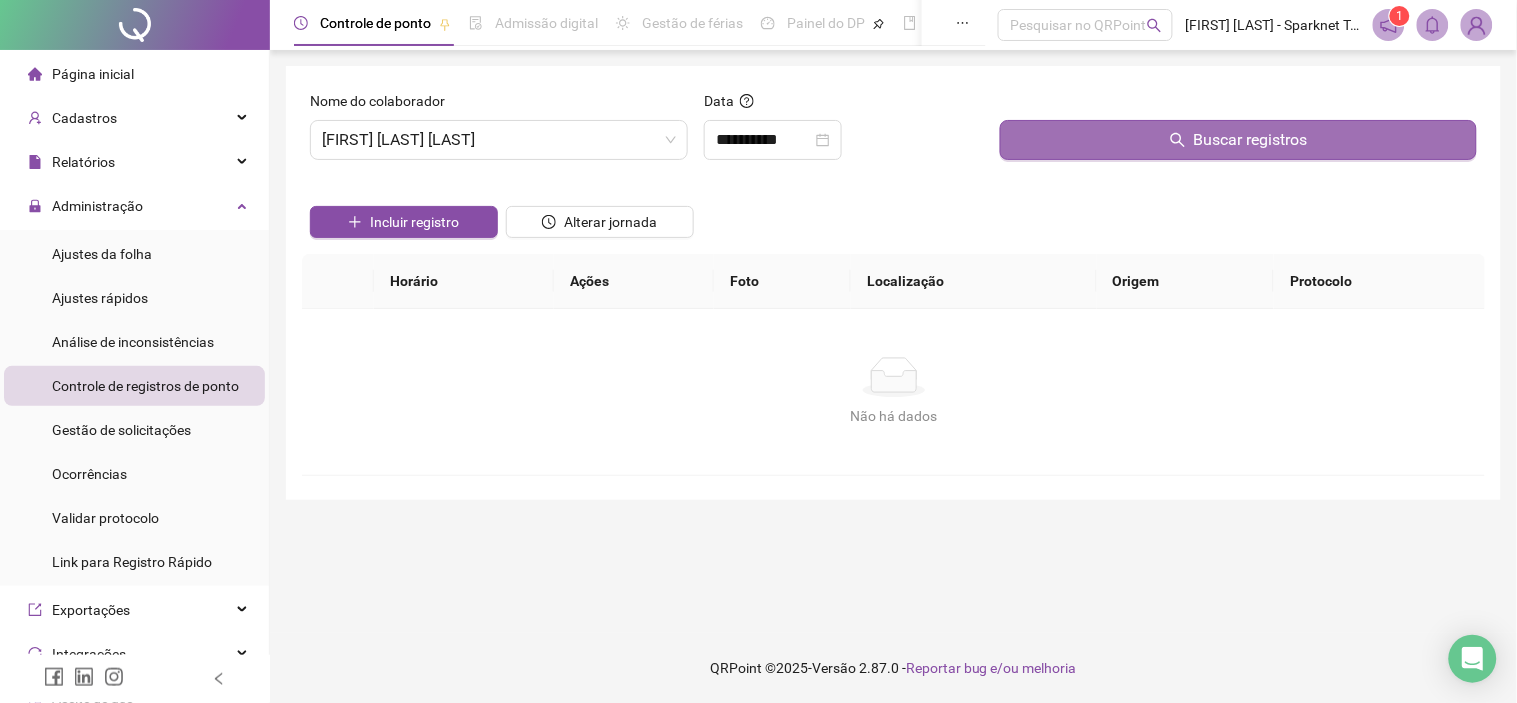 click on "Buscar registros" at bounding box center [1238, 140] 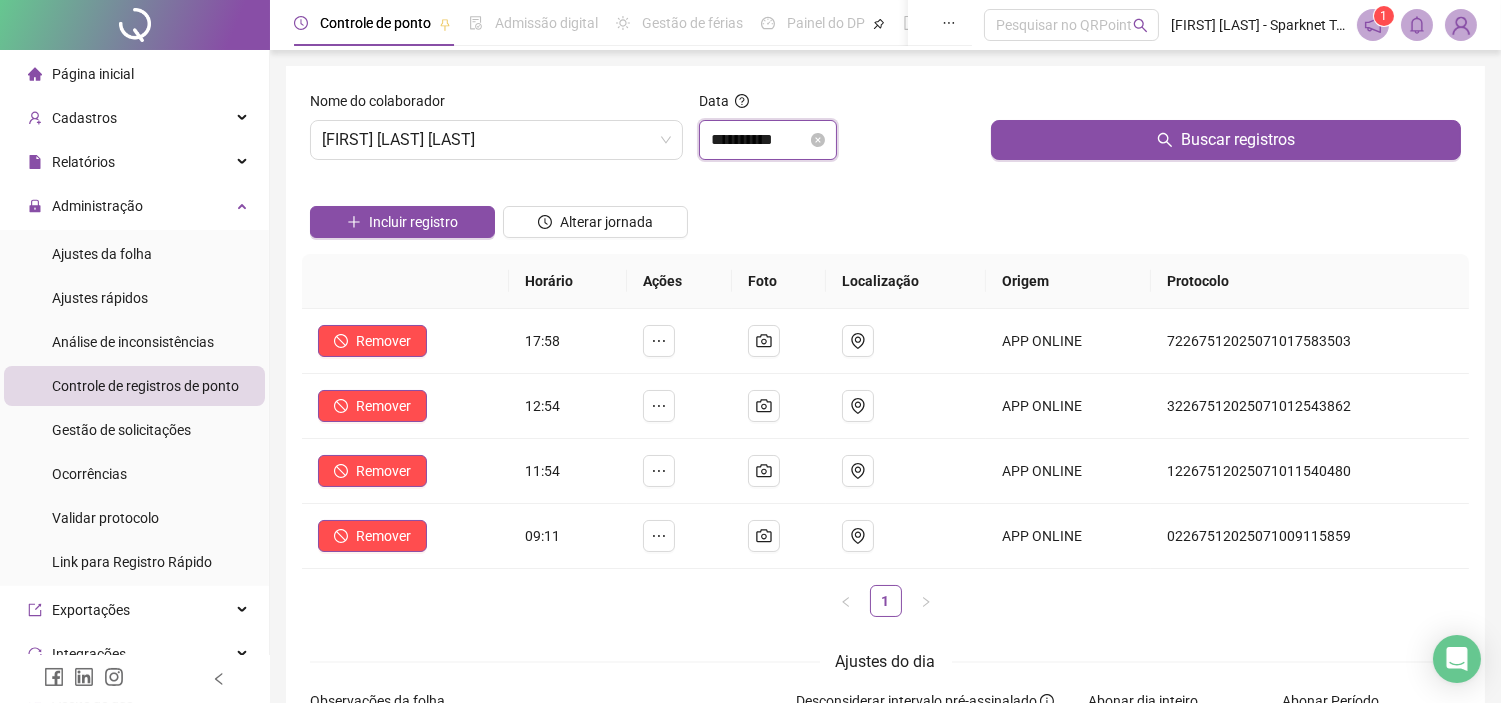 click on "**********" at bounding box center (759, 140) 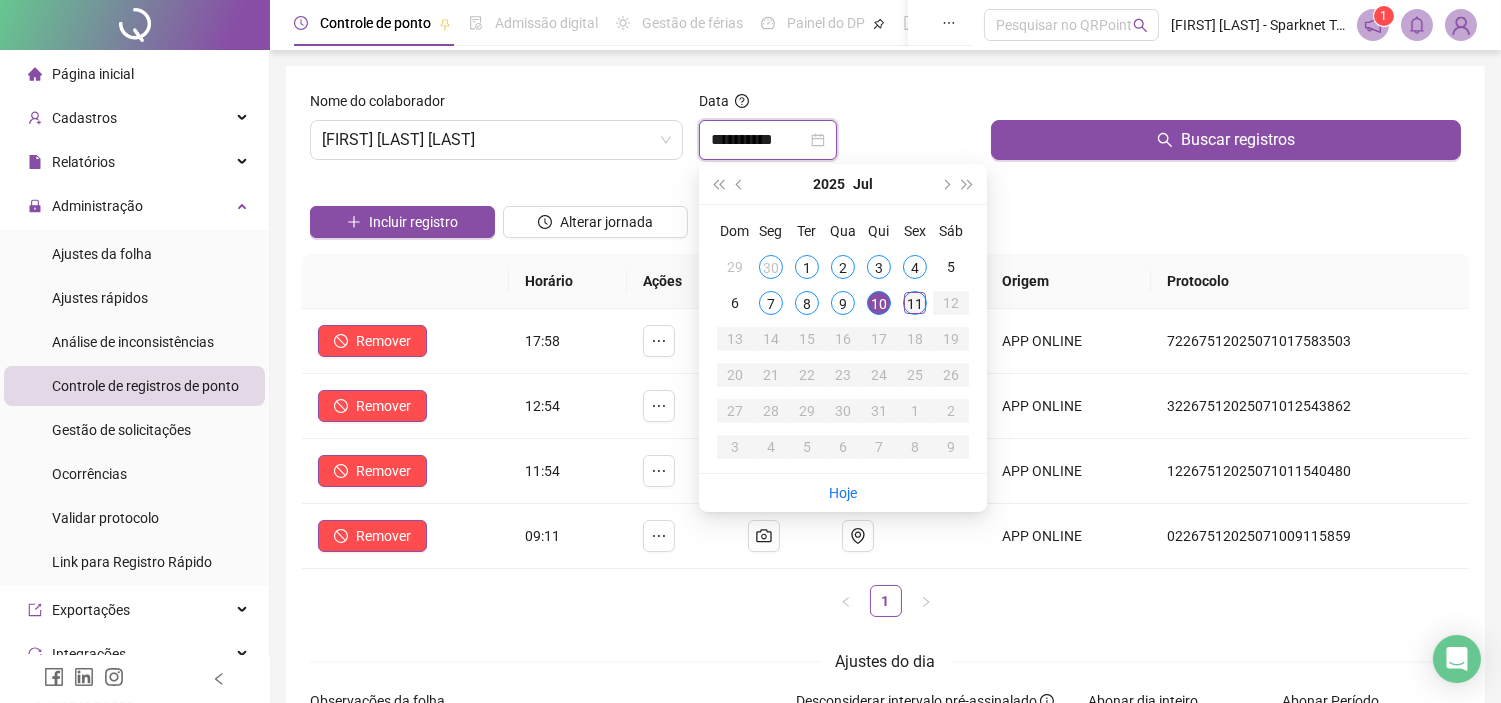 type on "**********" 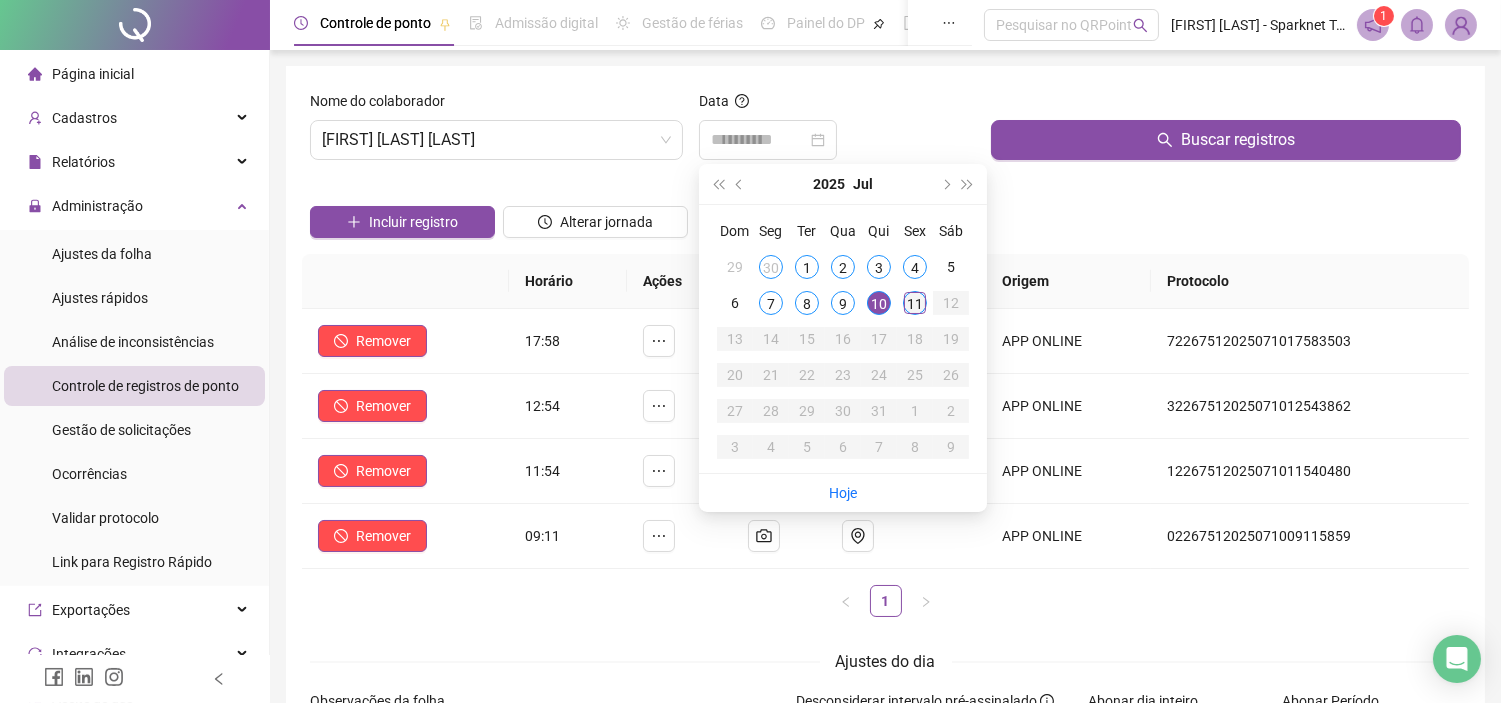 click on "11" at bounding box center [915, 303] 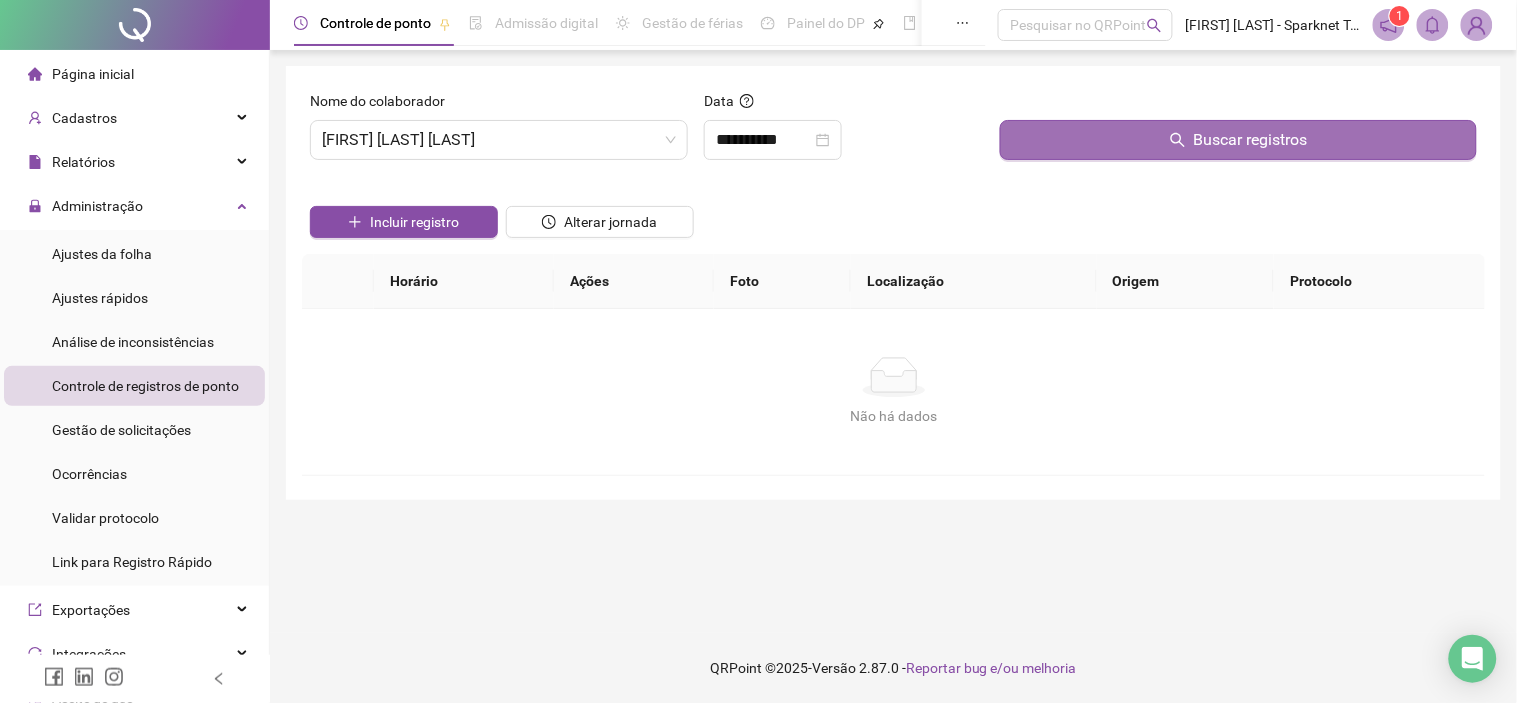 click on "Buscar registros" at bounding box center (1238, 140) 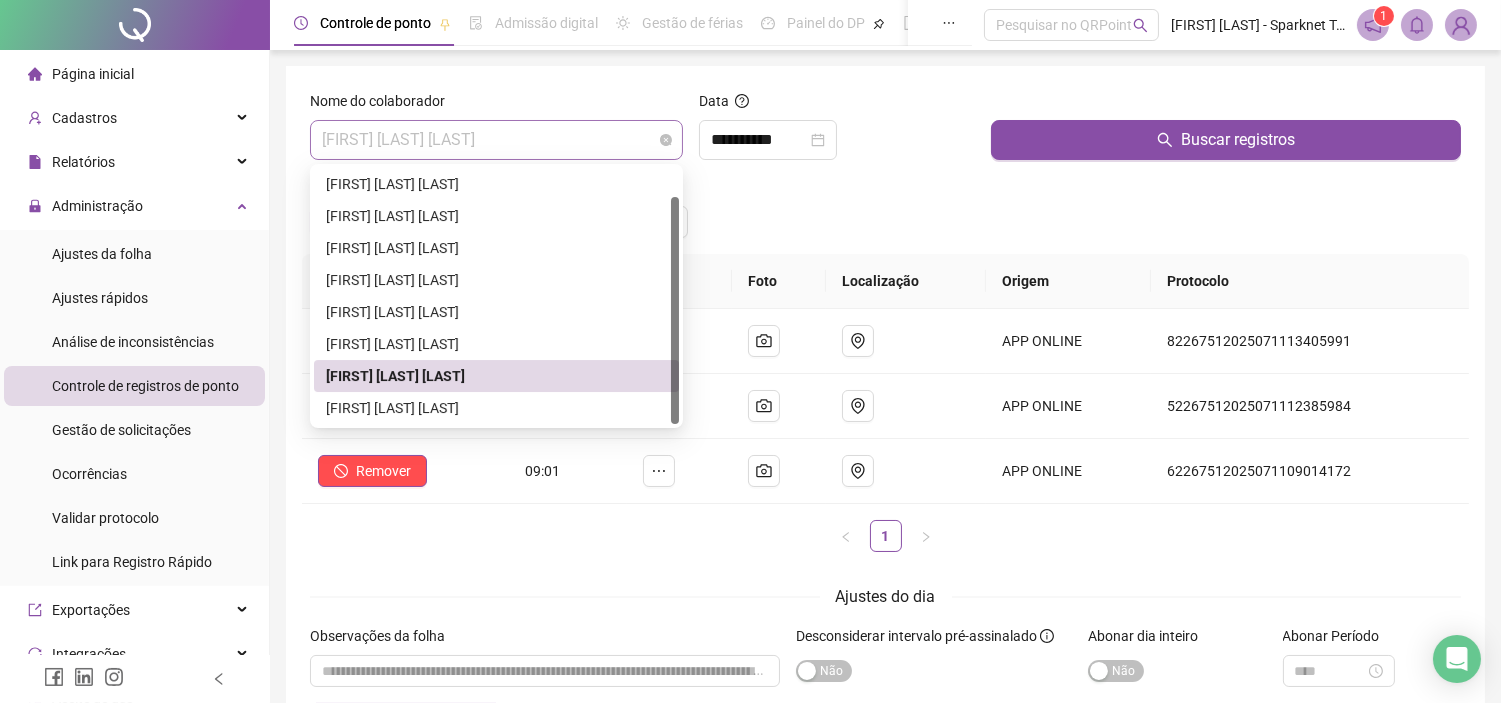 click on "[FIRST] [LAST] [LAST]" at bounding box center (496, 140) 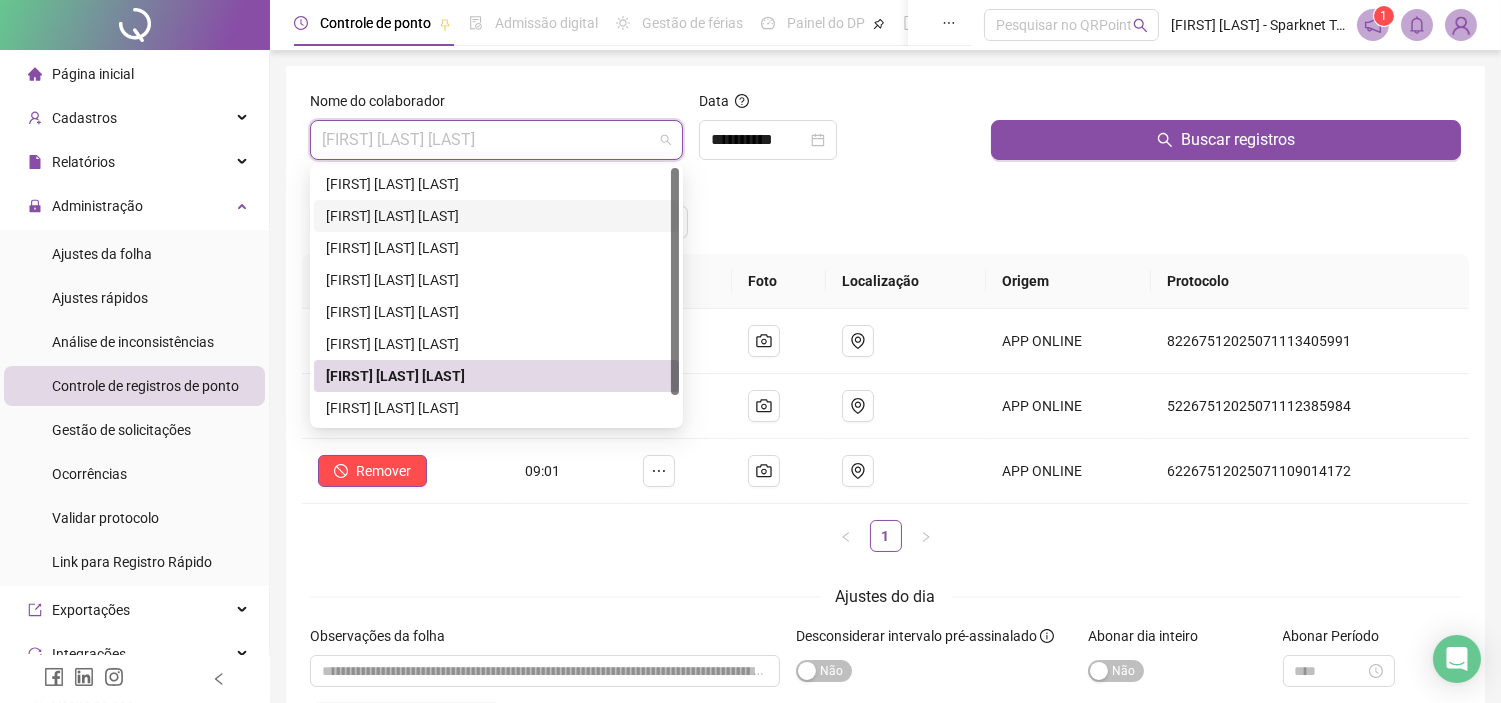 scroll, scrollTop: 0, scrollLeft: 0, axis: both 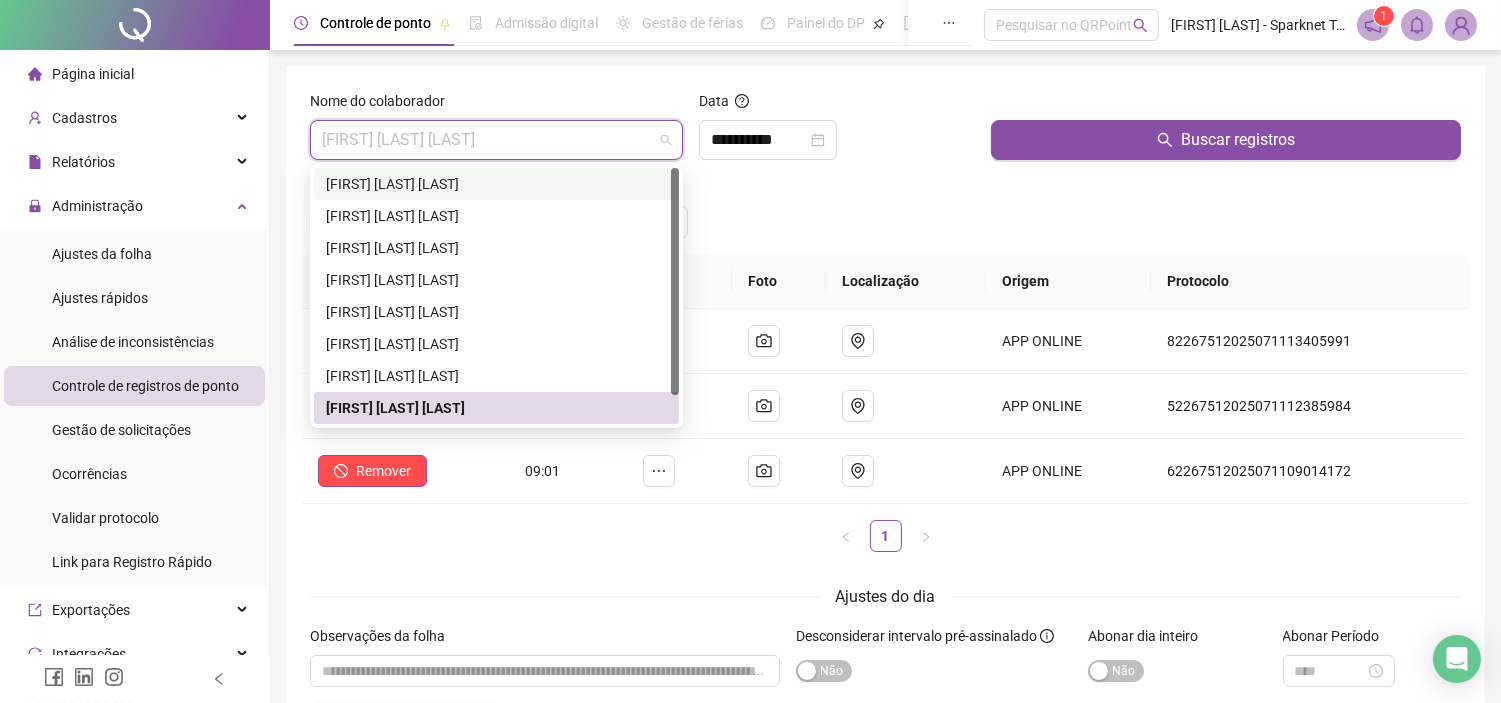 click on "[FIRST] [LAST] [LAST]" at bounding box center (496, 184) 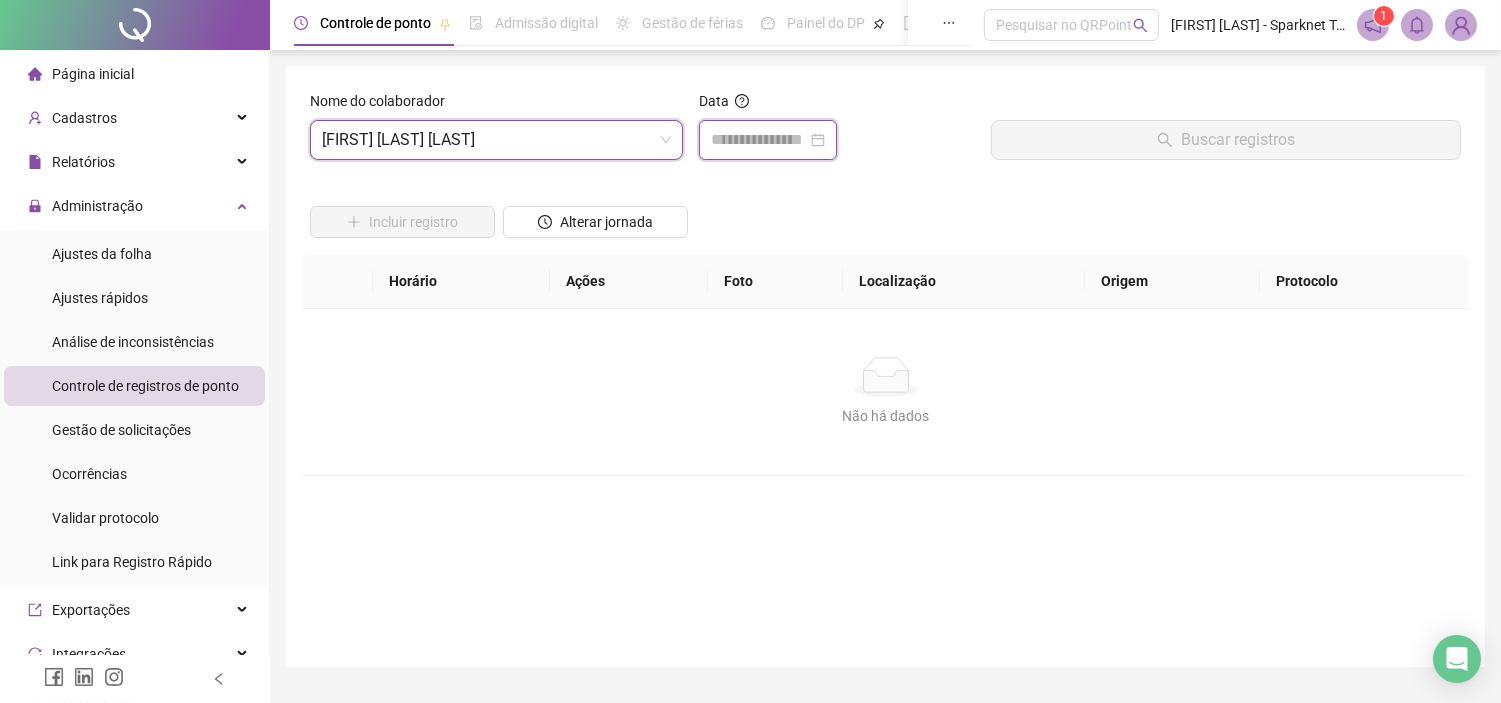 click at bounding box center (759, 140) 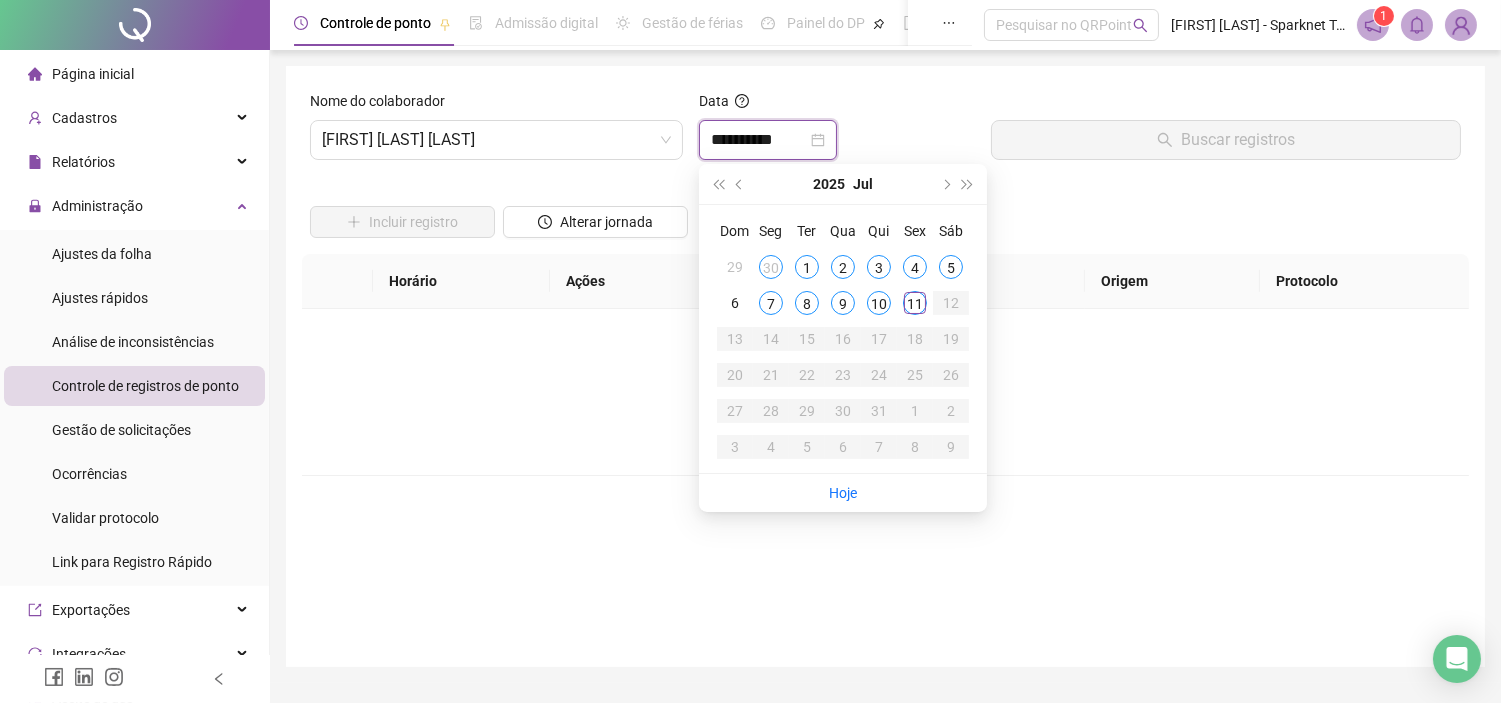 type on "**********" 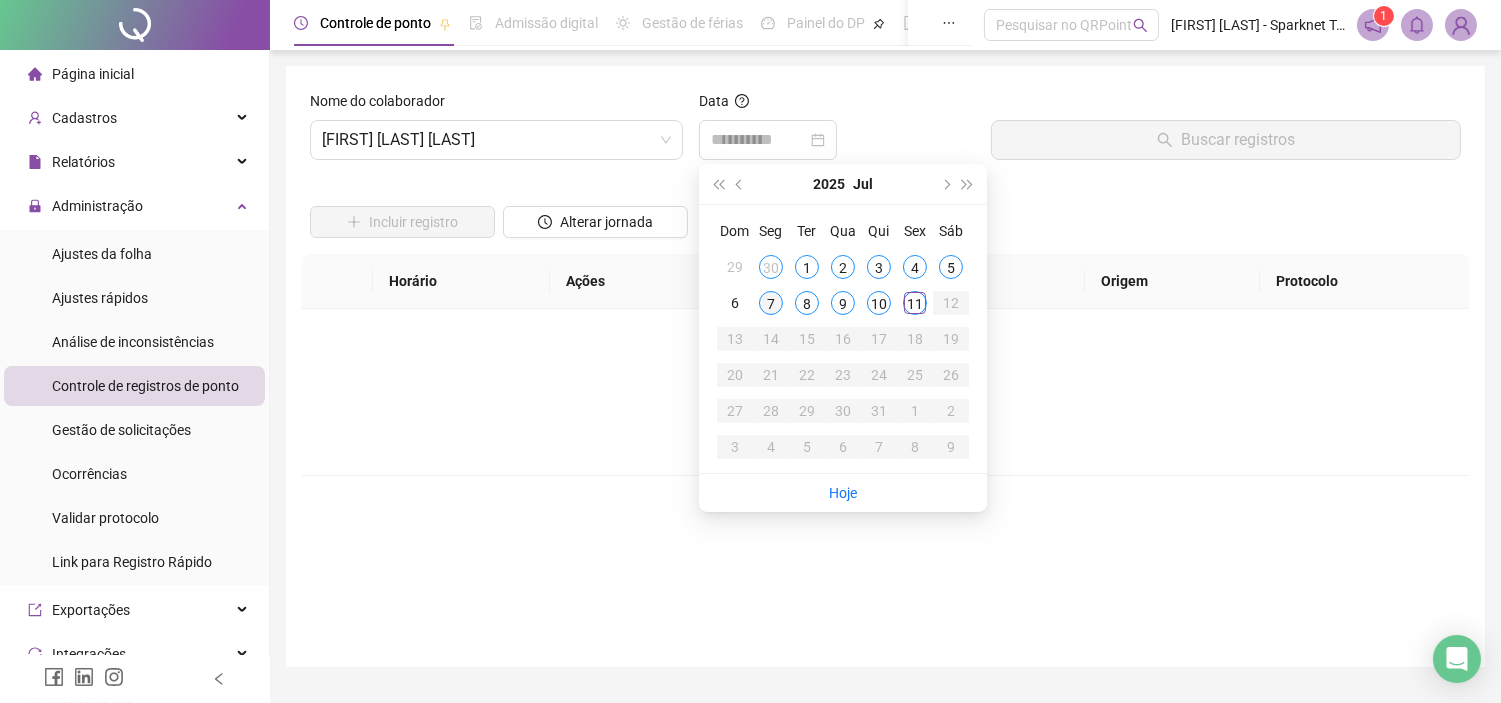 click on "7" at bounding box center (771, 303) 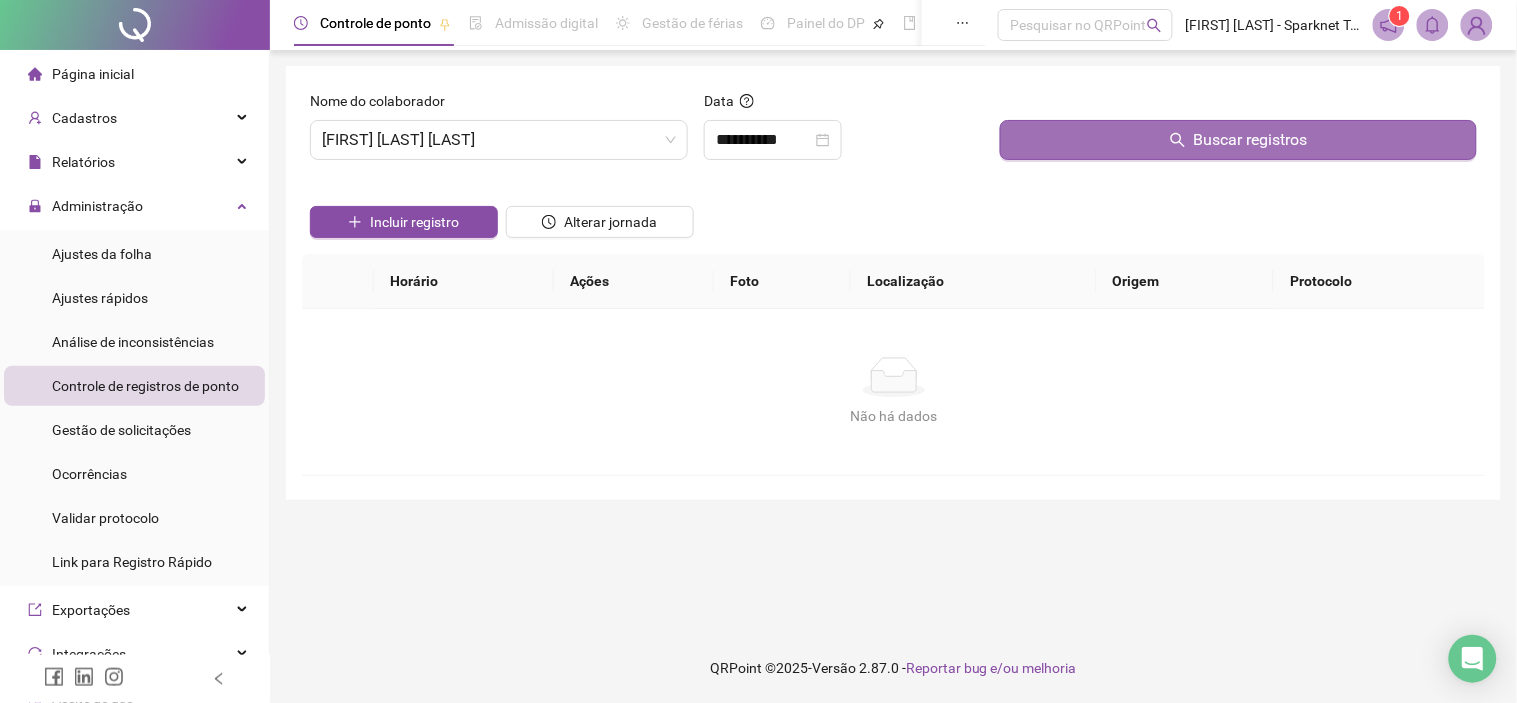 click on "Buscar registros" at bounding box center (1238, 140) 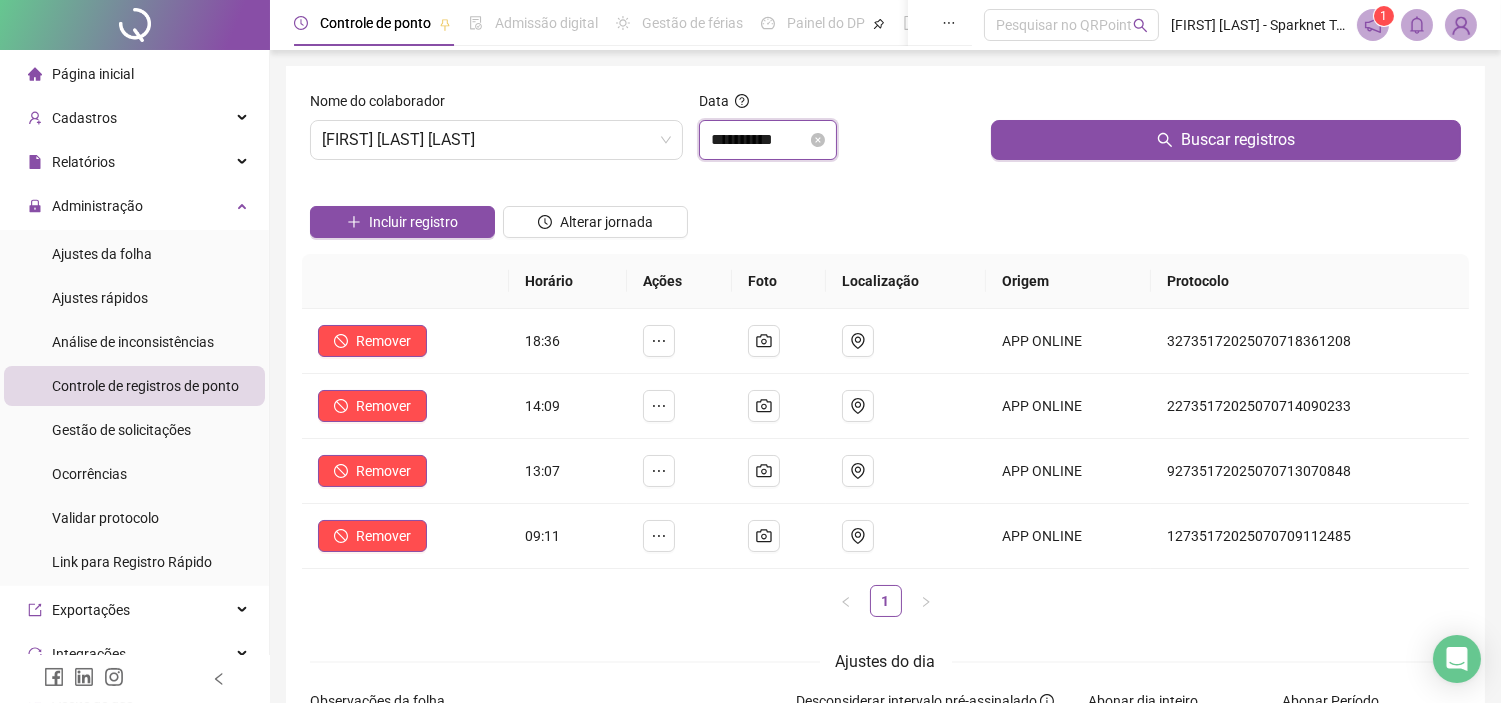 click on "**********" at bounding box center (759, 140) 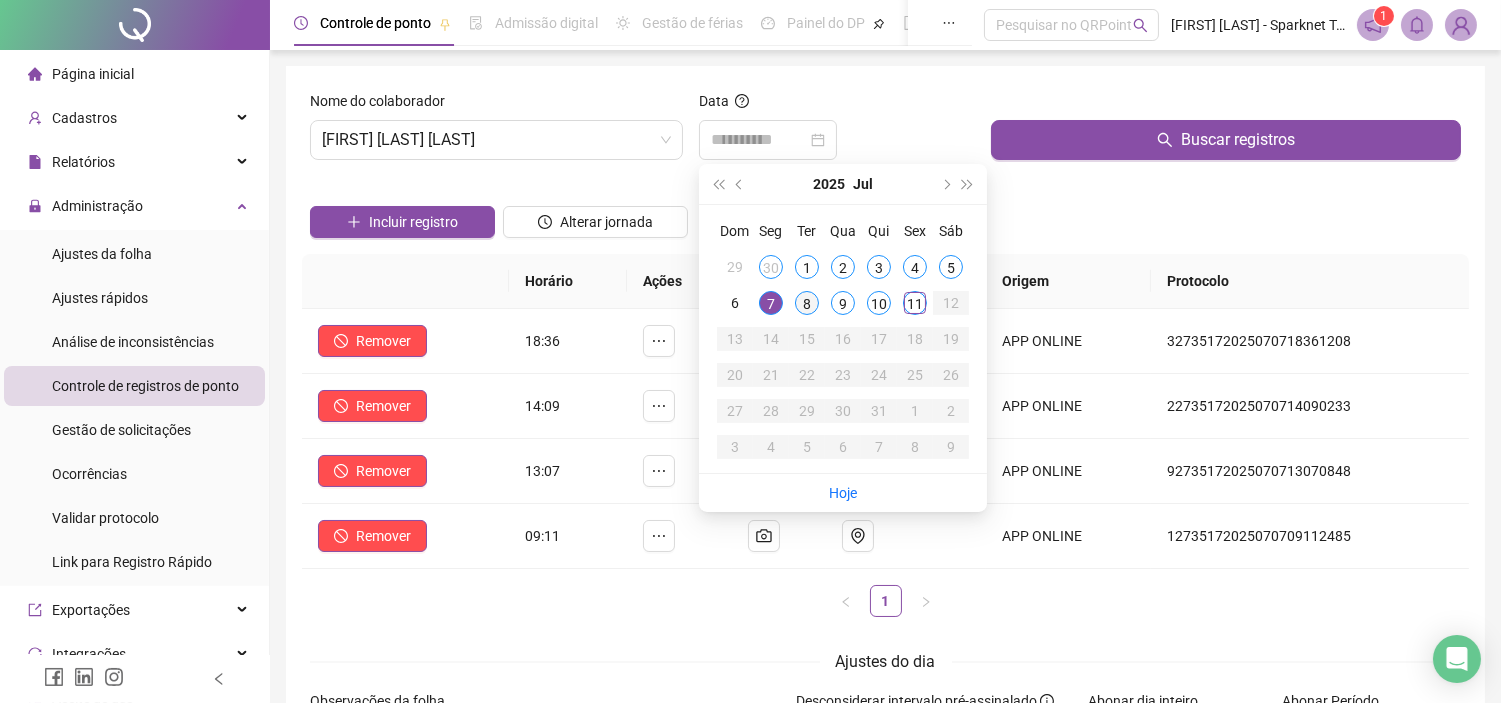 click on "8" at bounding box center [807, 303] 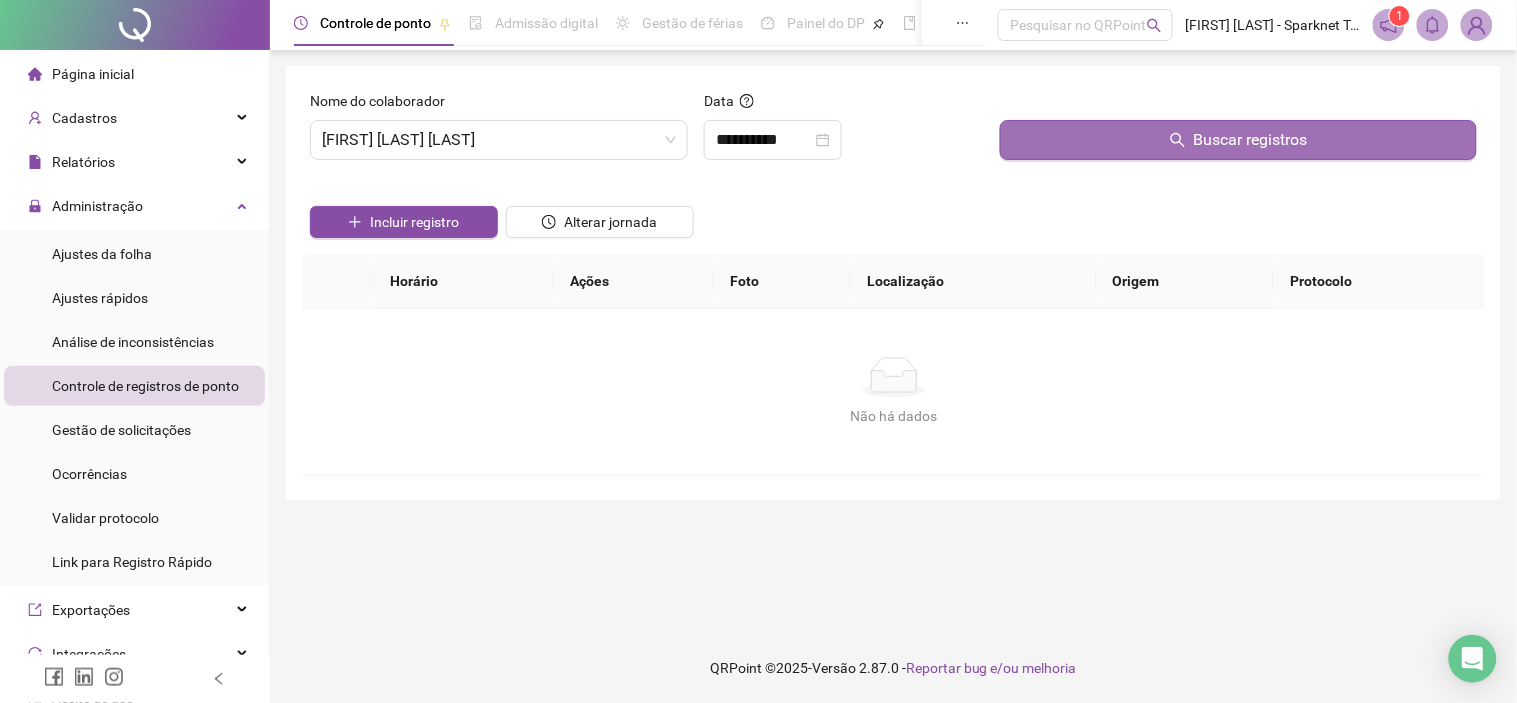 click on "Buscar registros" at bounding box center (1238, 140) 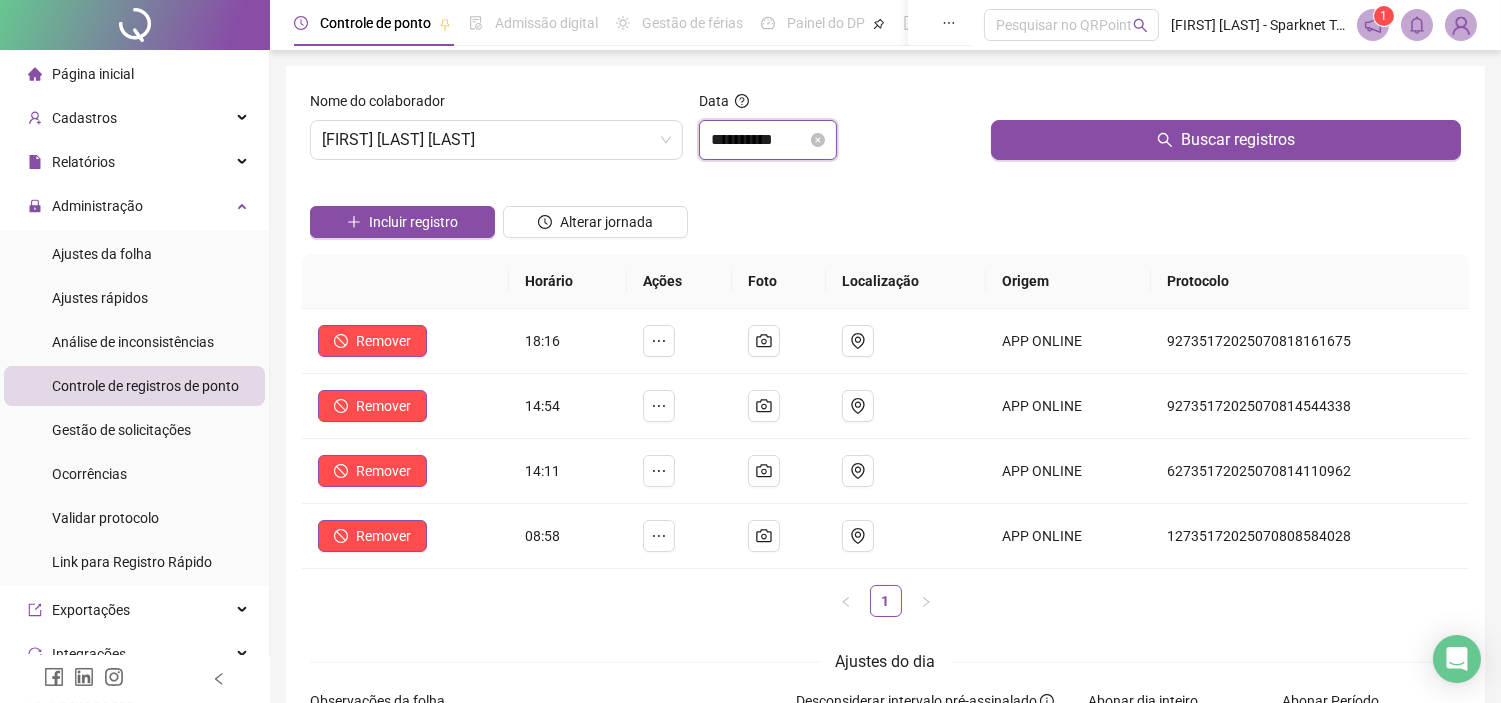 click on "**********" at bounding box center (759, 140) 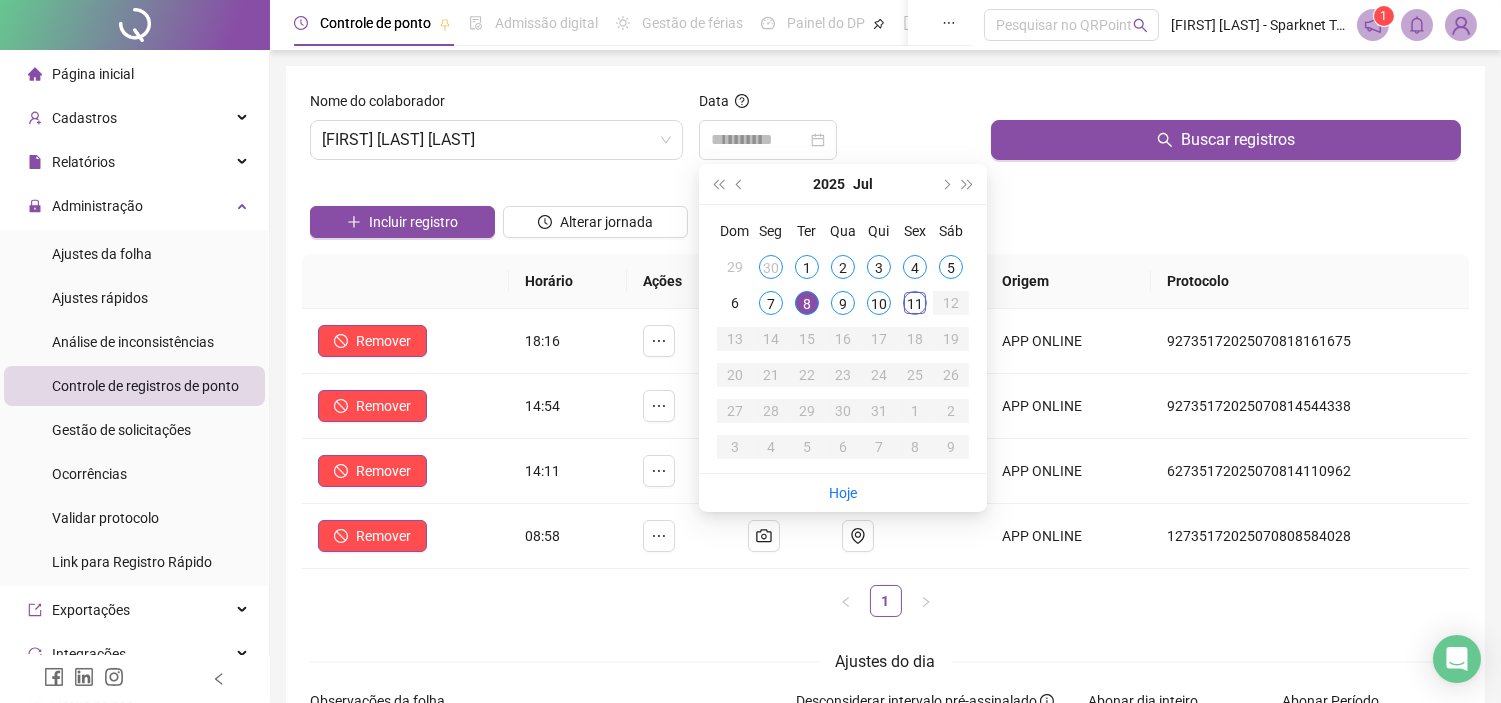 click on "9" at bounding box center [843, 303] 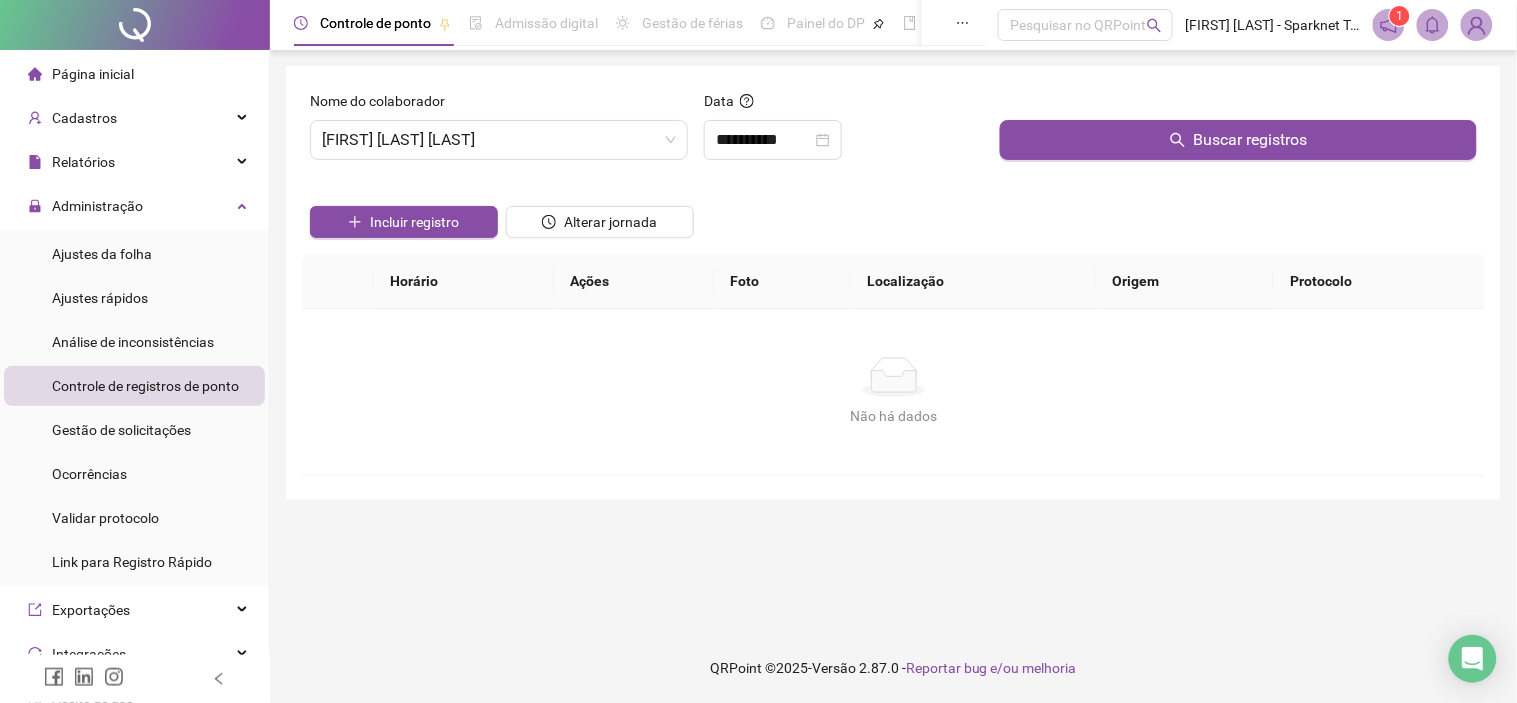 click at bounding box center [1238, 105] 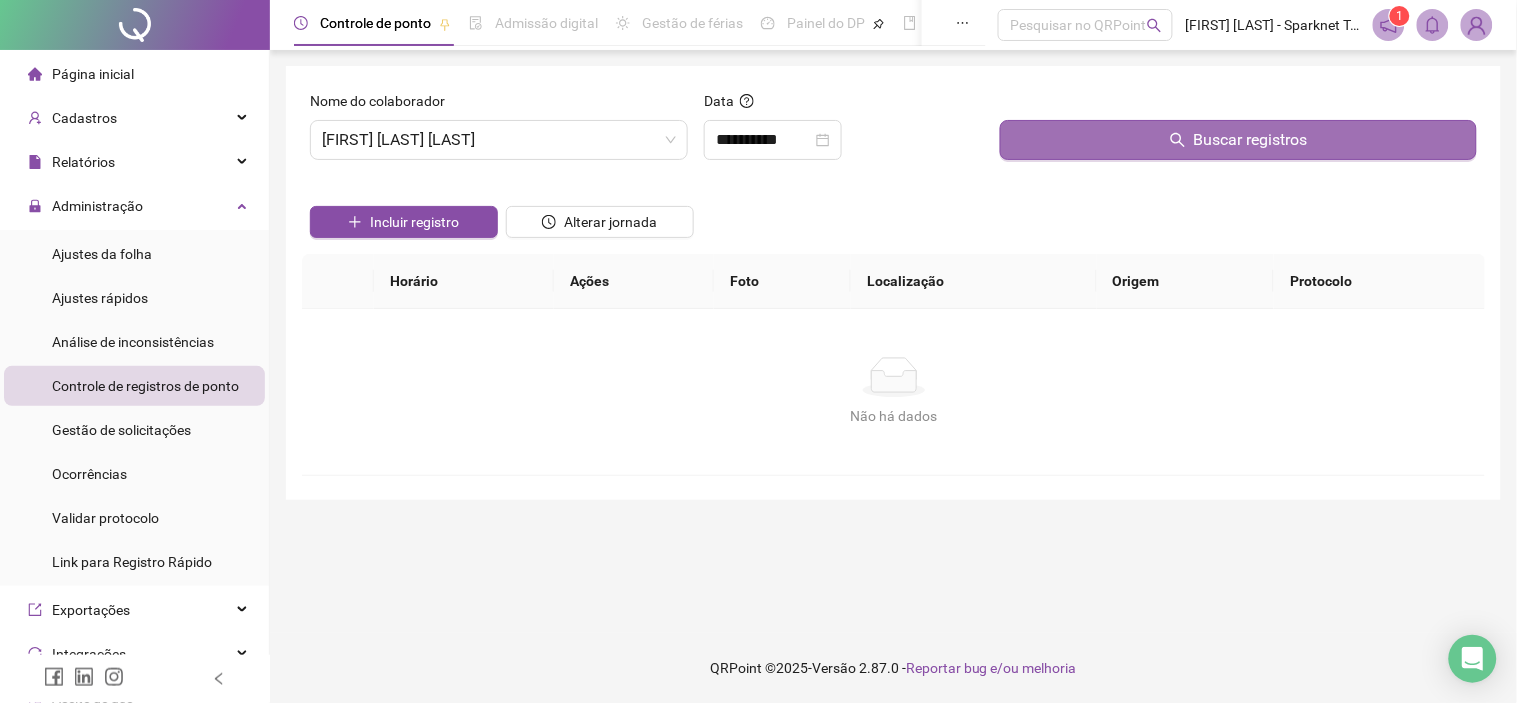 click on "Buscar registros" at bounding box center (1238, 140) 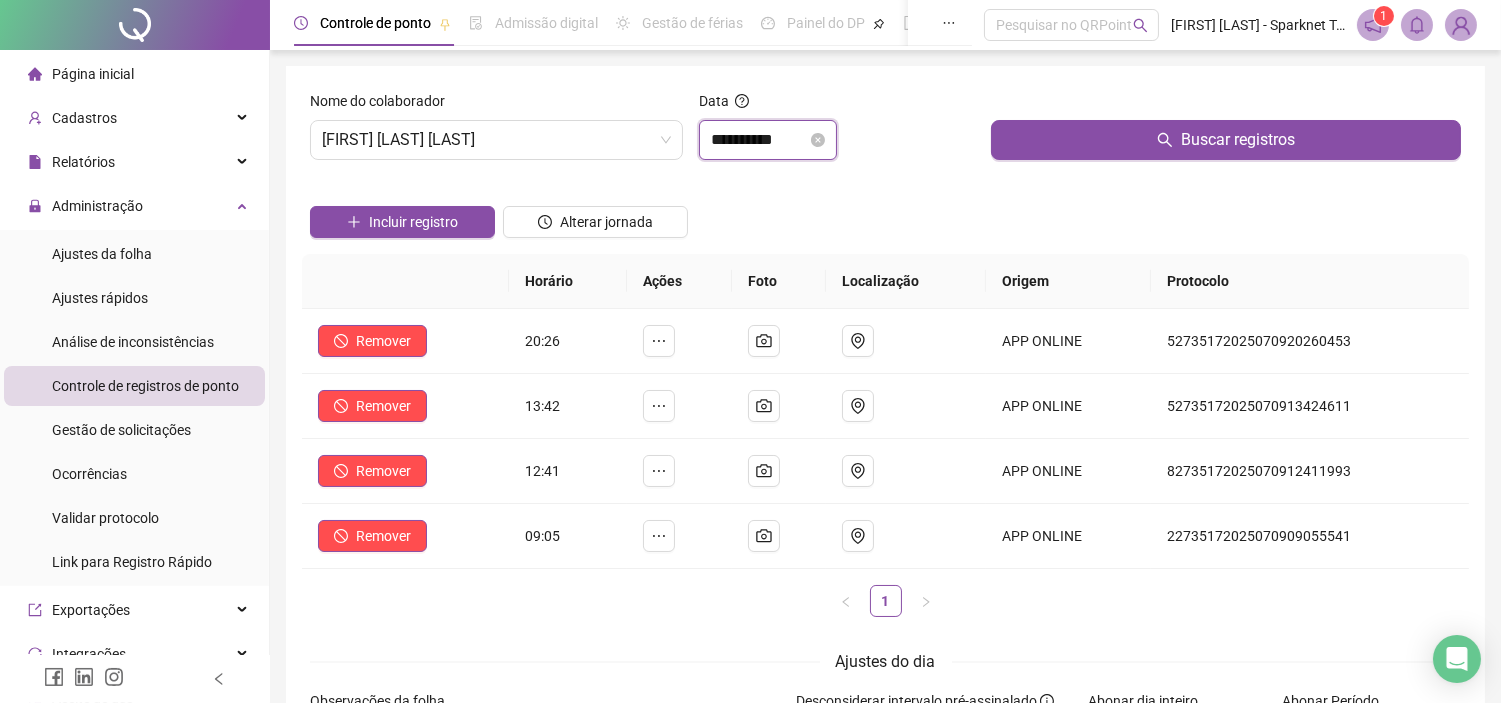 click on "**********" at bounding box center (759, 140) 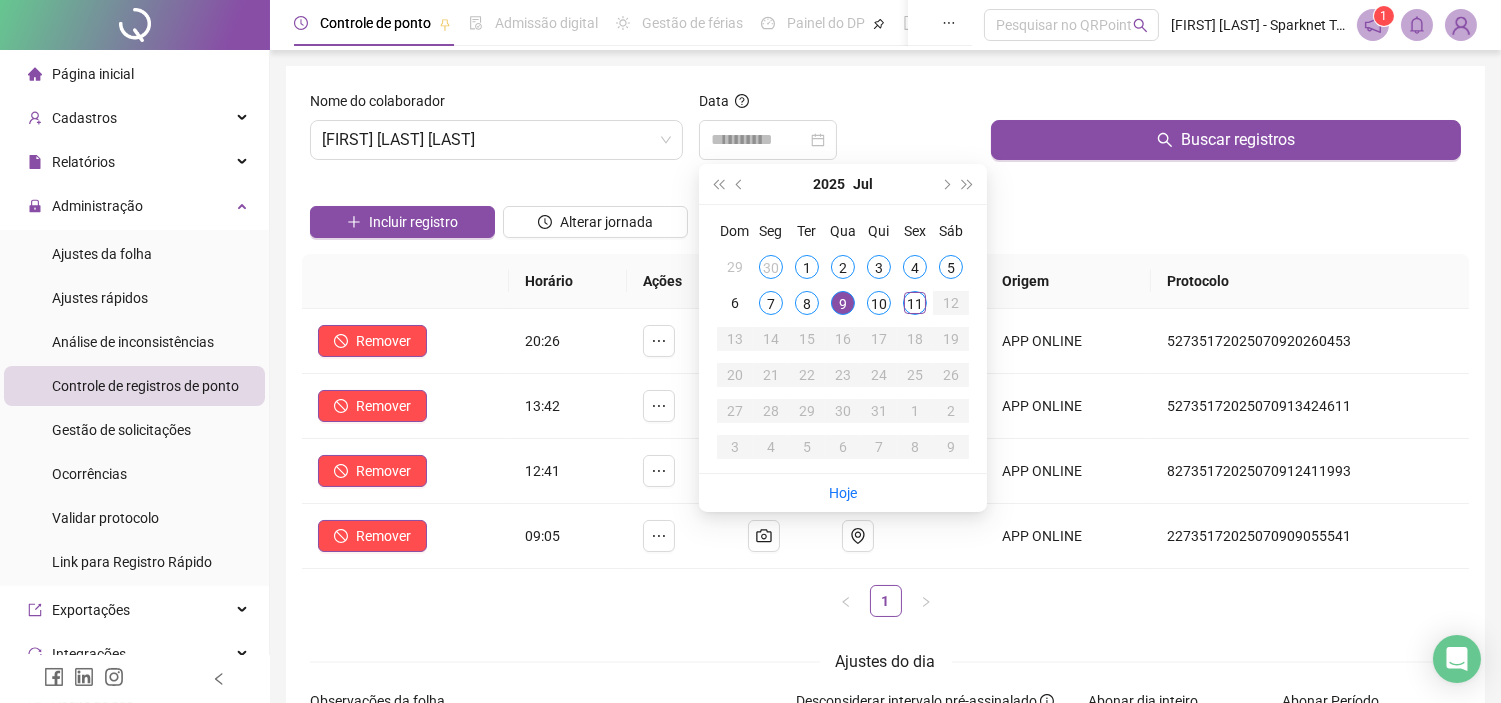 click on "10" at bounding box center [879, 303] 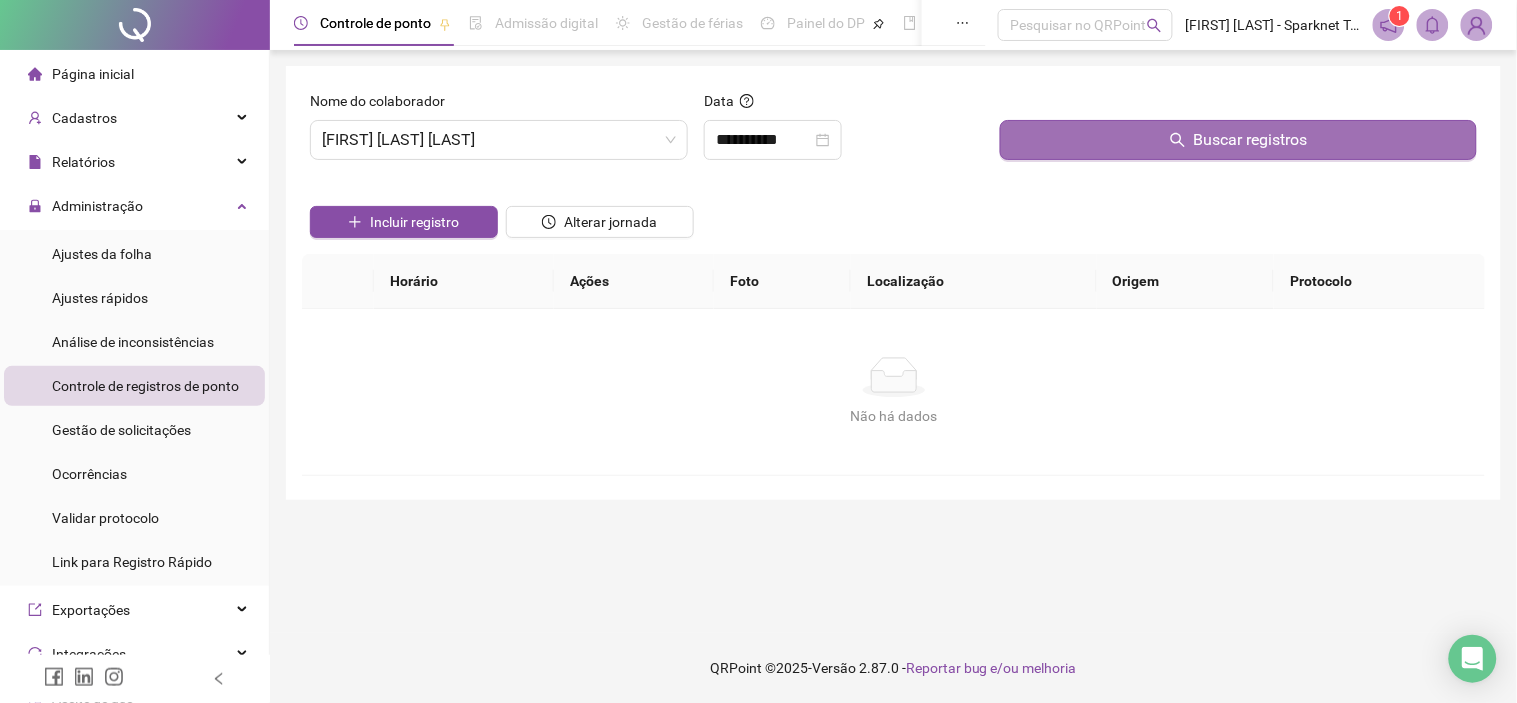 click on "Buscar registros" at bounding box center (1238, 140) 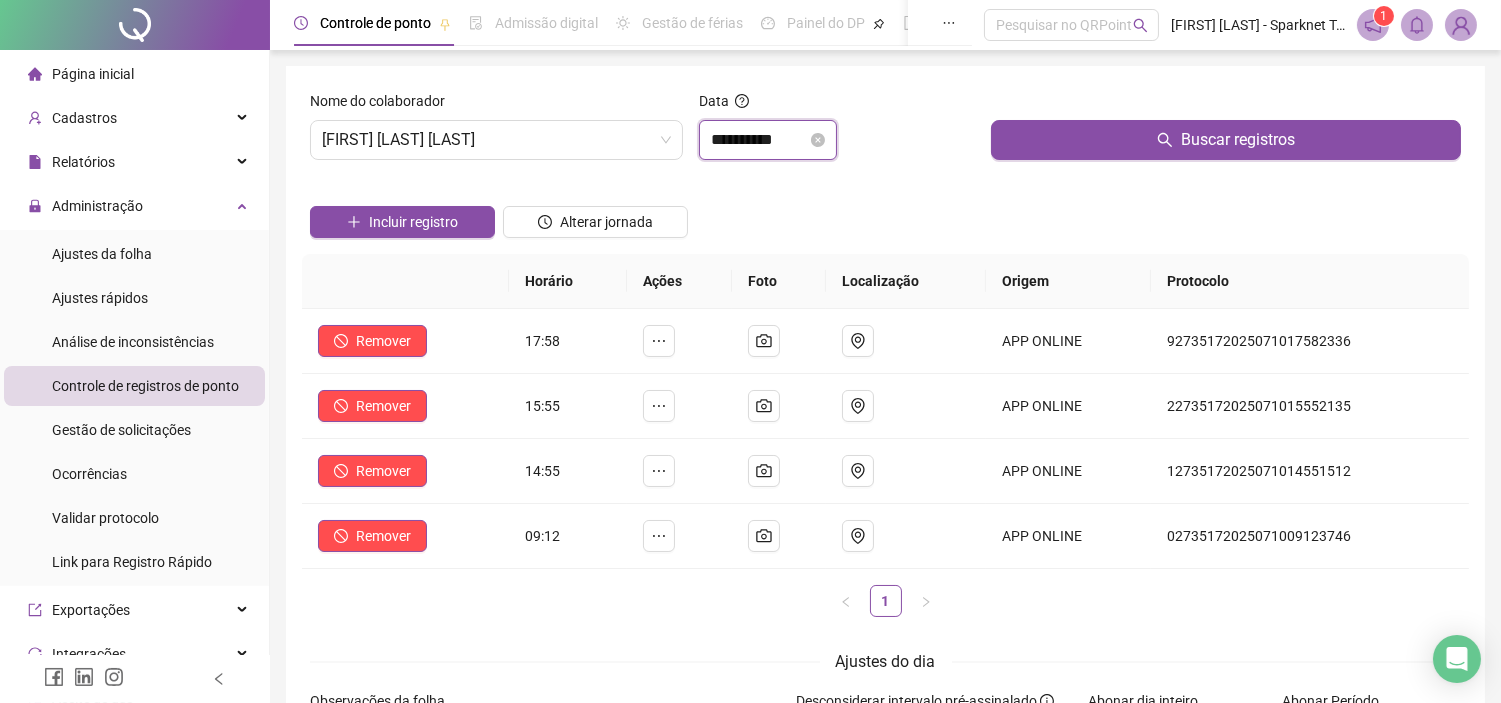 click on "**********" at bounding box center (759, 140) 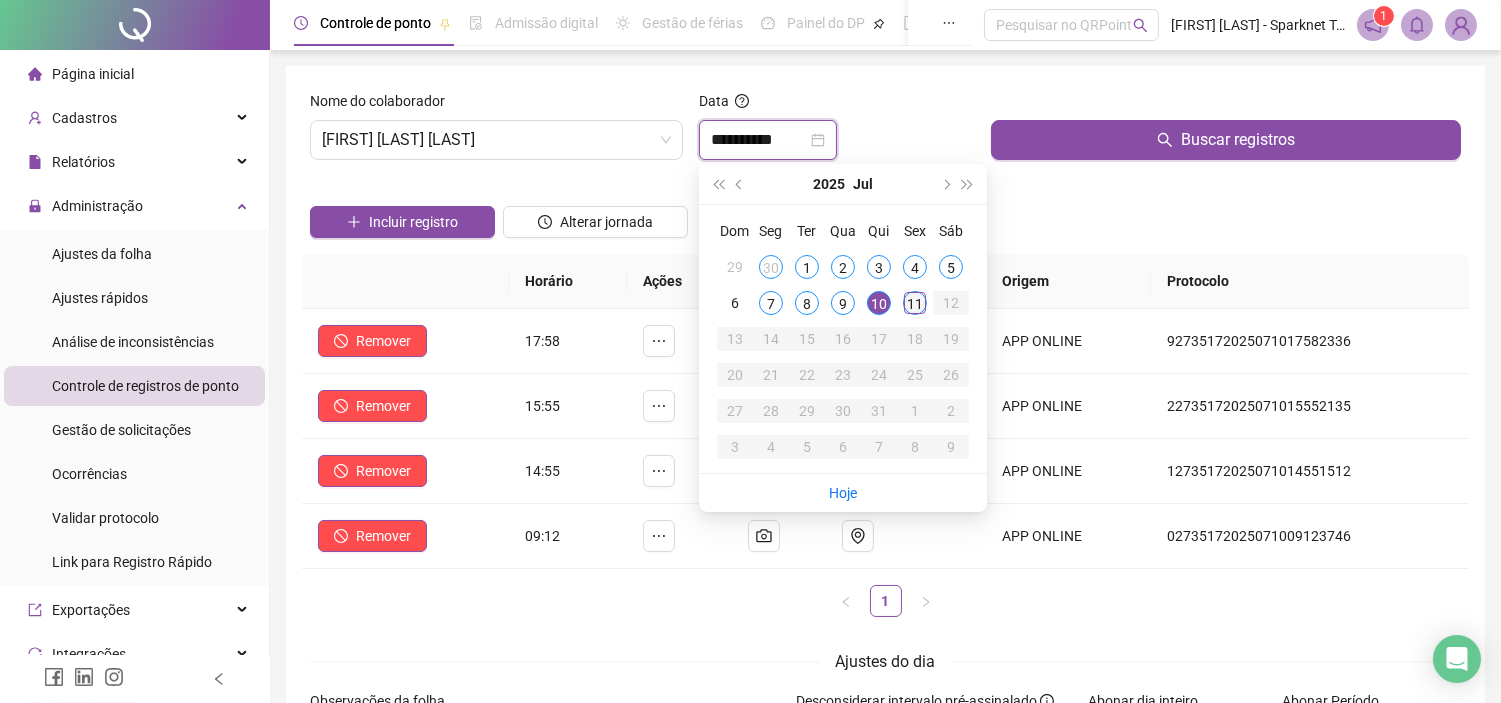 type on "**********" 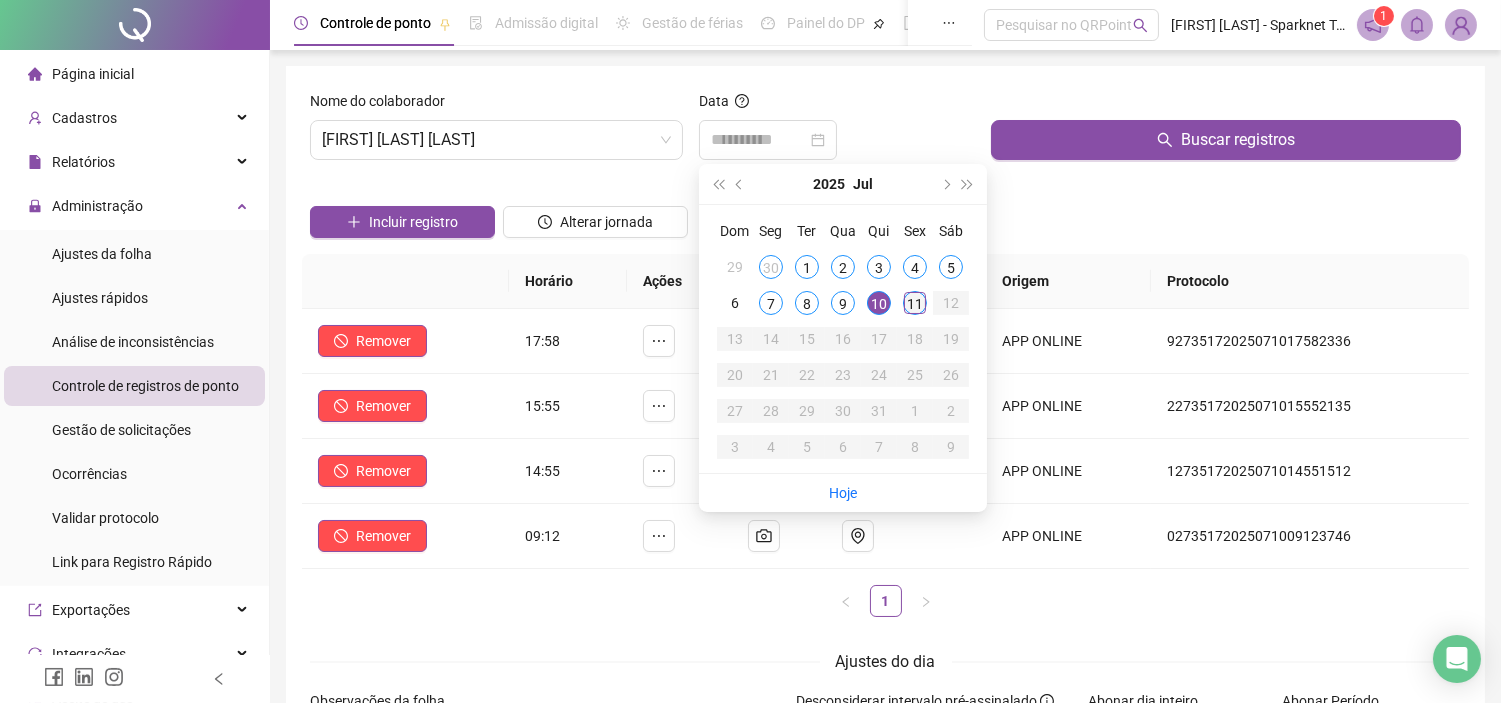 click on "11" at bounding box center [915, 303] 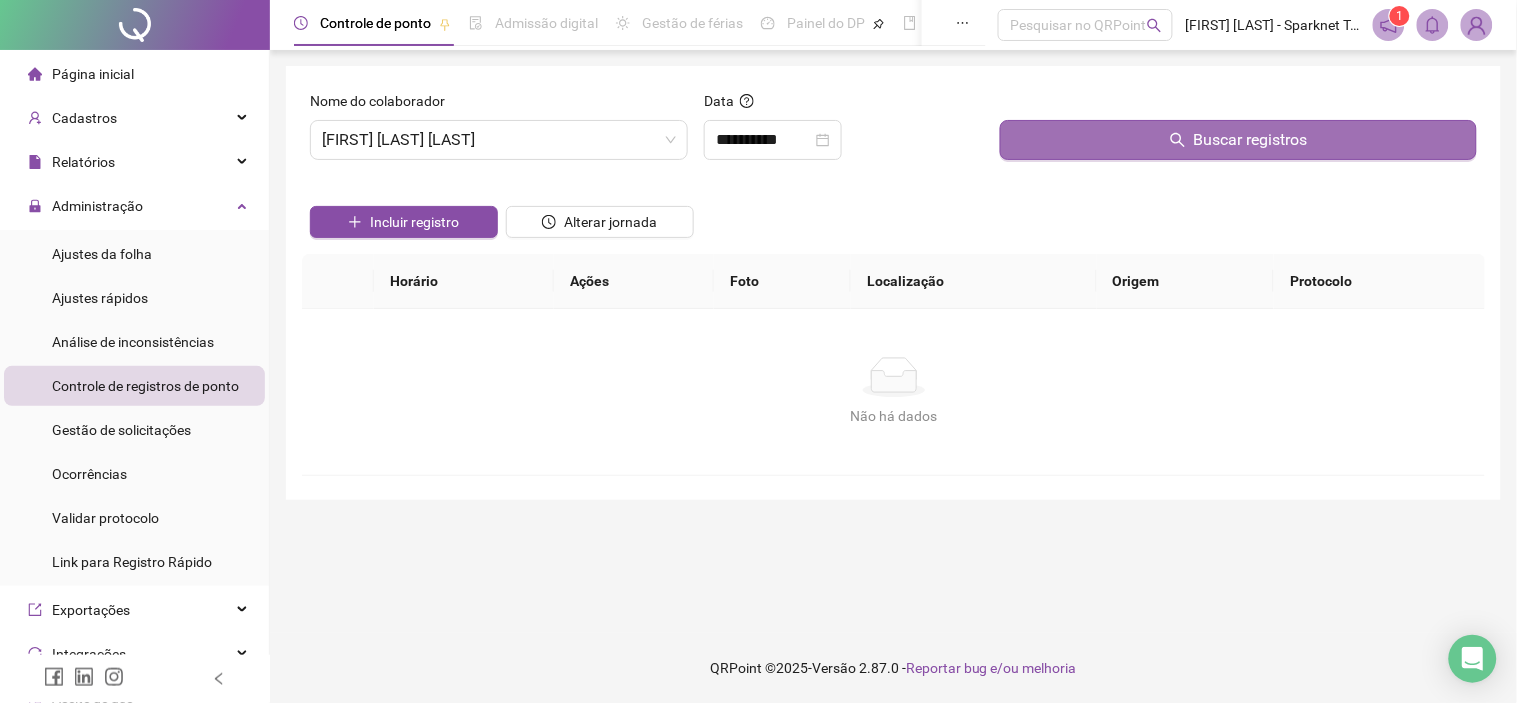 click on "Buscar registros" at bounding box center [1238, 140] 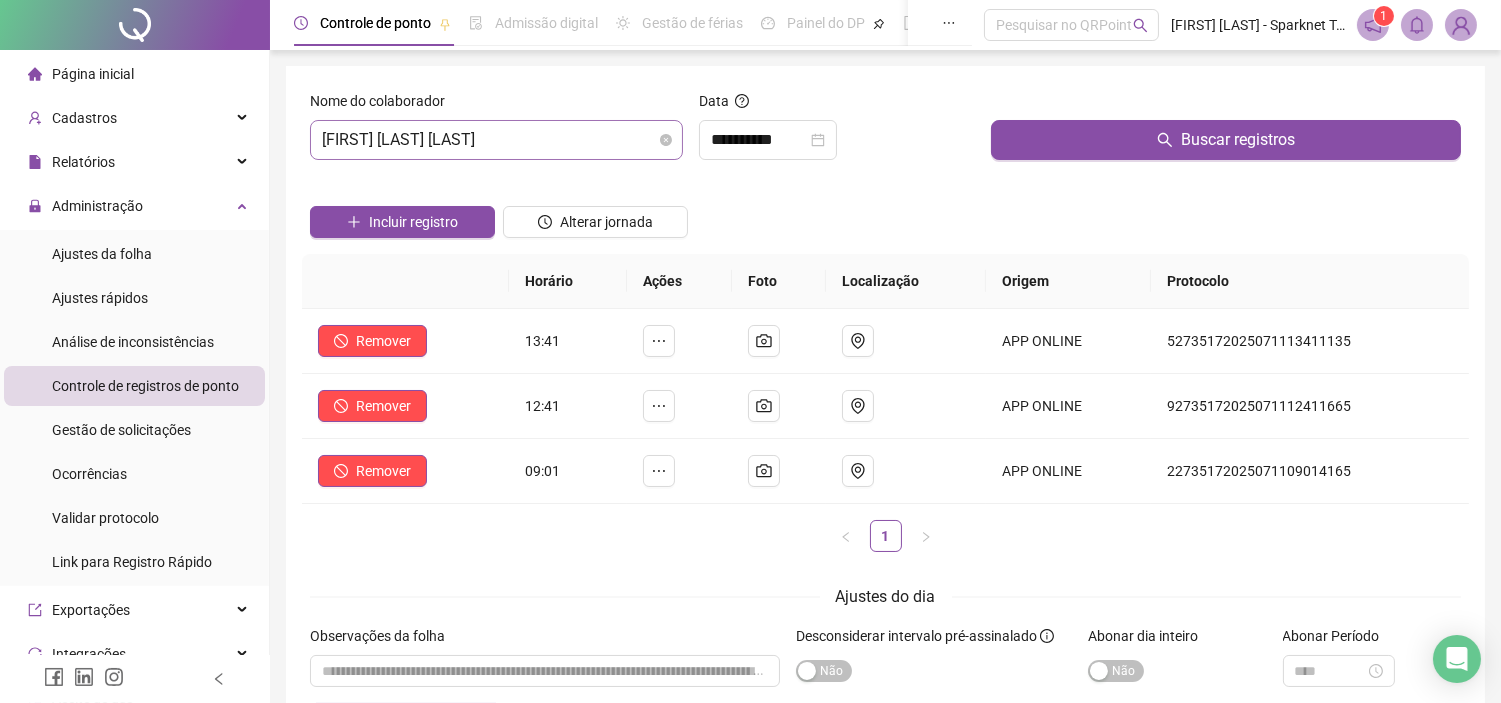 click on "[FIRST] [LAST] [LAST]" at bounding box center (496, 140) 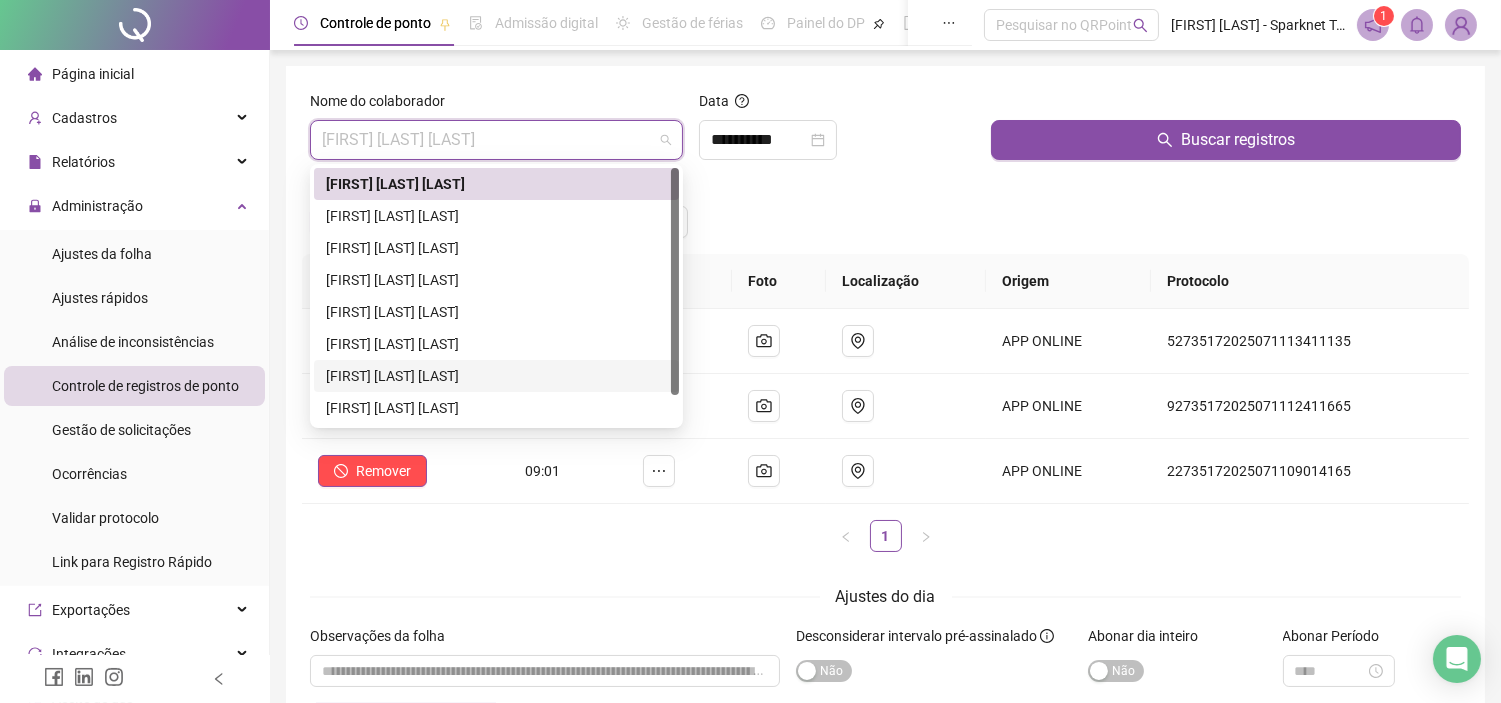 click on "[FIRST] [LAST] [LAST]" at bounding box center [496, 376] 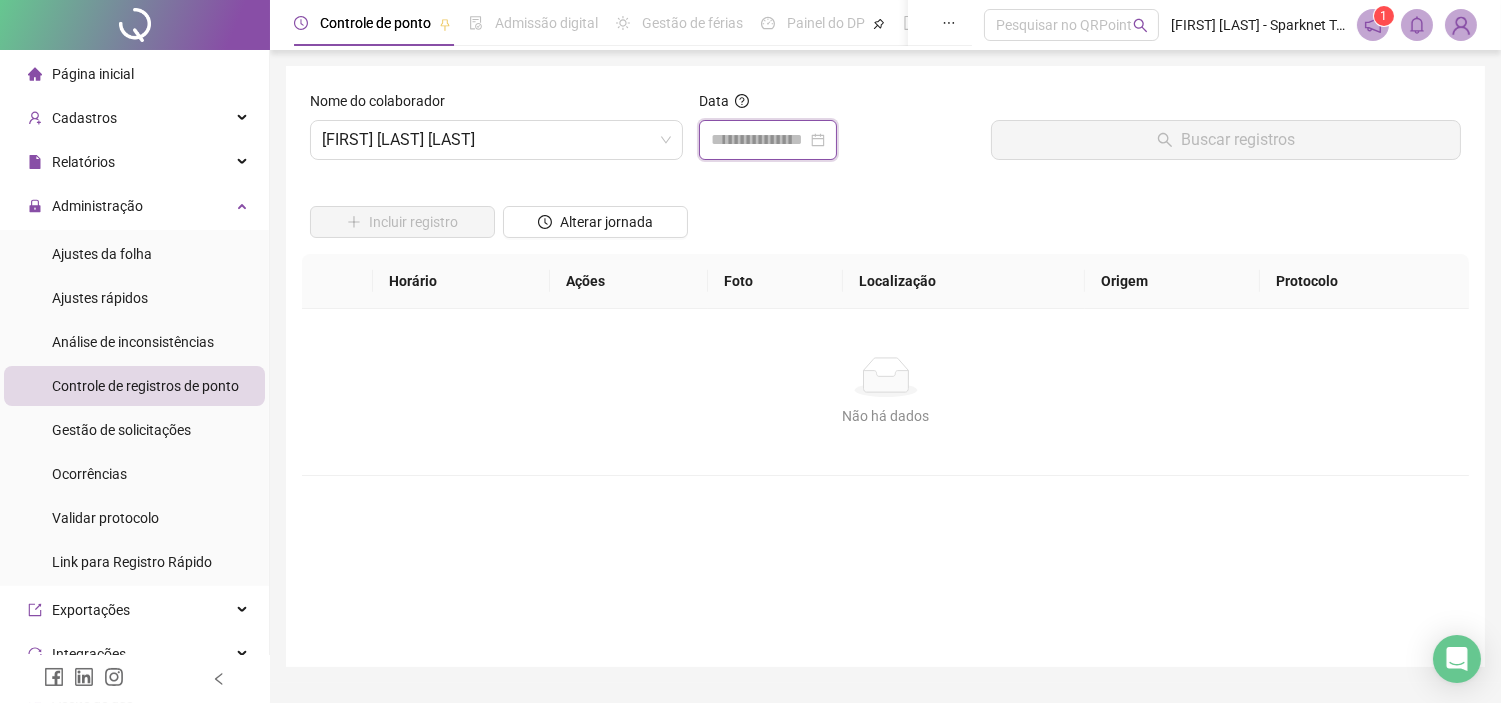 click at bounding box center [759, 140] 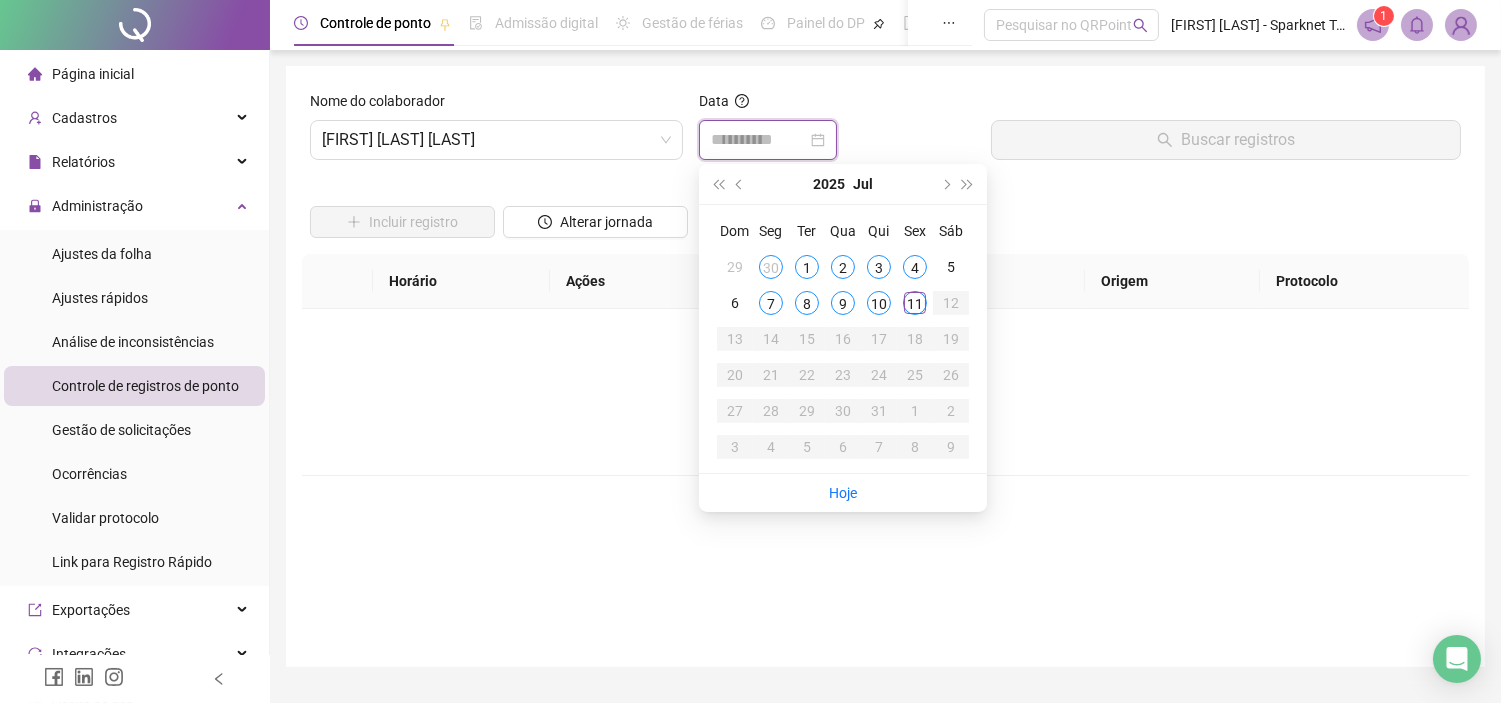 type on "**********" 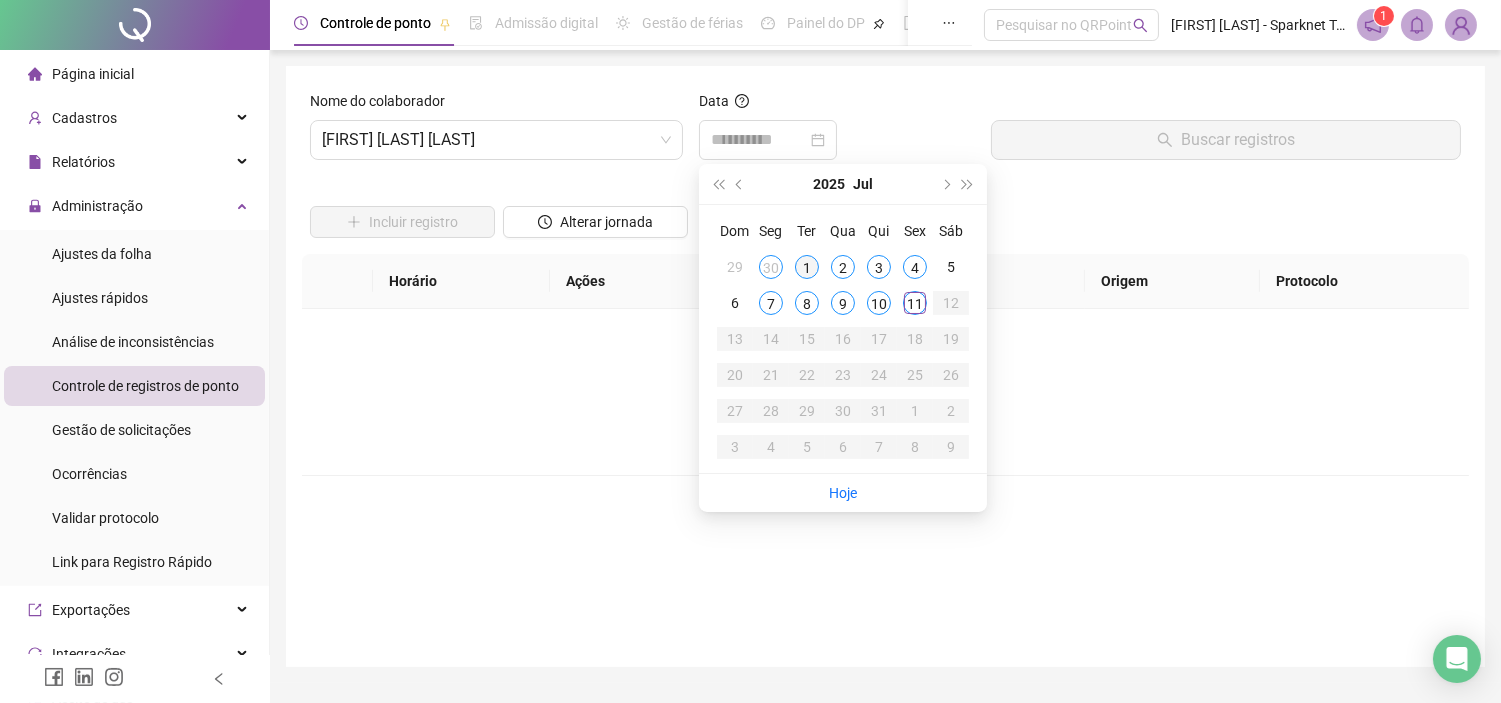 click on "1" at bounding box center [807, 267] 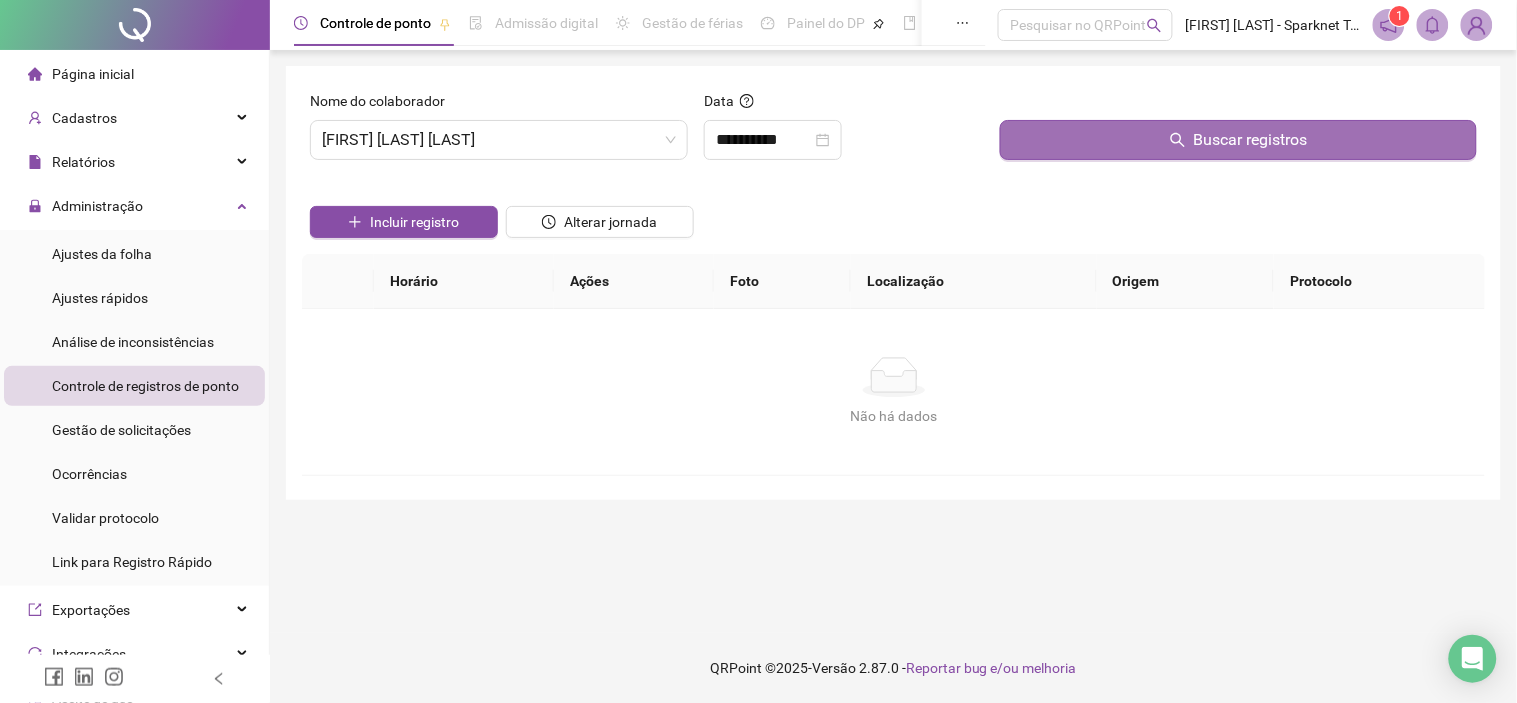 click on "Buscar registros" at bounding box center (1238, 140) 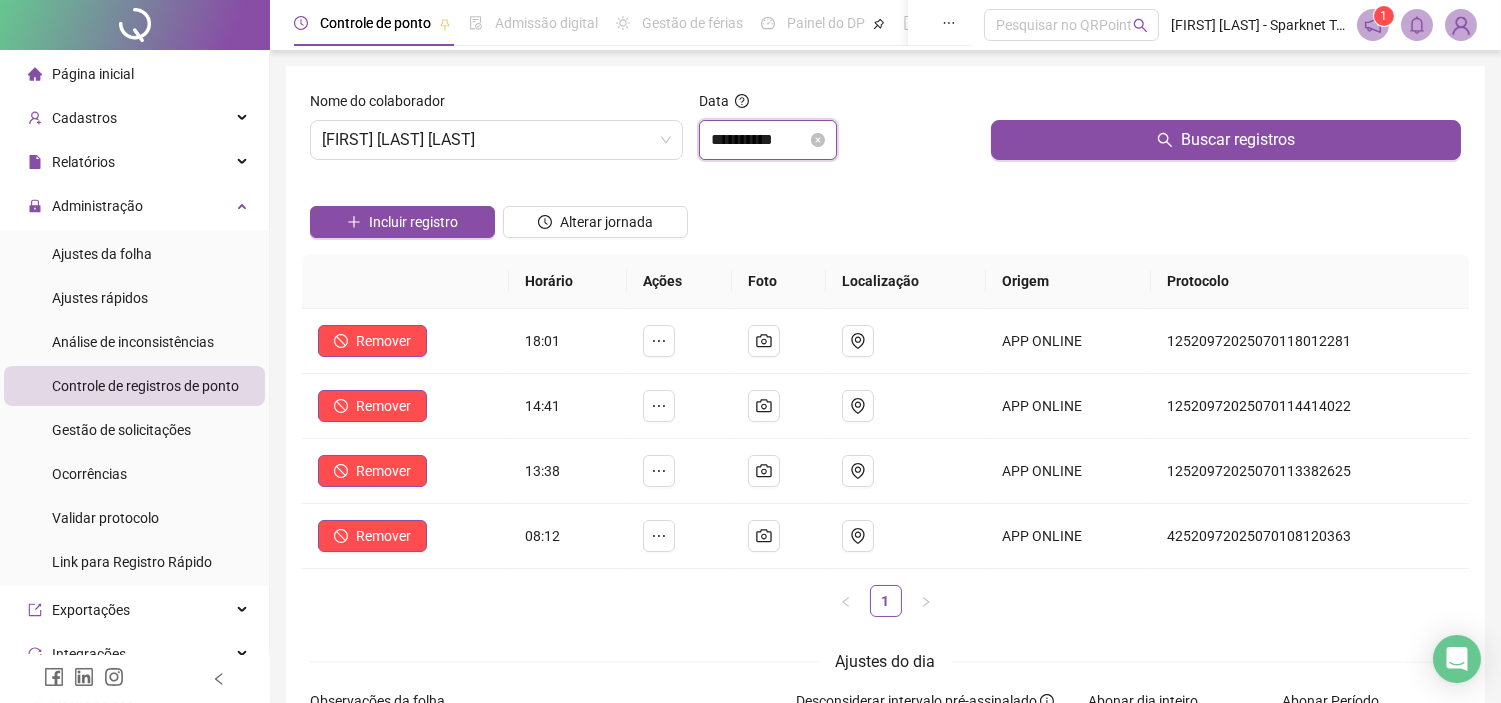 click on "**********" at bounding box center (759, 140) 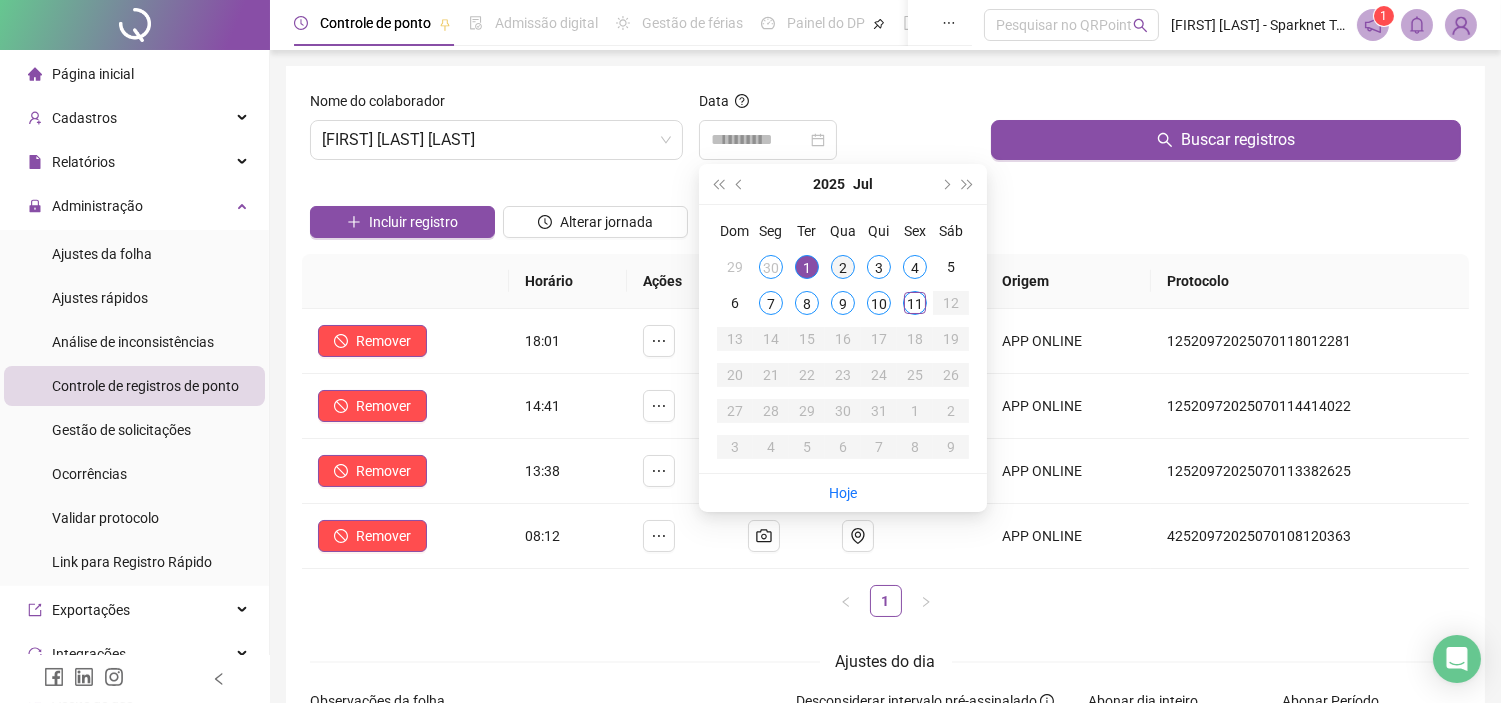 click on "2" at bounding box center [843, 267] 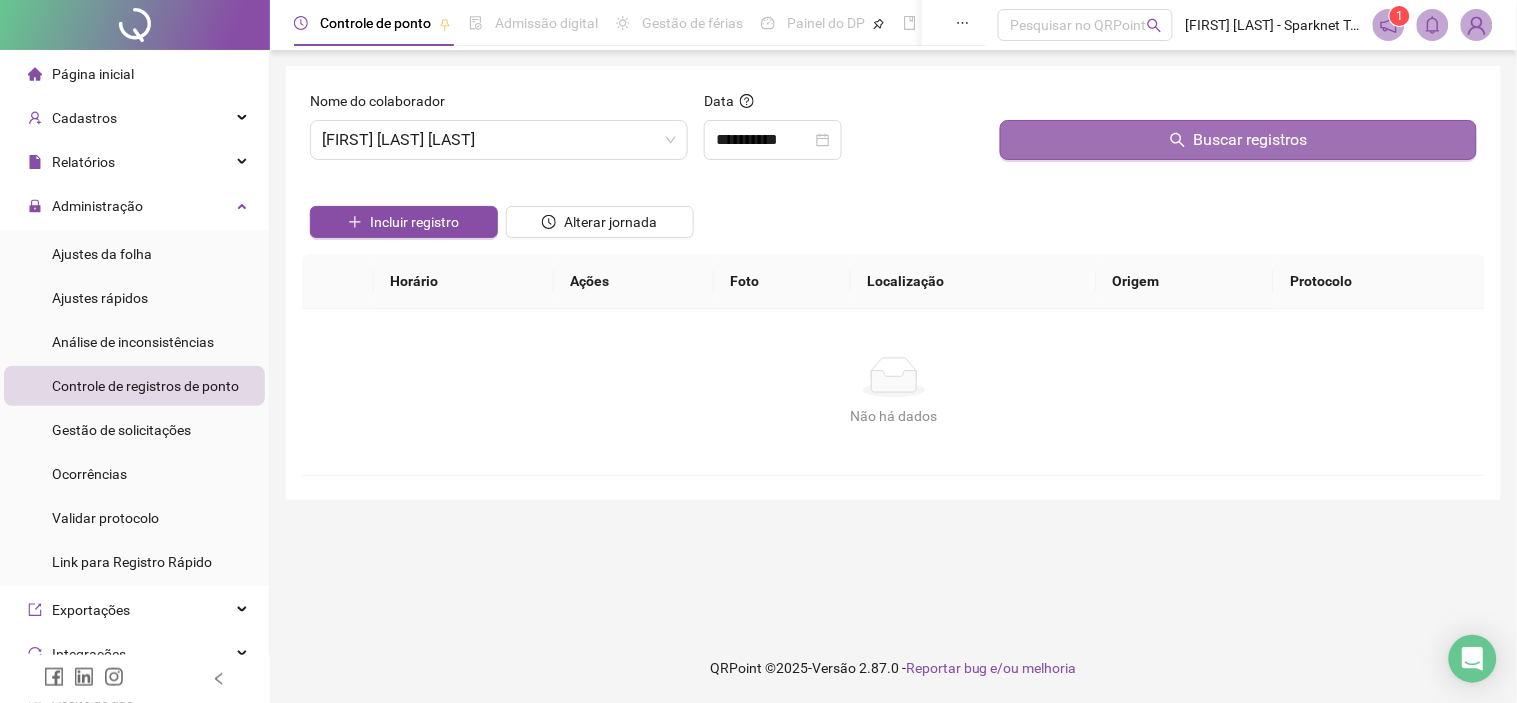click on "Buscar registros" at bounding box center [1238, 140] 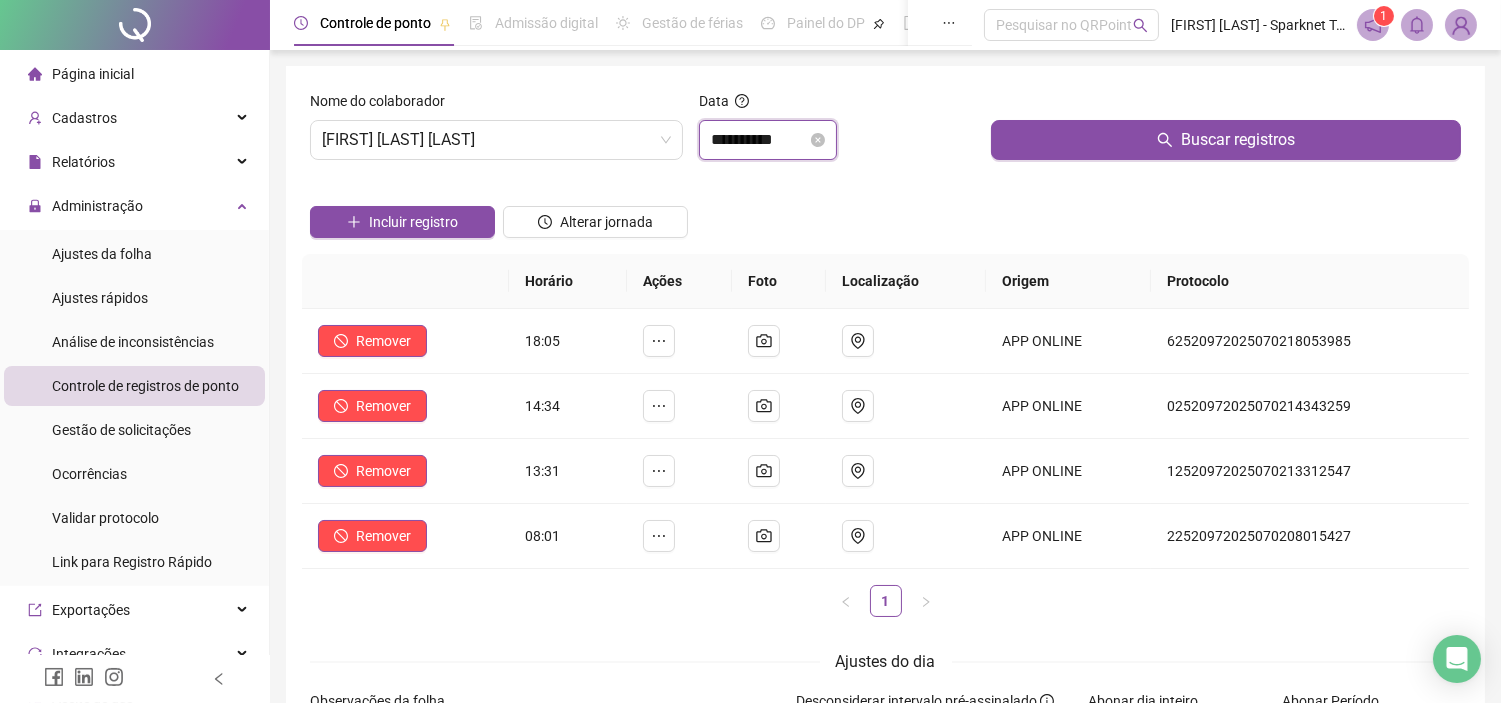 click on "**********" at bounding box center (759, 140) 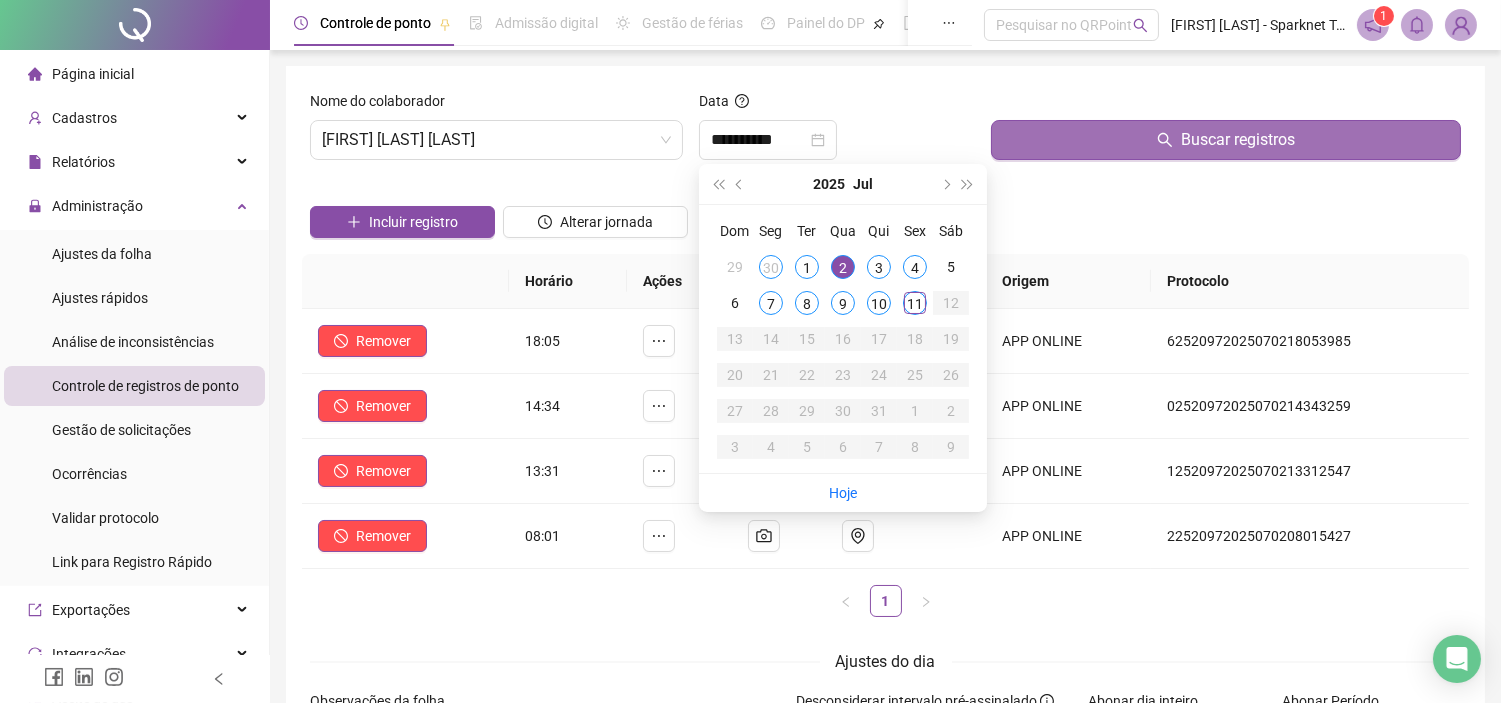 drag, startPoint x: 1068, startPoint y: 127, endPoint x: 1067, endPoint y: 138, distance: 11.045361 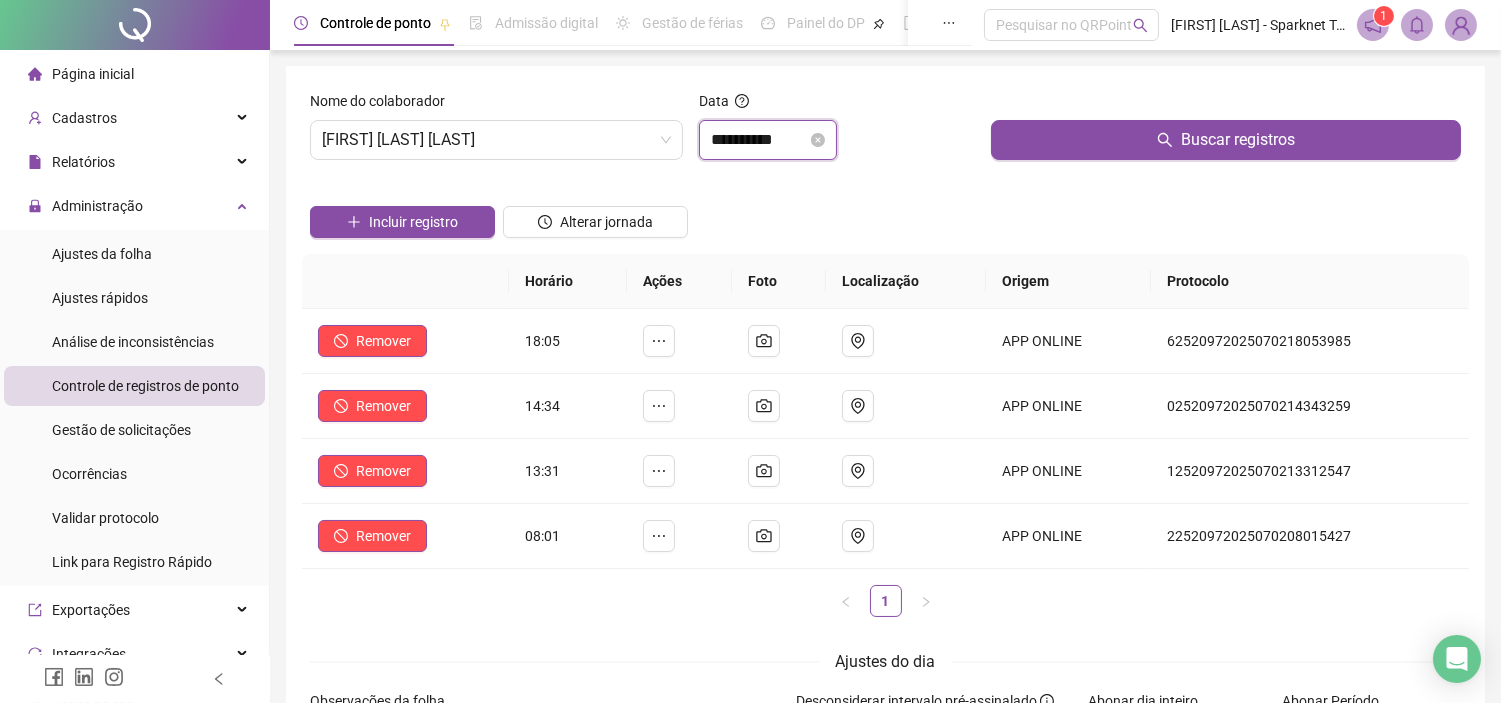 click on "**********" at bounding box center [759, 140] 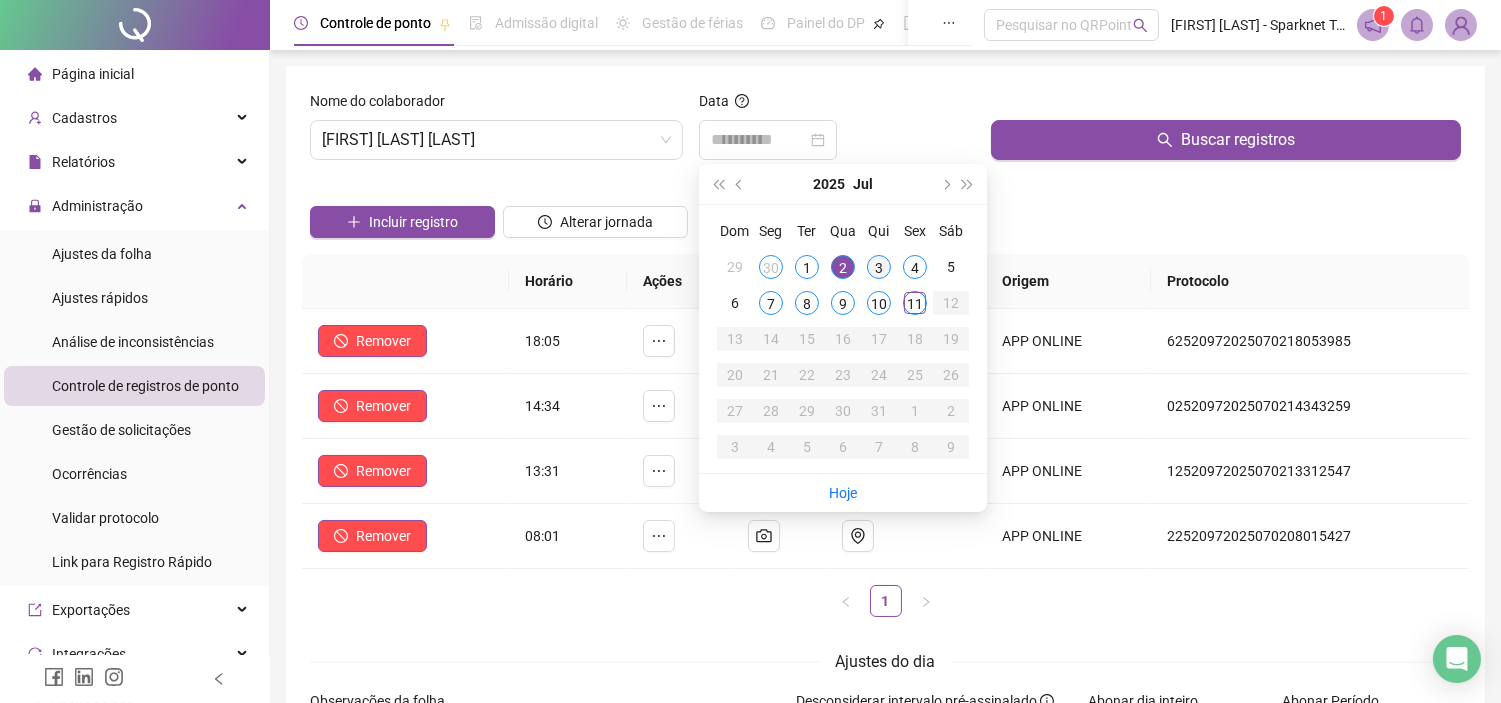 click on "3" at bounding box center (879, 267) 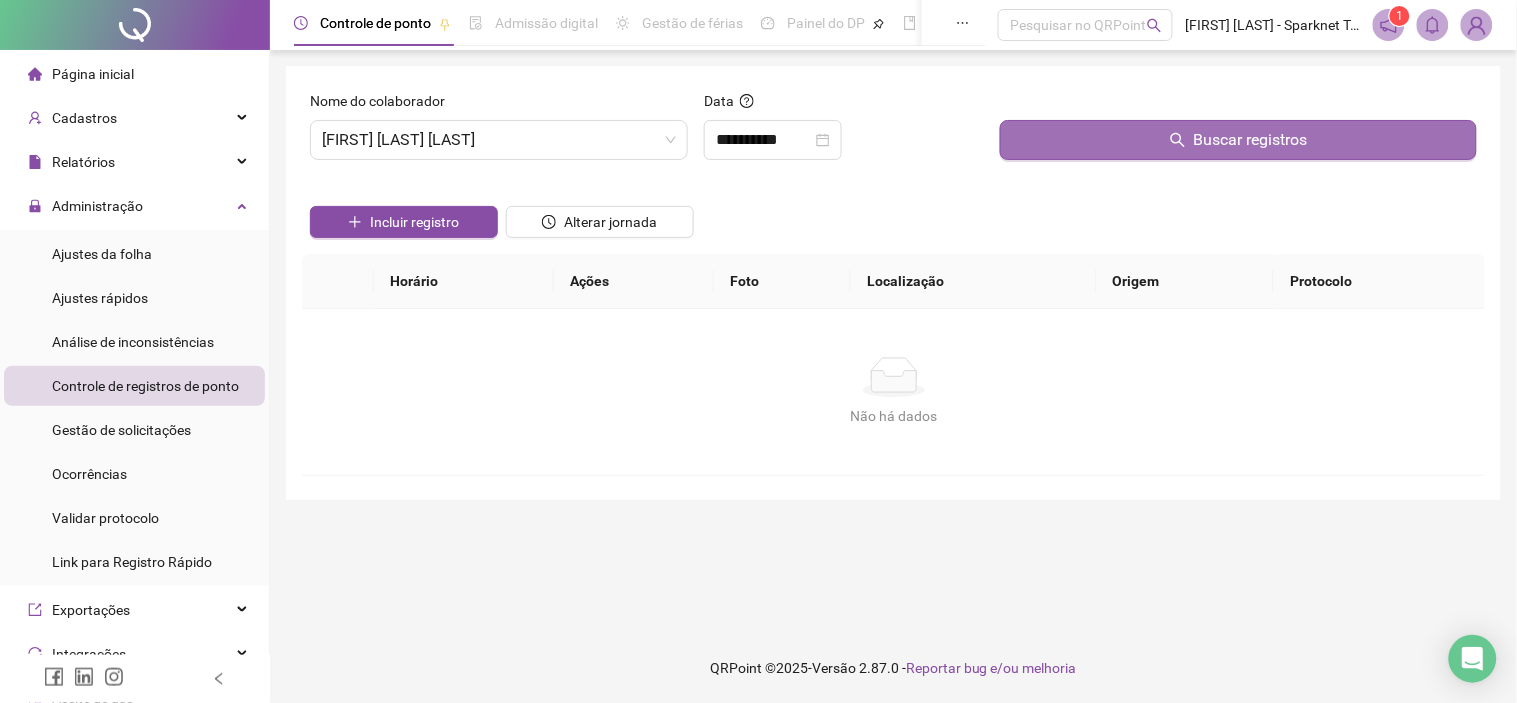 click on "Buscar registros" at bounding box center (1238, 140) 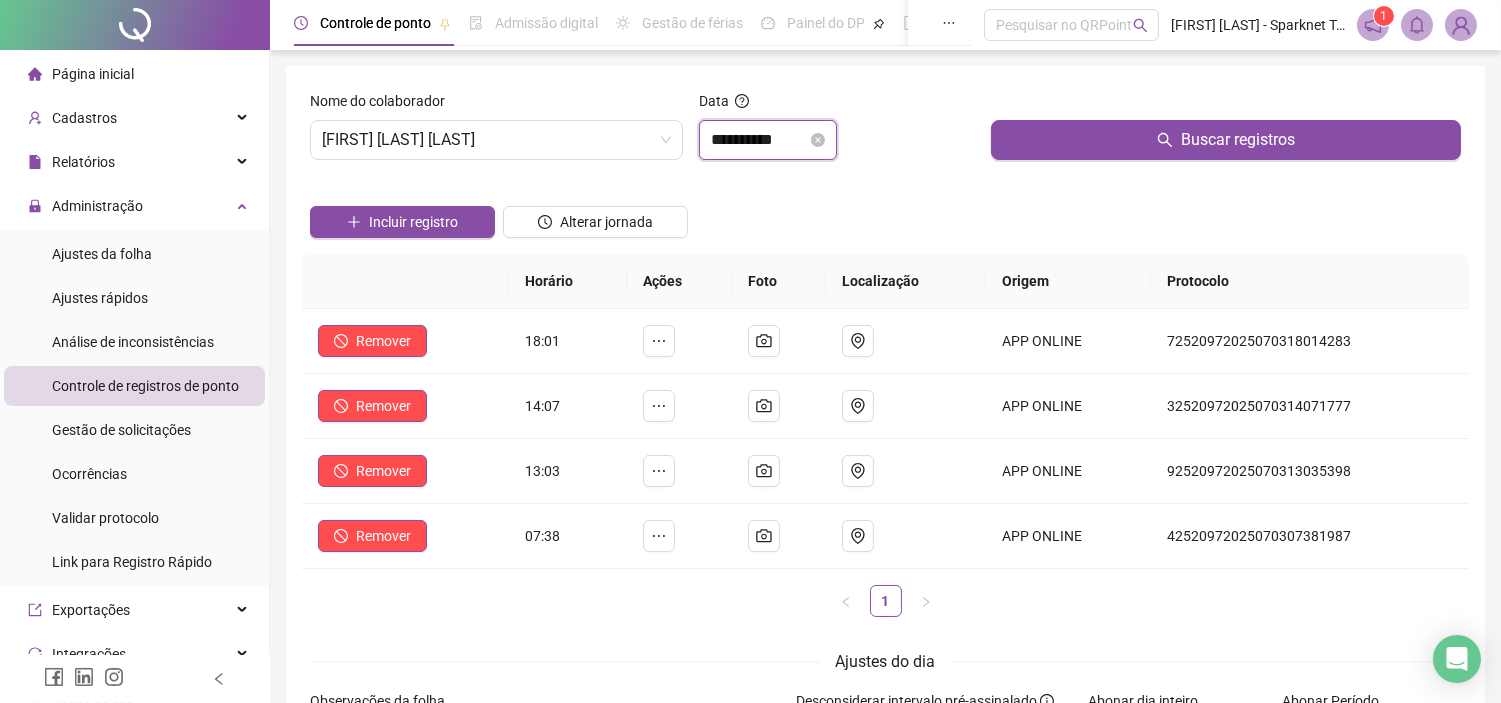 click on "**********" at bounding box center [759, 140] 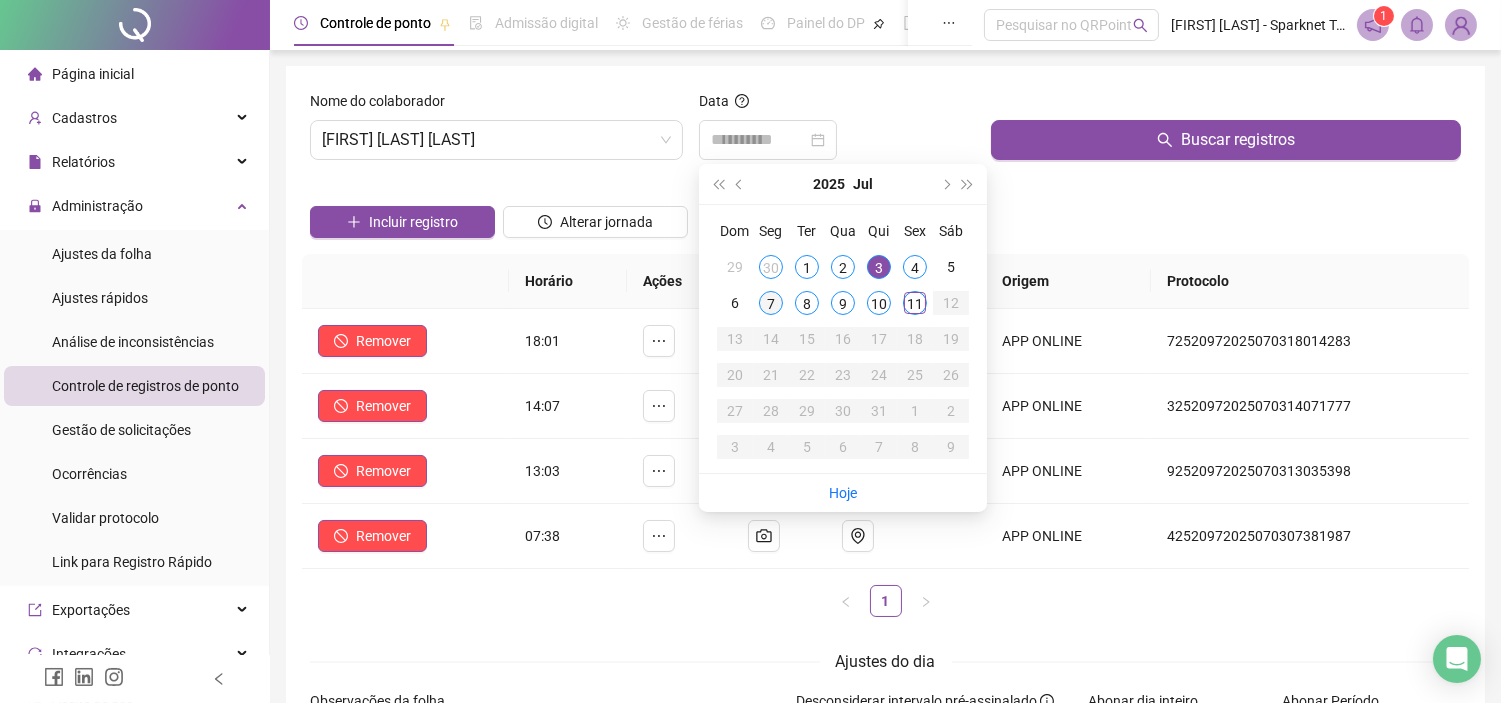 click on "7" at bounding box center [771, 303] 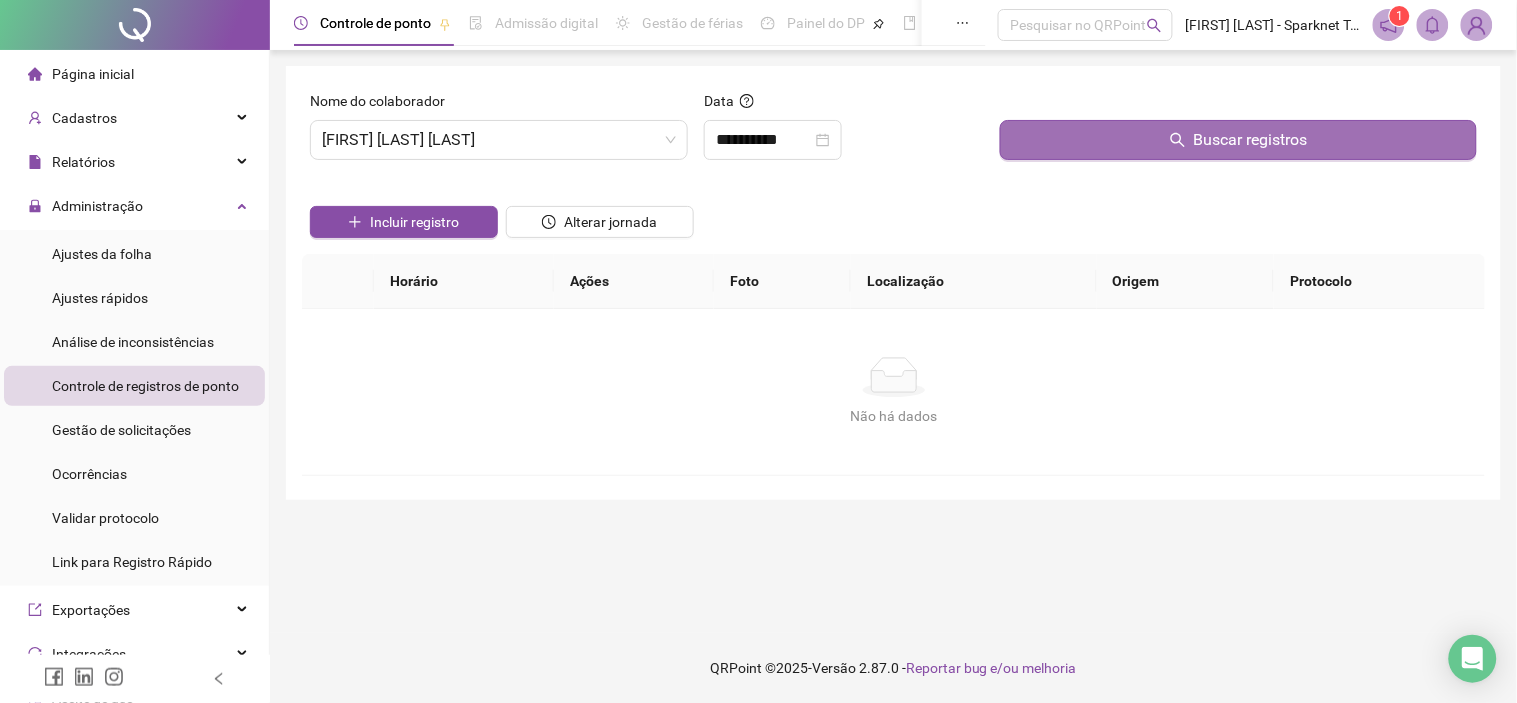 click on "Buscar registros" at bounding box center [1238, 140] 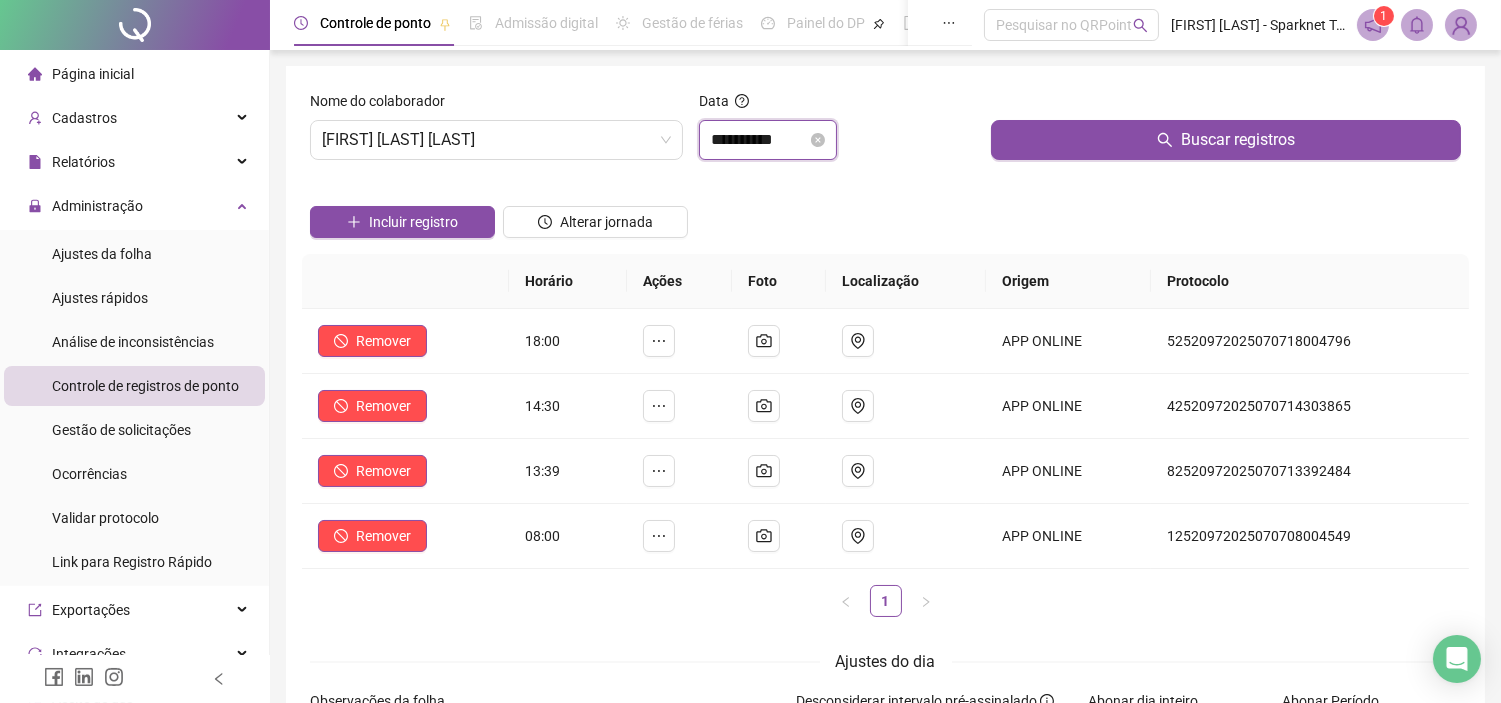 click on "**********" at bounding box center (759, 140) 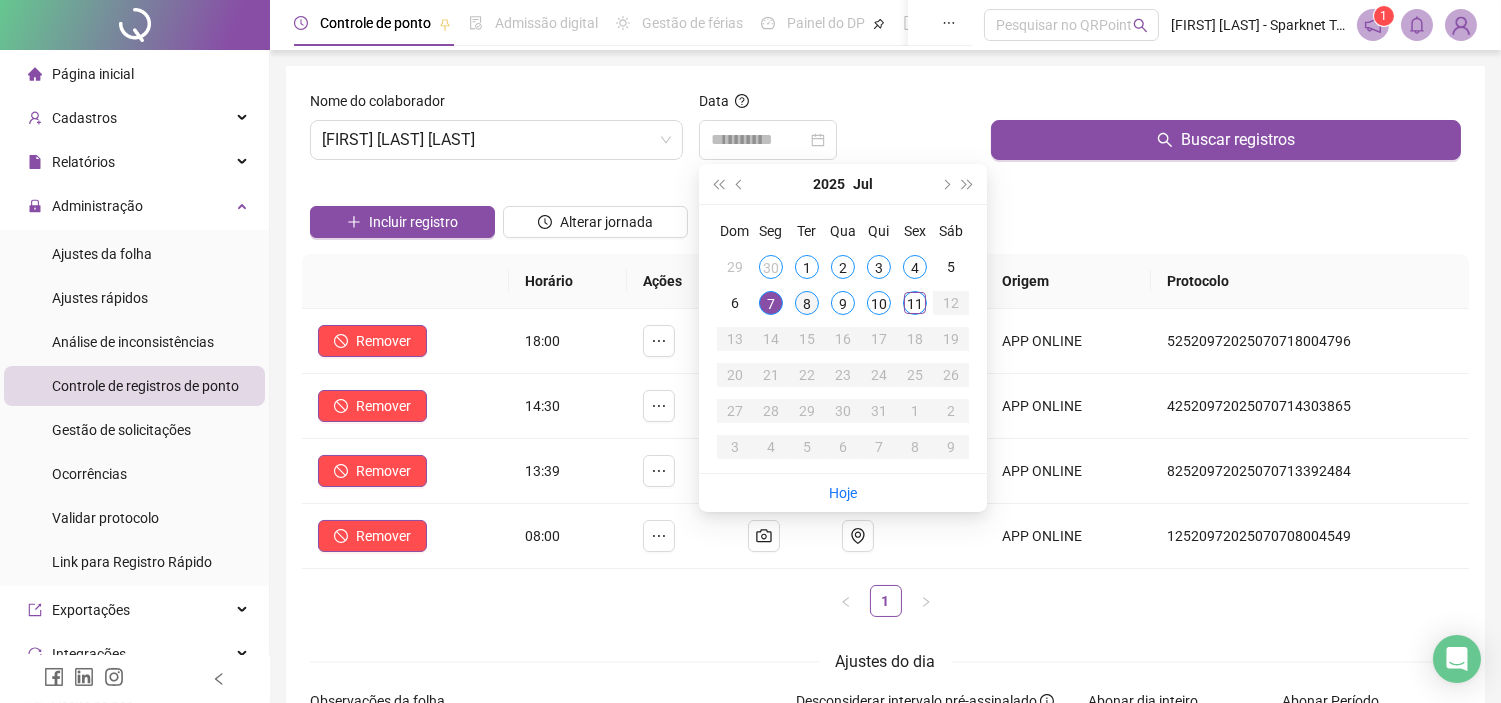 click on "8" at bounding box center [807, 303] 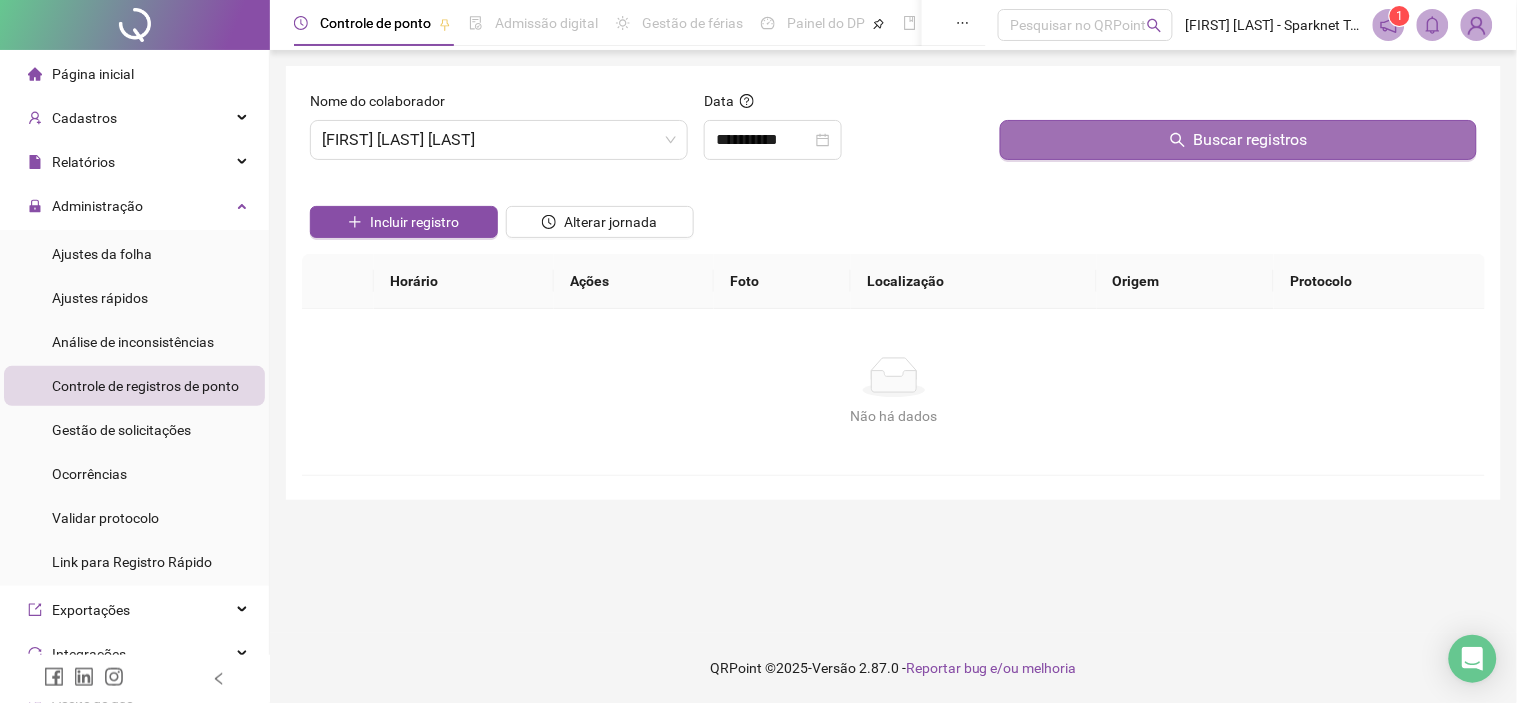 click on "Buscar registros" at bounding box center (1238, 140) 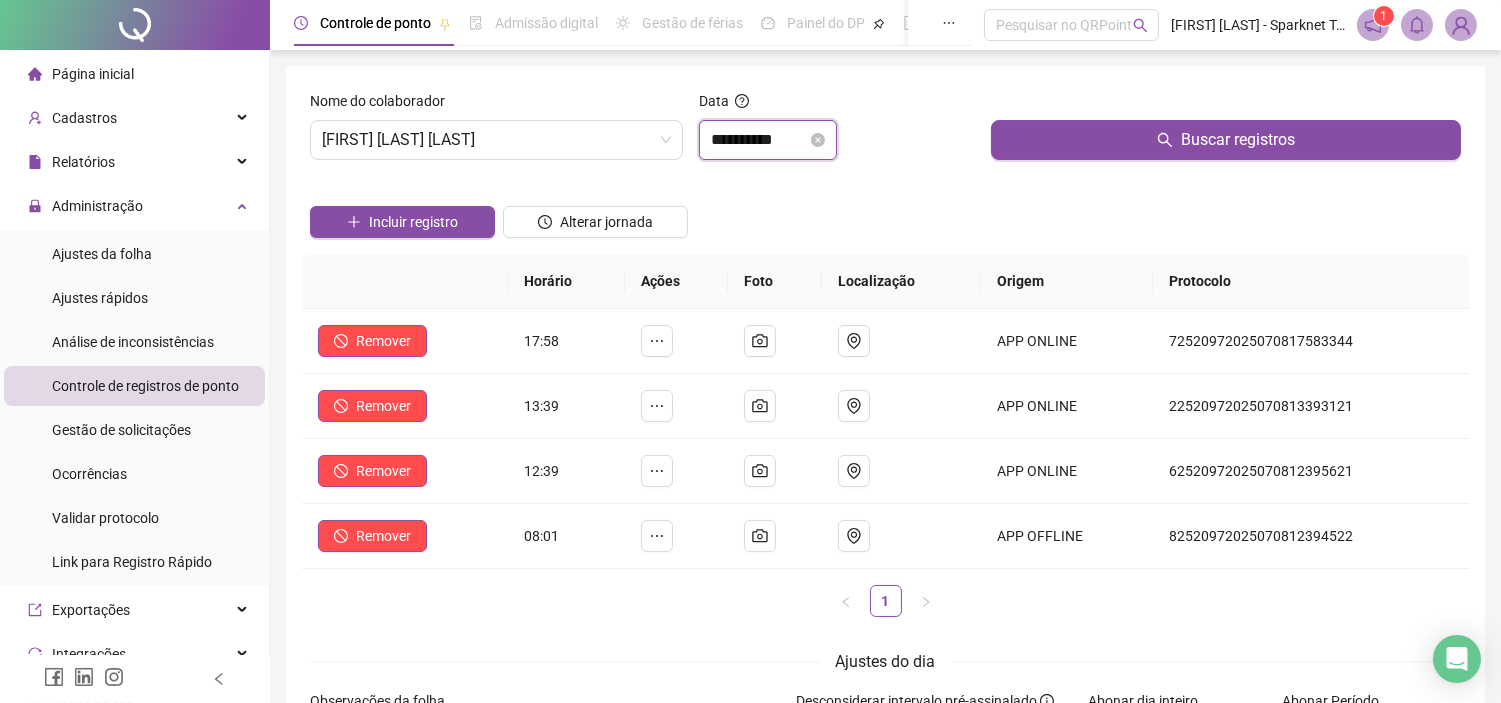 click on "**********" at bounding box center (759, 140) 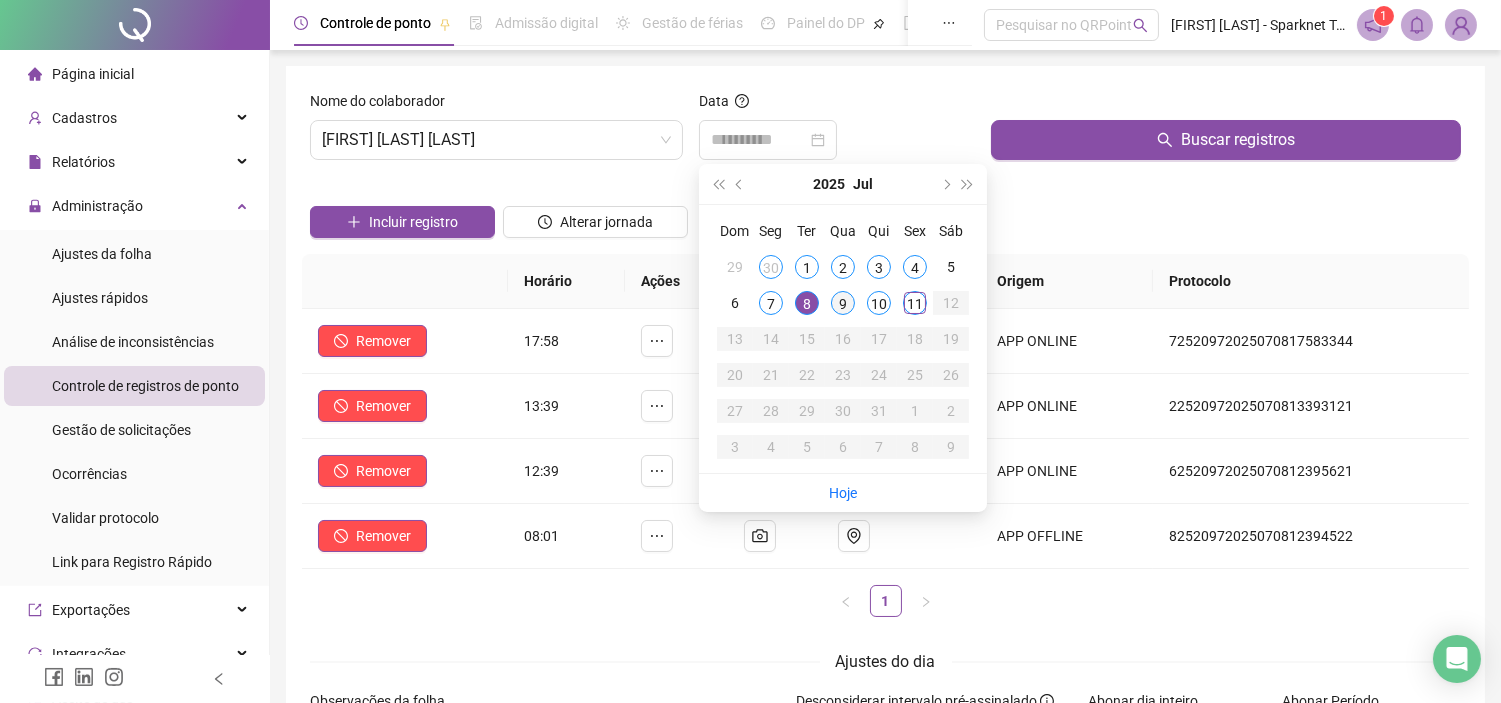 click on "9" at bounding box center [843, 303] 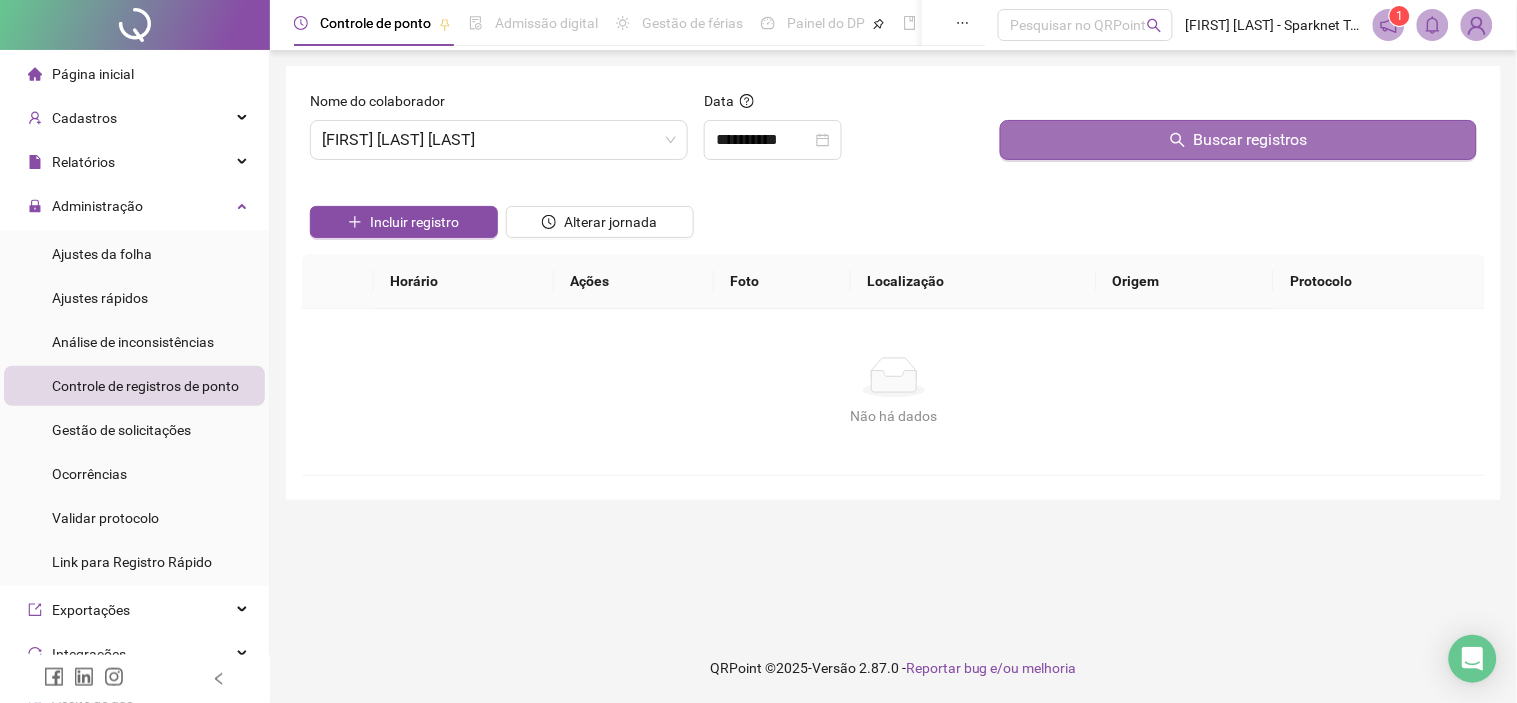 click on "Buscar registros" at bounding box center [1238, 140] 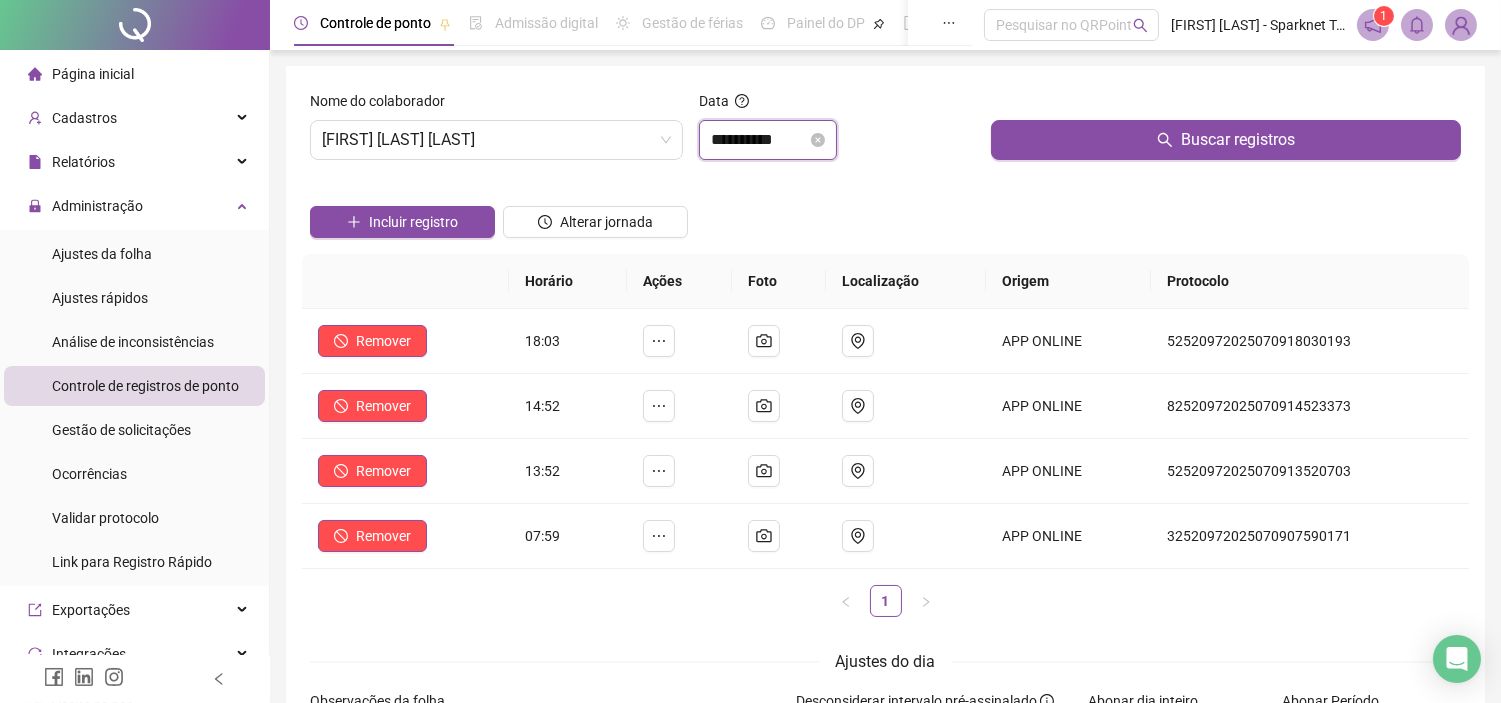 click on "**********" at bounding box center (759, 140) 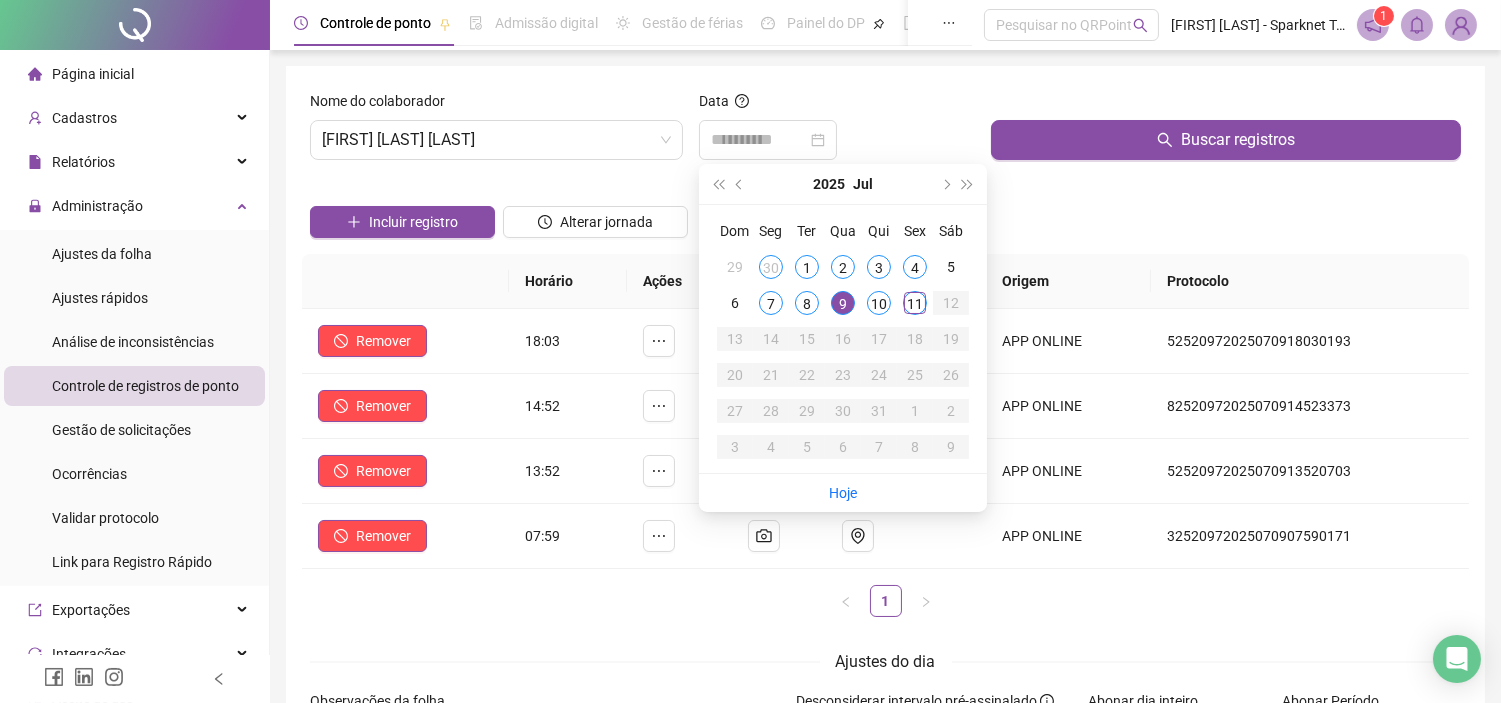 click on "10" at bounding box center (879, 303) 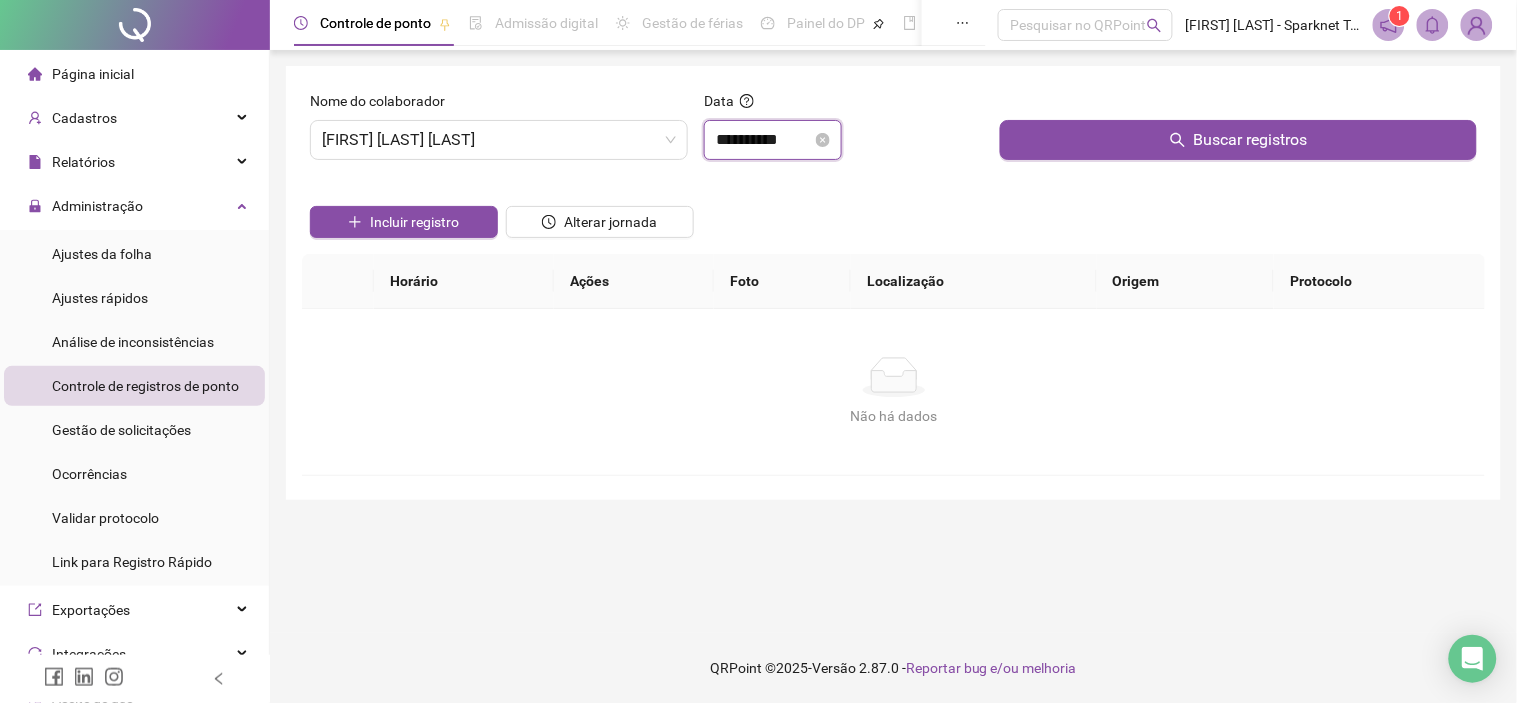 click on "**********" at bounding box center [764, 140] 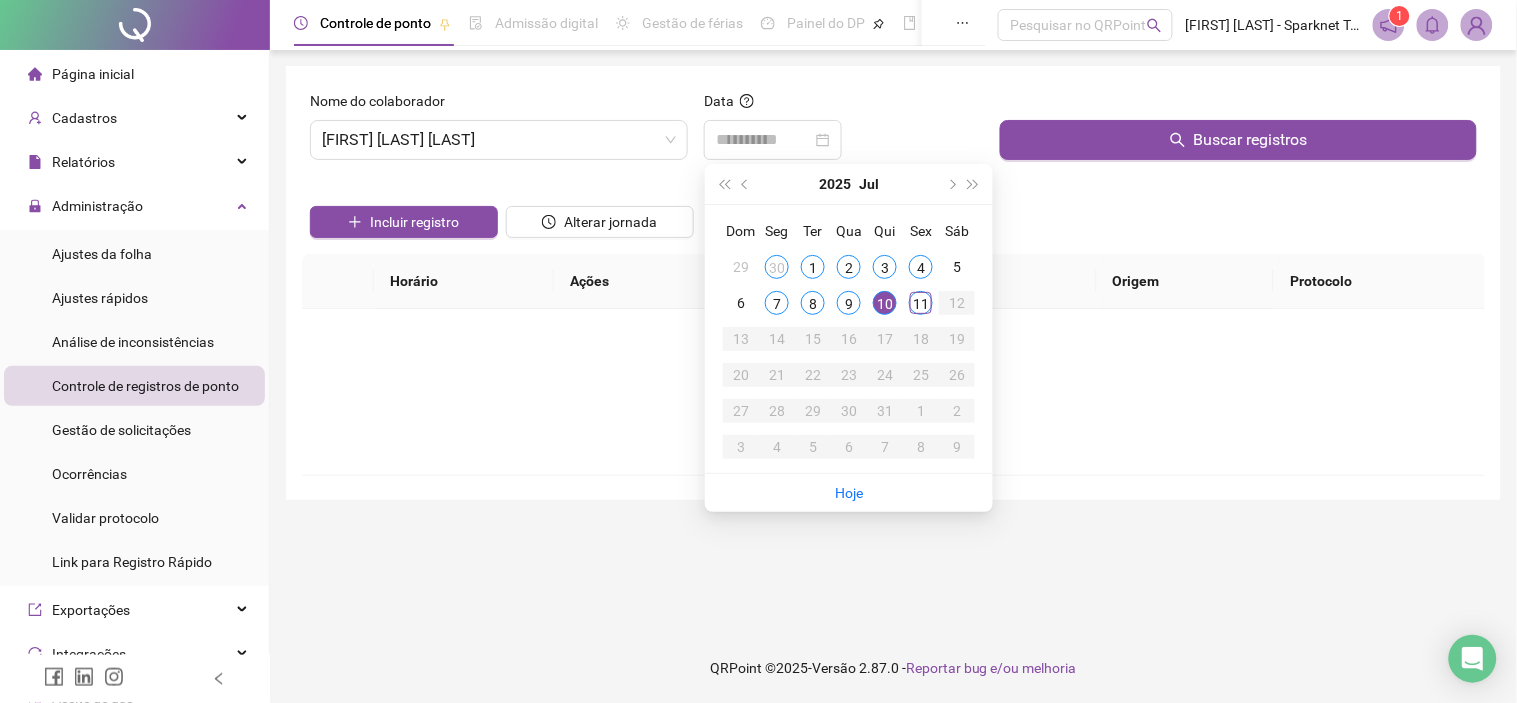 click on "11" at bounding box center (921, 303) 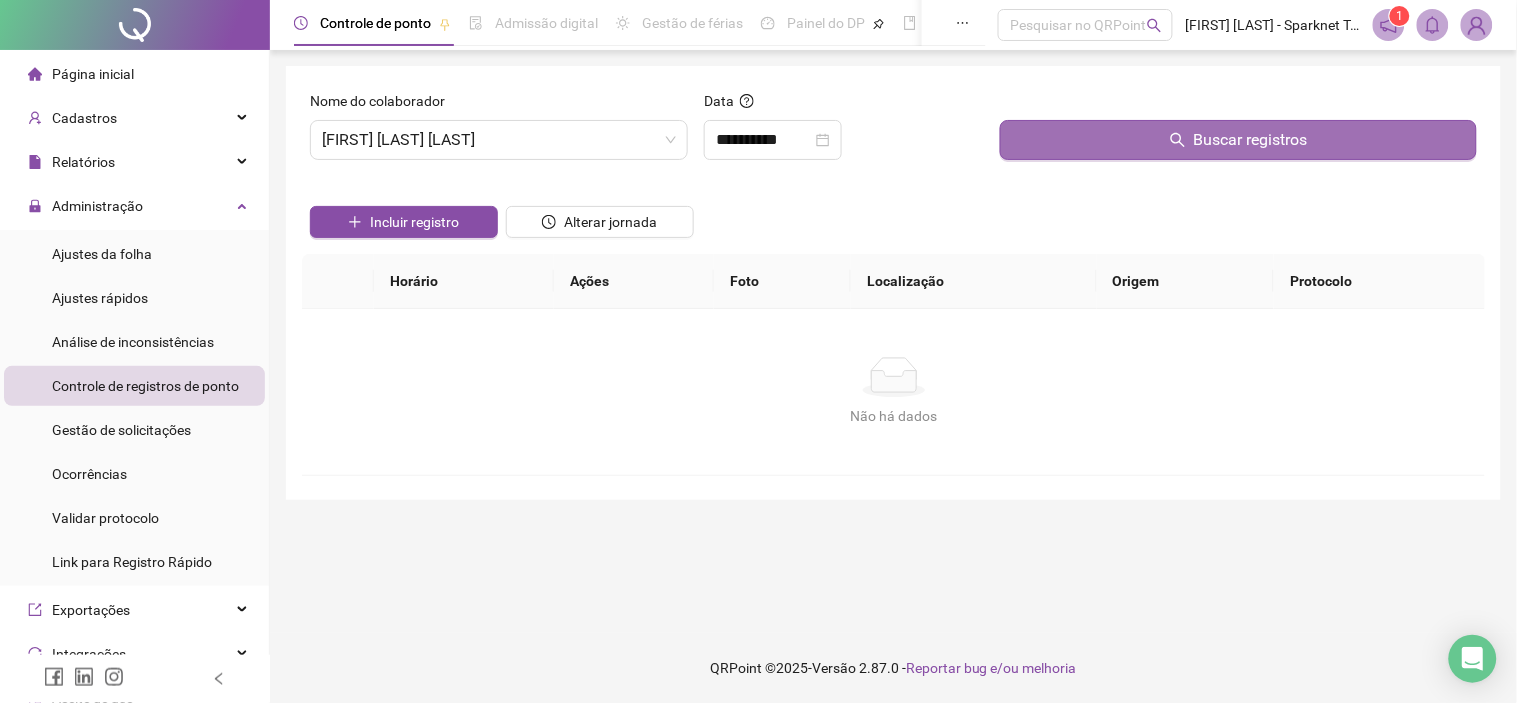 click on "Buscar registros" at bounding box center [1238, 140] 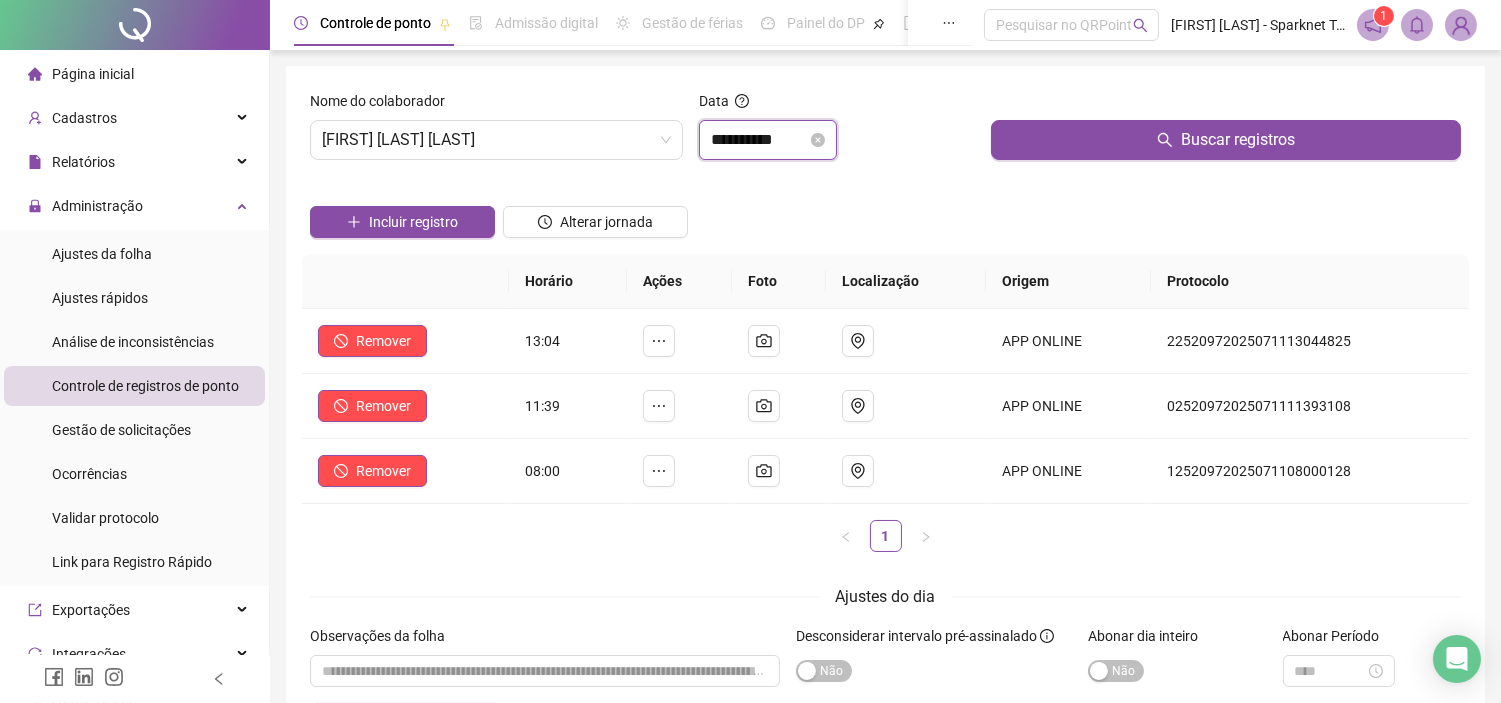 click on "**********" at bounding box center (759, 140) 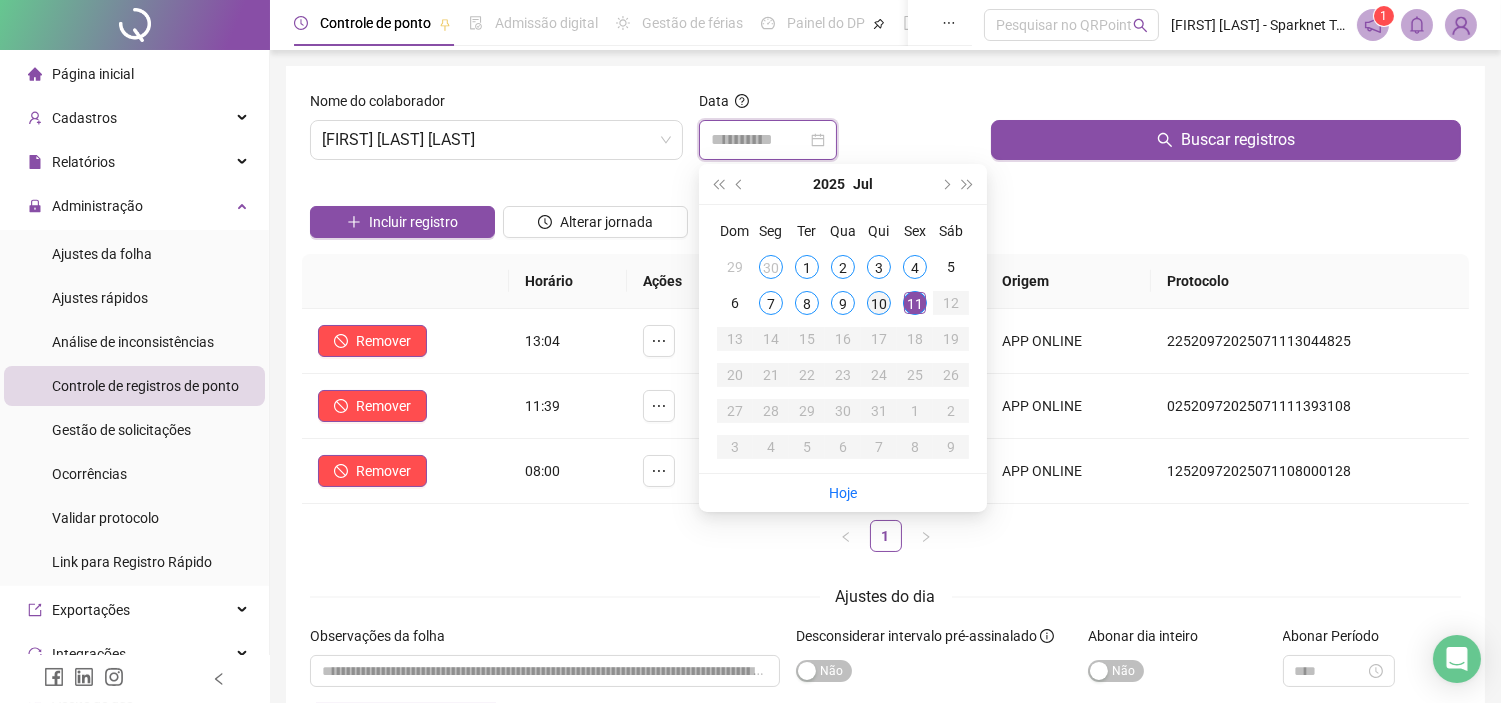 type on "**********" 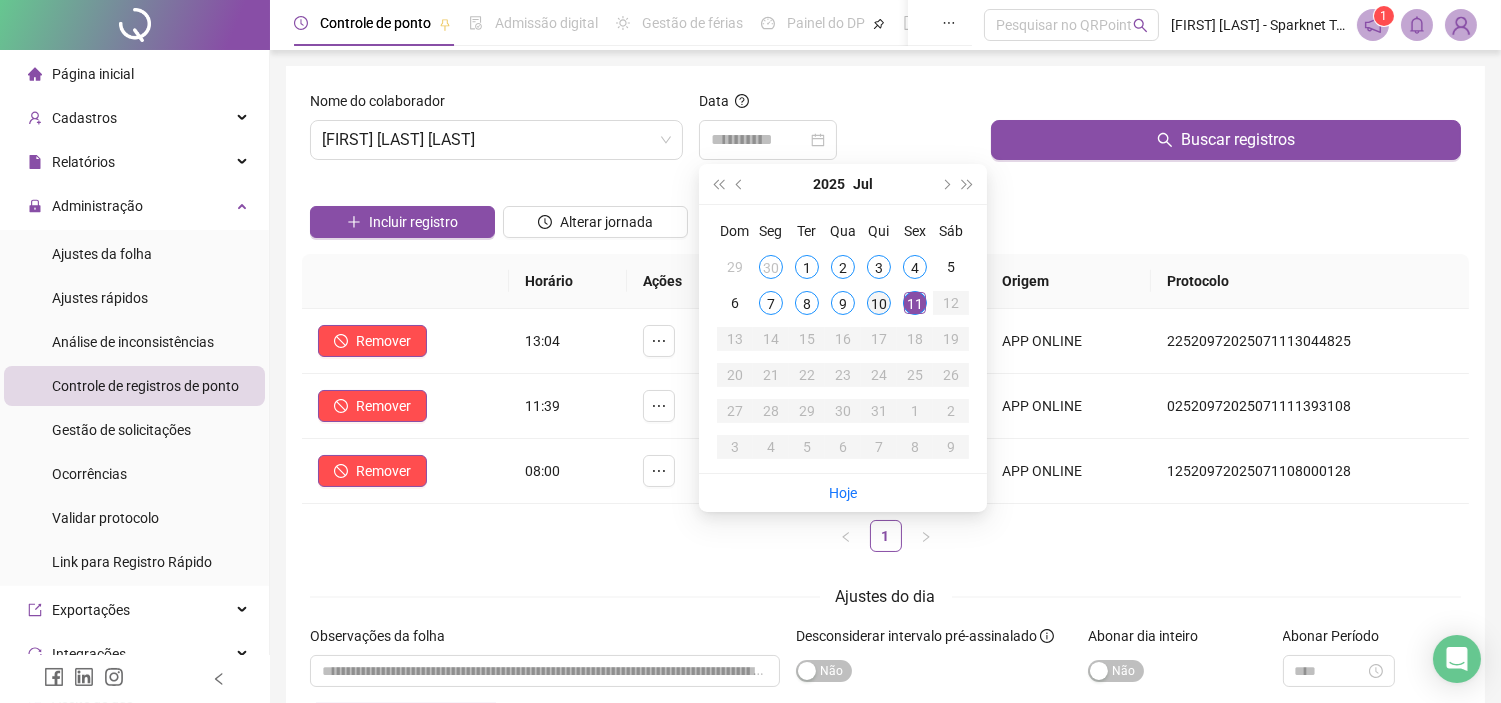 click on "10" at bounding box center (879, 303) 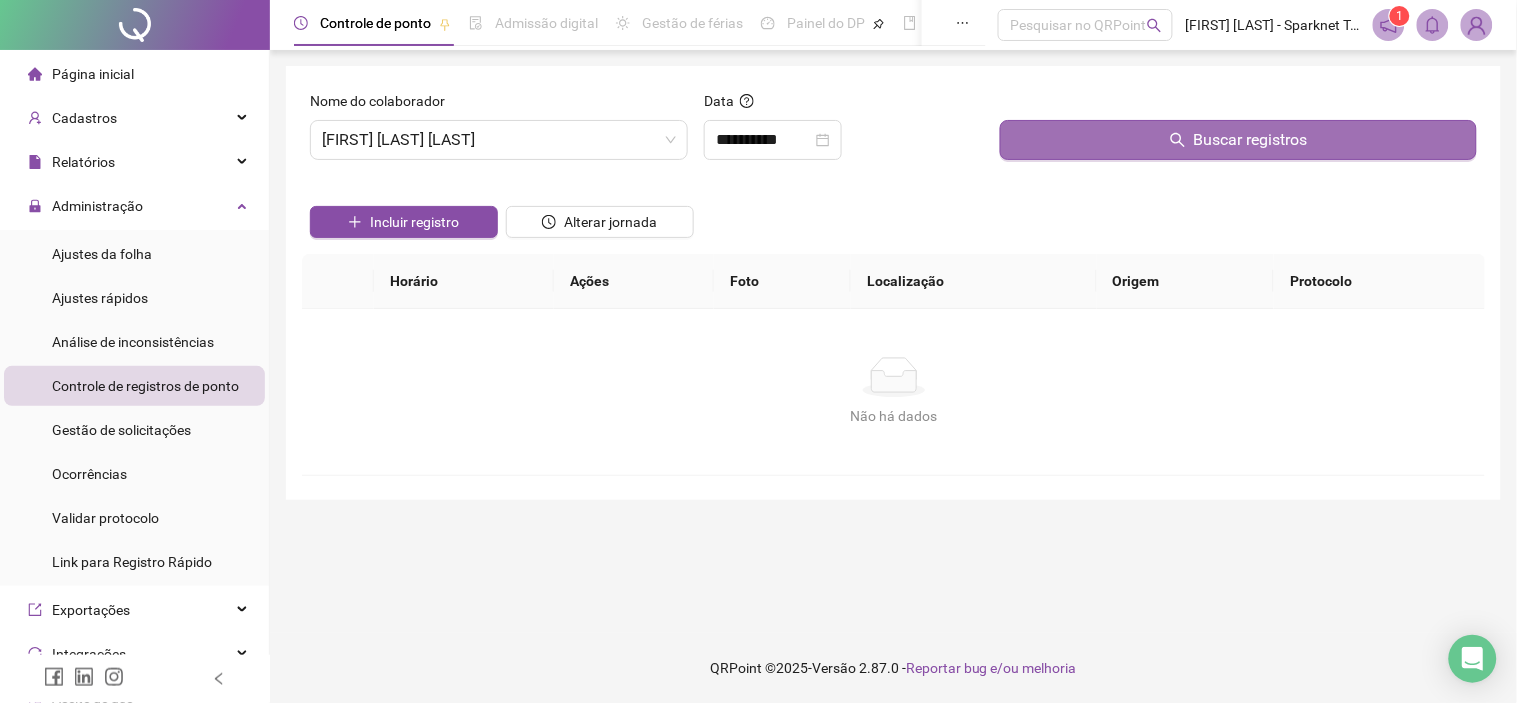 click on "Buscar registros" at bounding box center [1251, 140] 